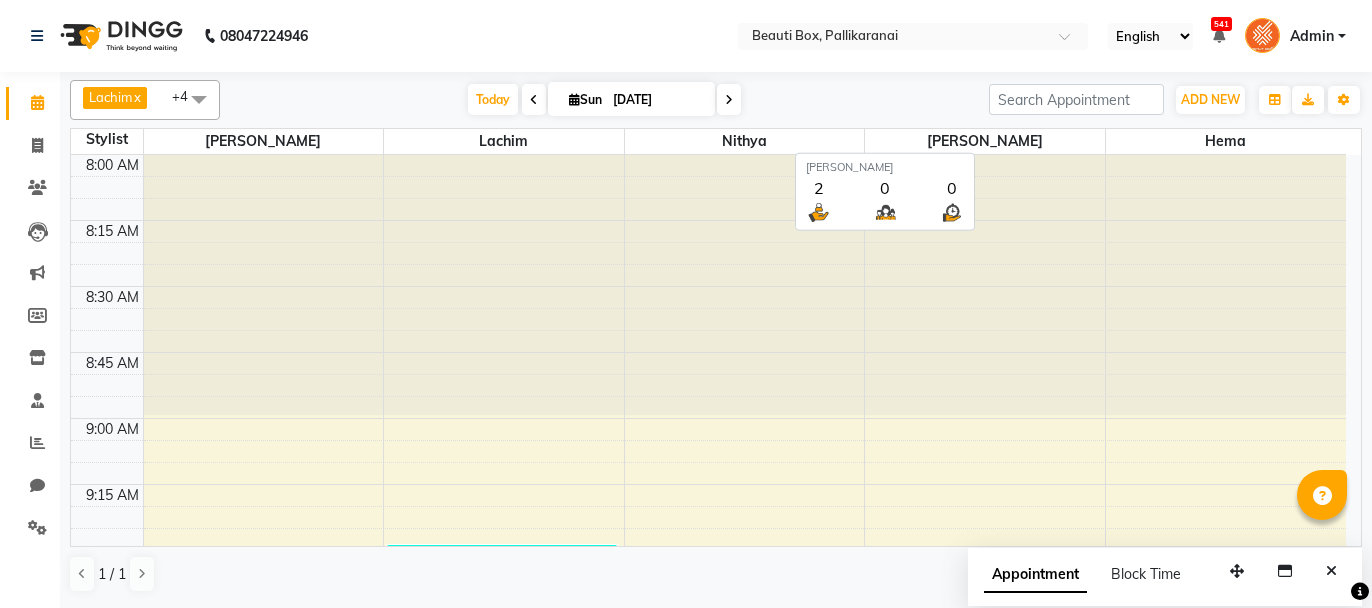 scroll, scrollTop: 0, scrollLeft: 0, axis: both 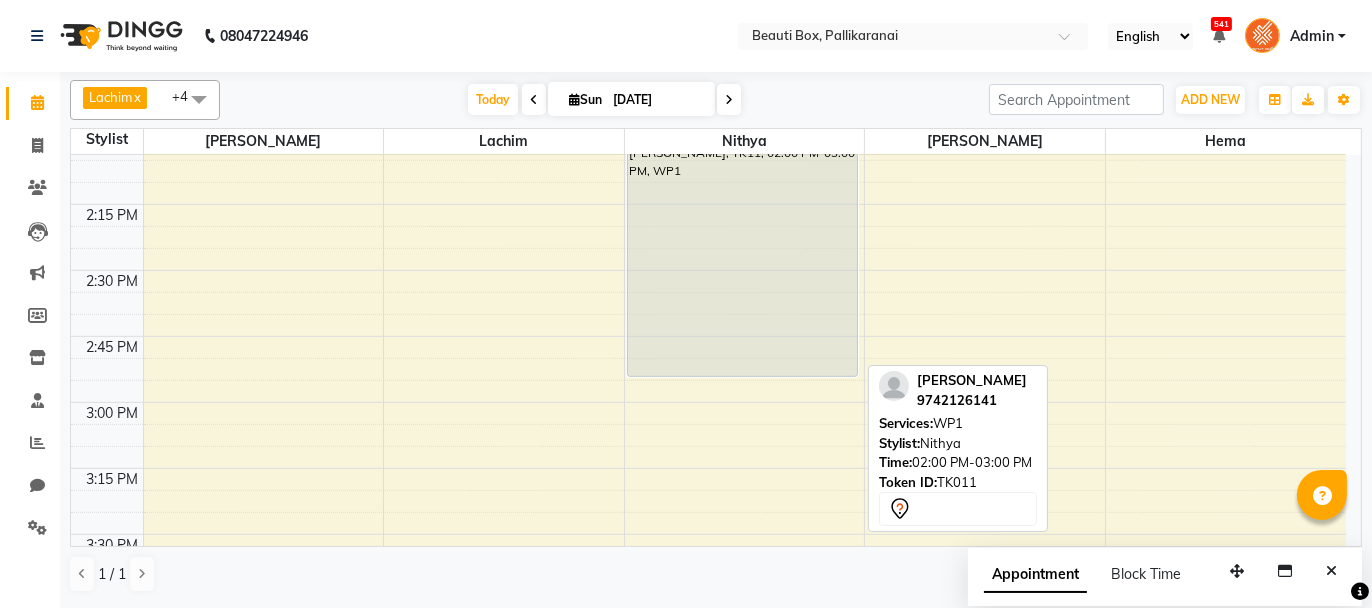 click on "[PERSON_NAME], TK11, 02:00 PM-03:00 PM, WP1" at bounding box center (743, 247) 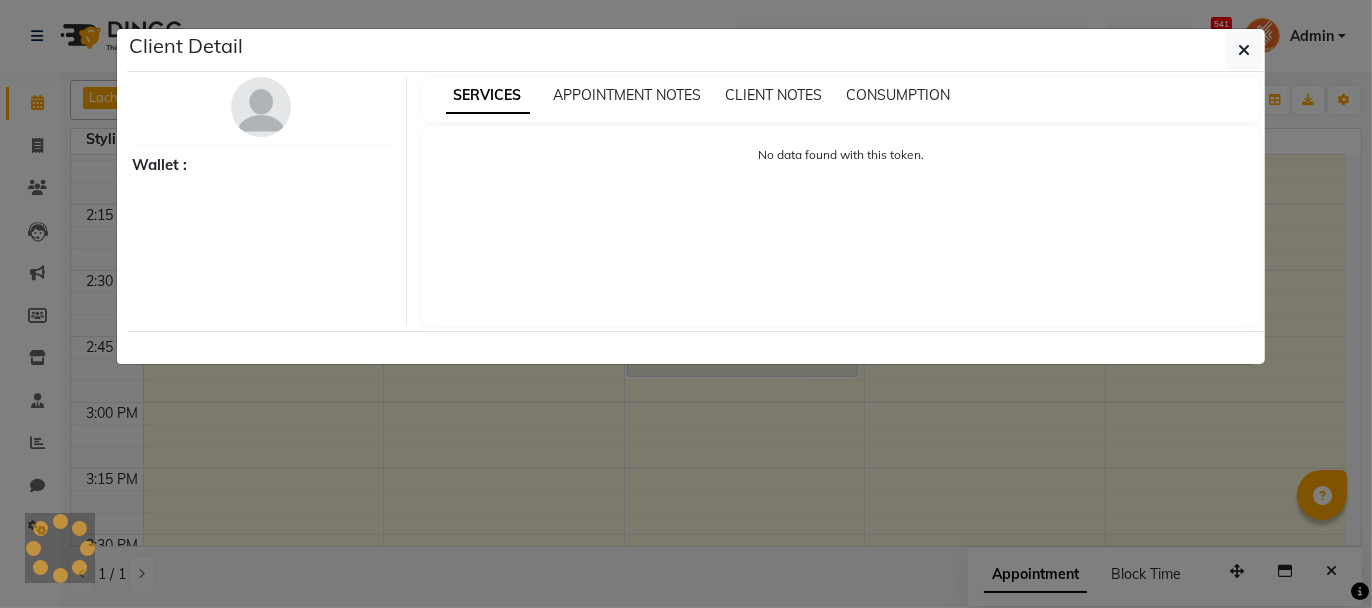 select on "7" 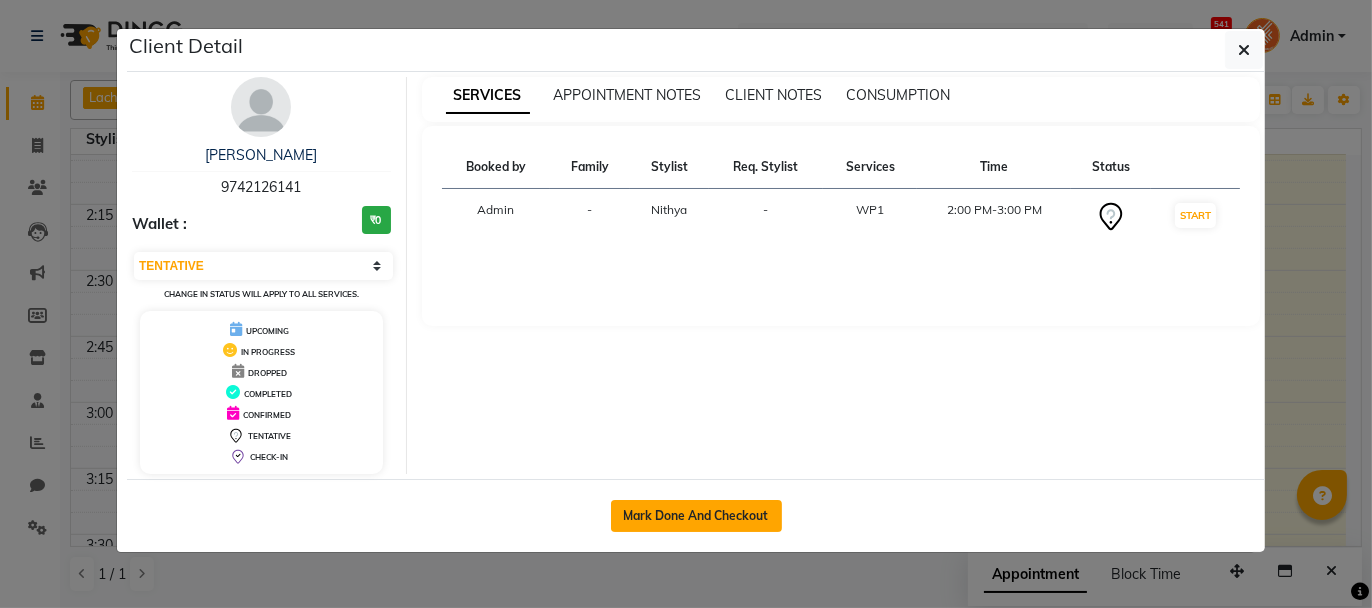 click on "Mark Done And Checkout" 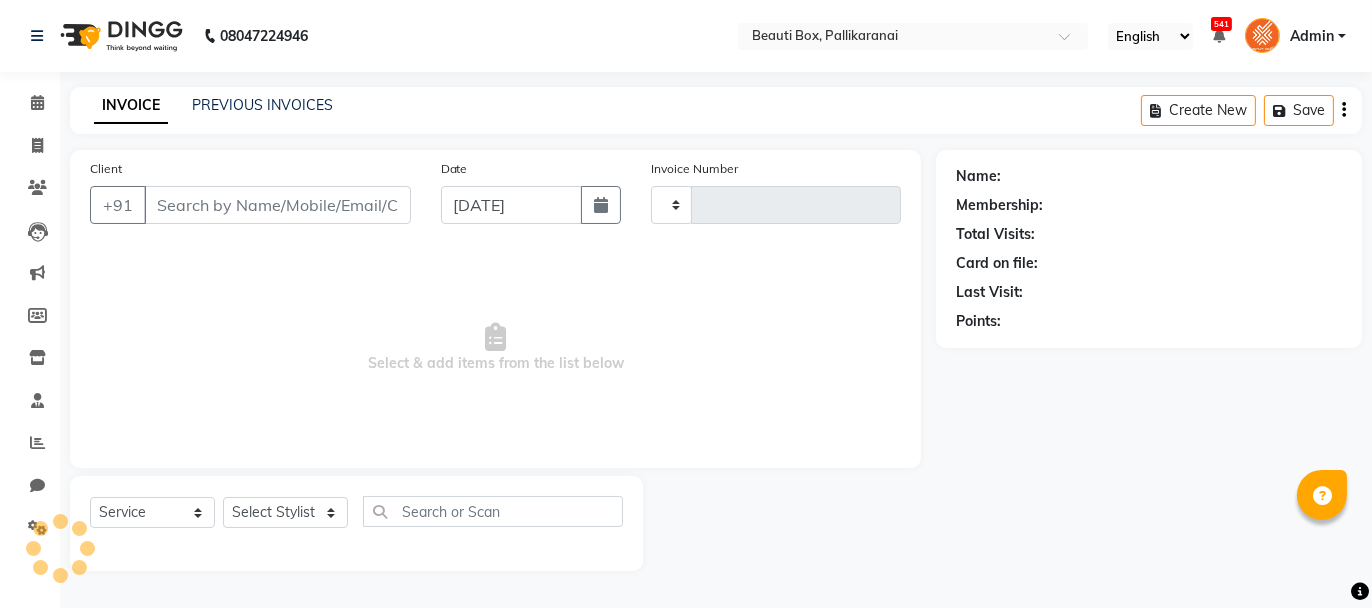type on "1659" 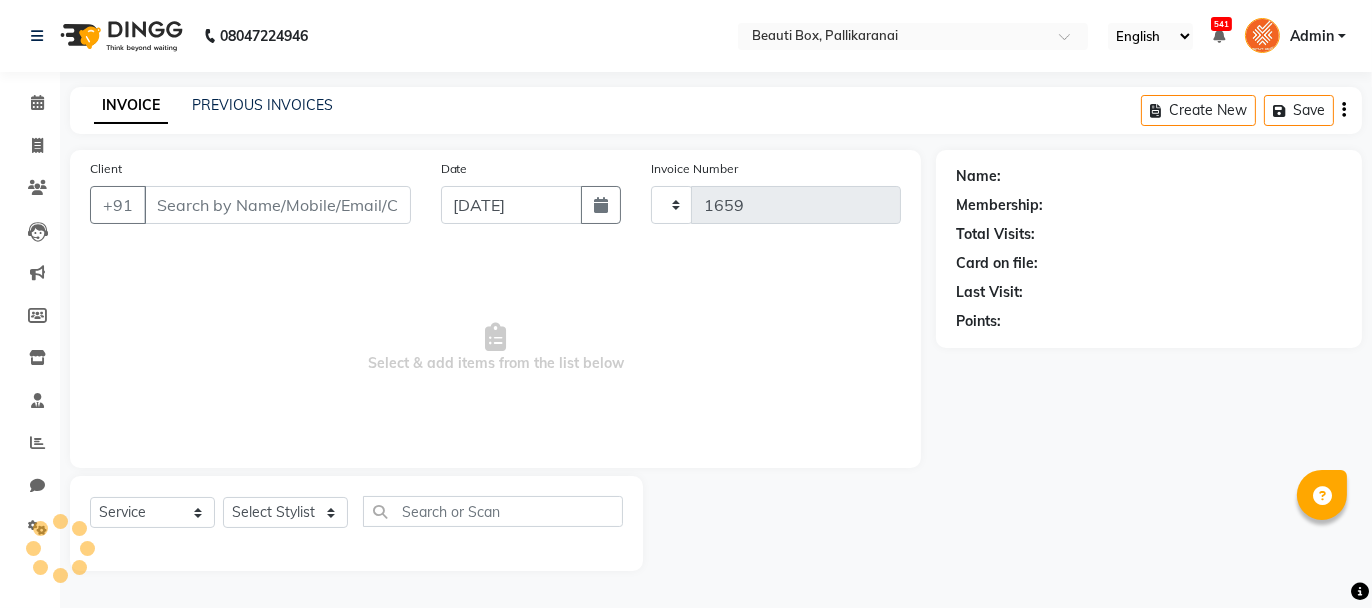 select on "11" 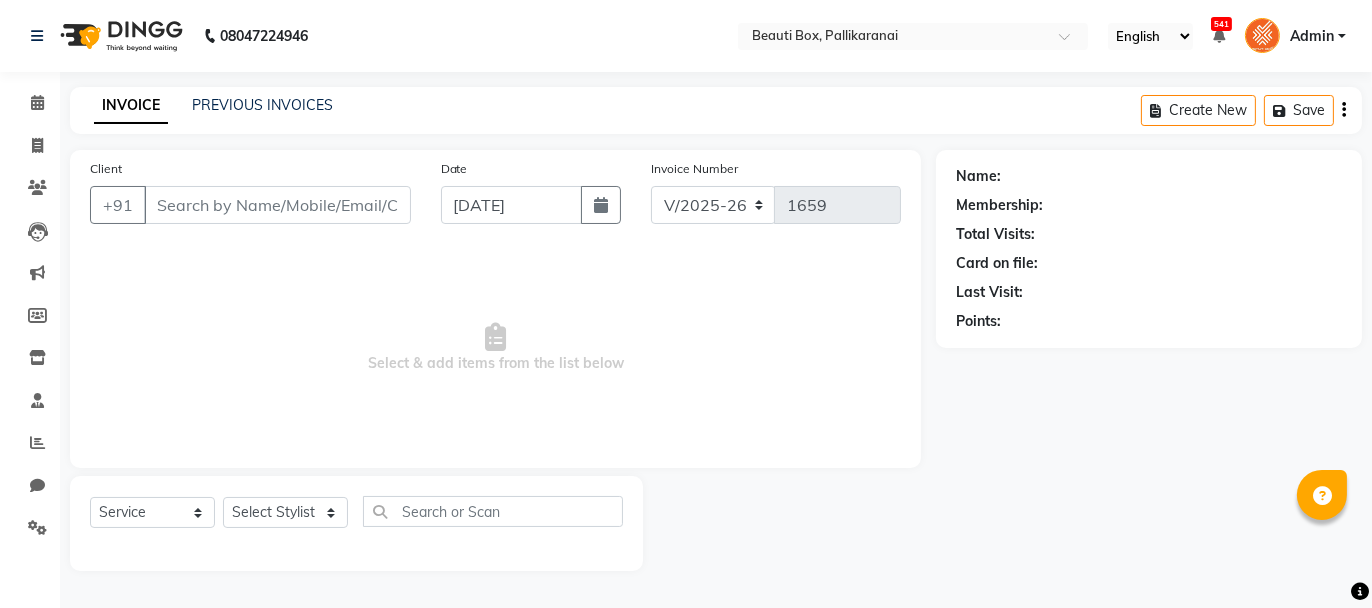 type on "9742126141" 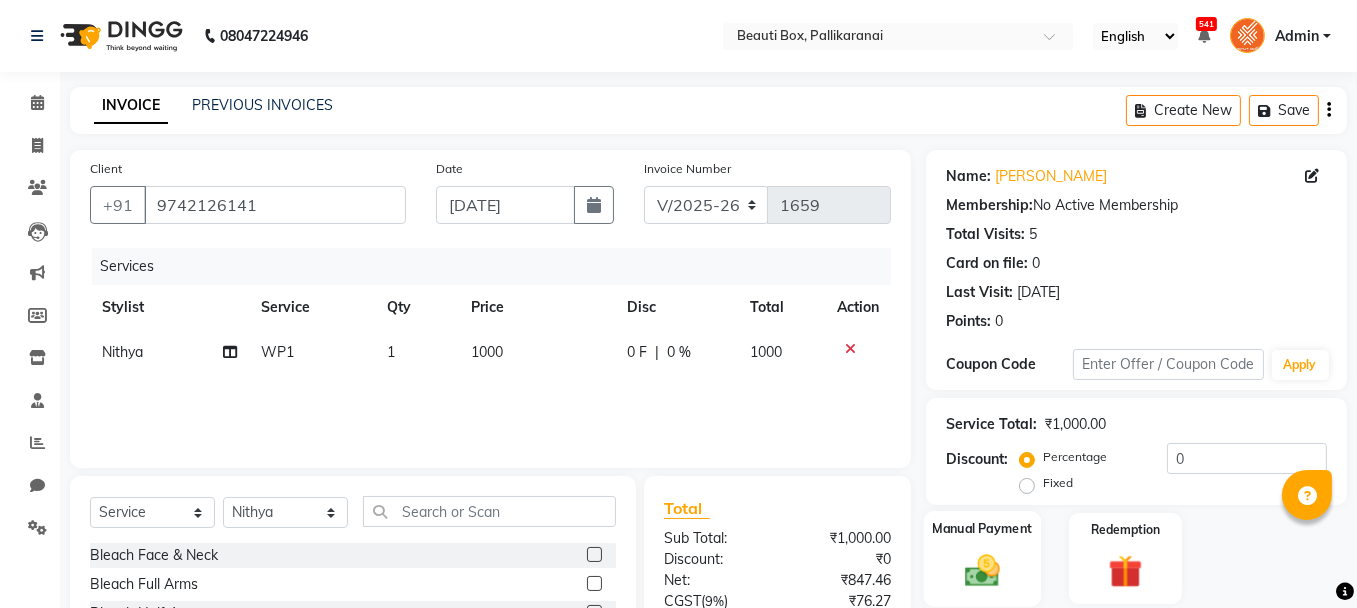 click 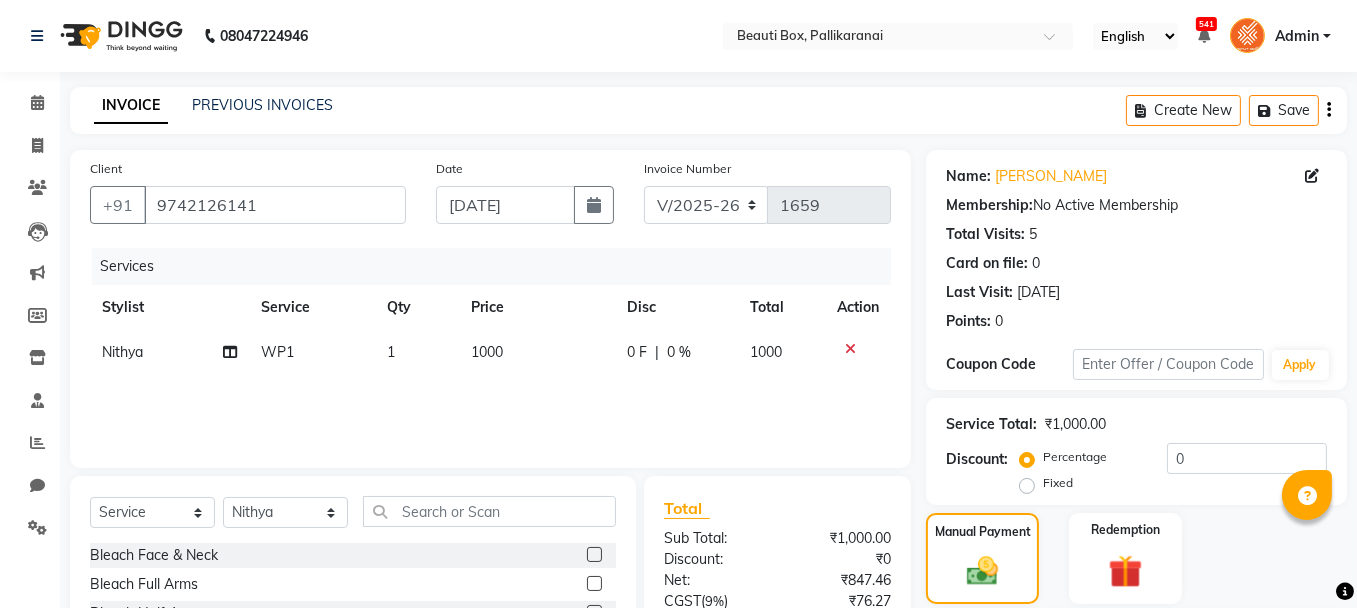 scroll, scrollTop: 194, scrollLeft: 0, axis: vertical 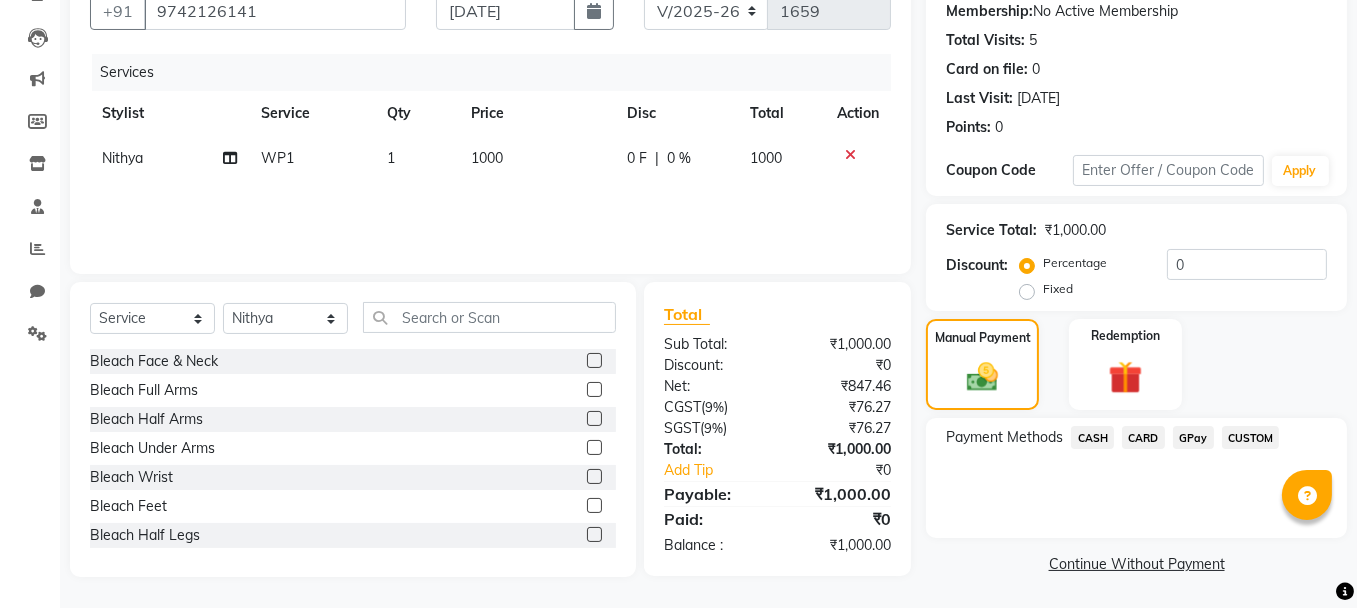 click on "GPay" 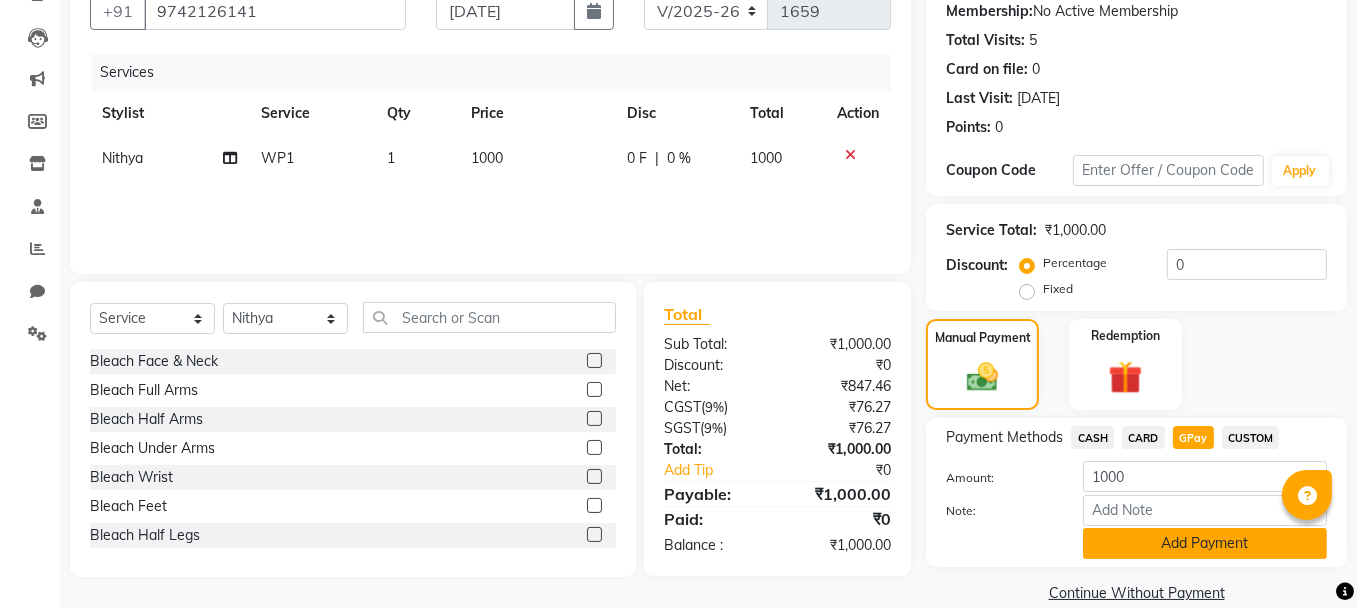 click on "Add Payment" 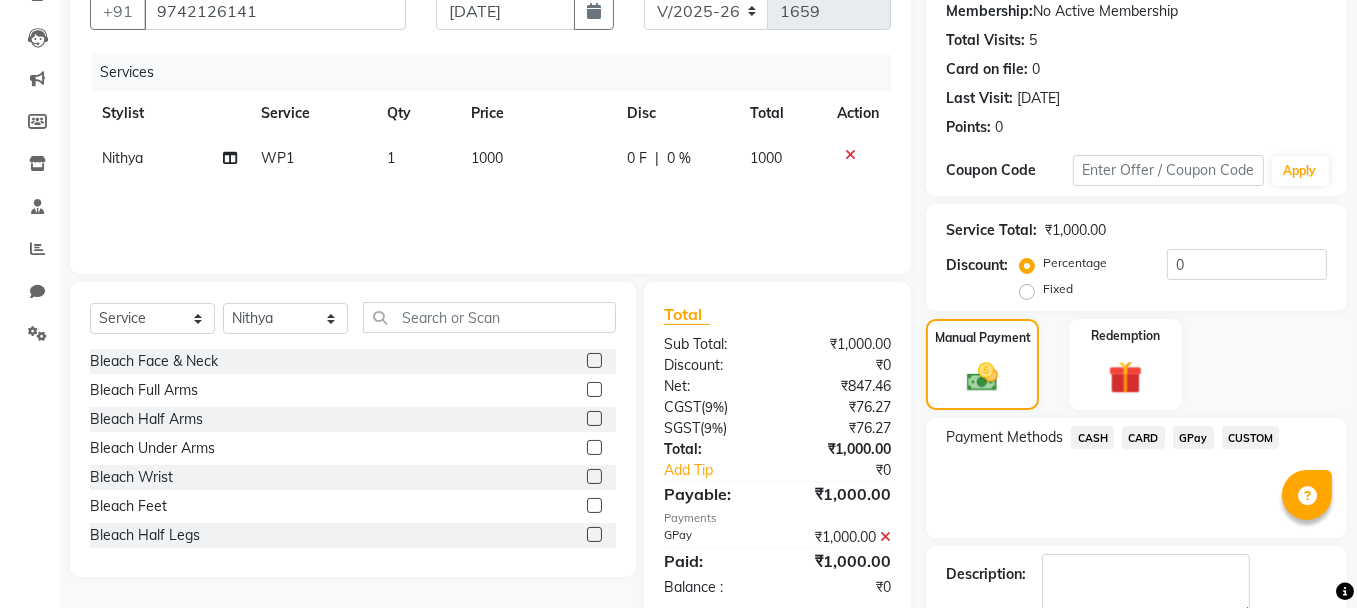 scroll, scrollTop: 305, scrollLeft: 0, axis: vertical 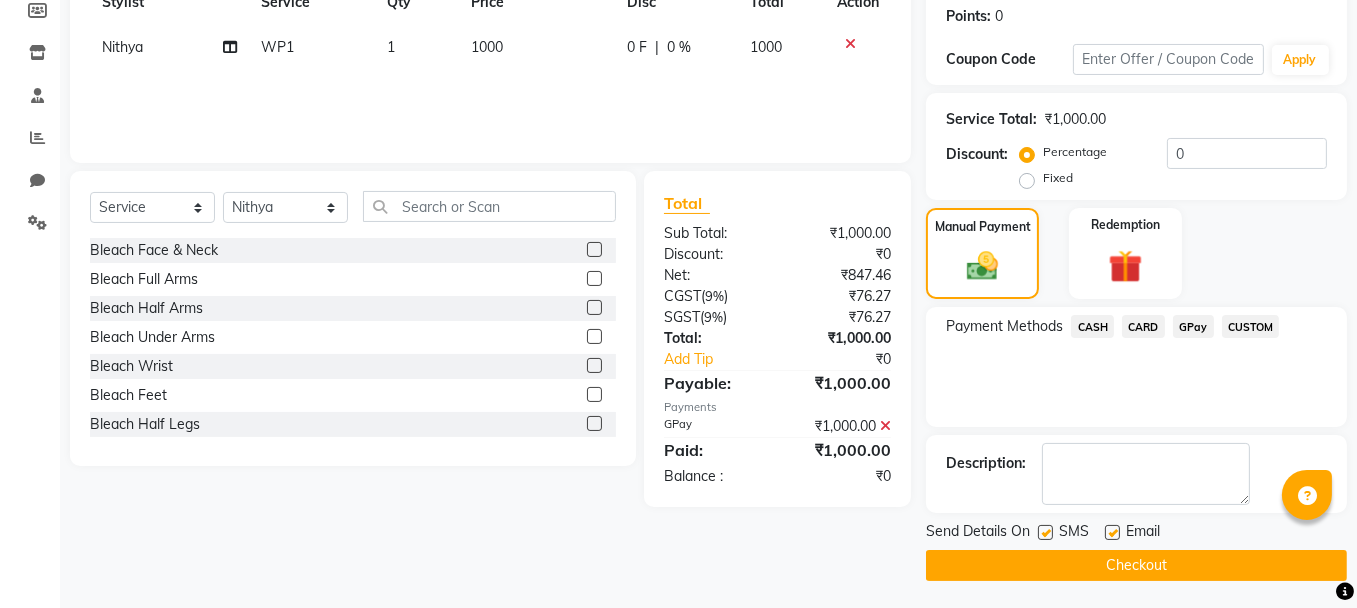 click on "Checkout" 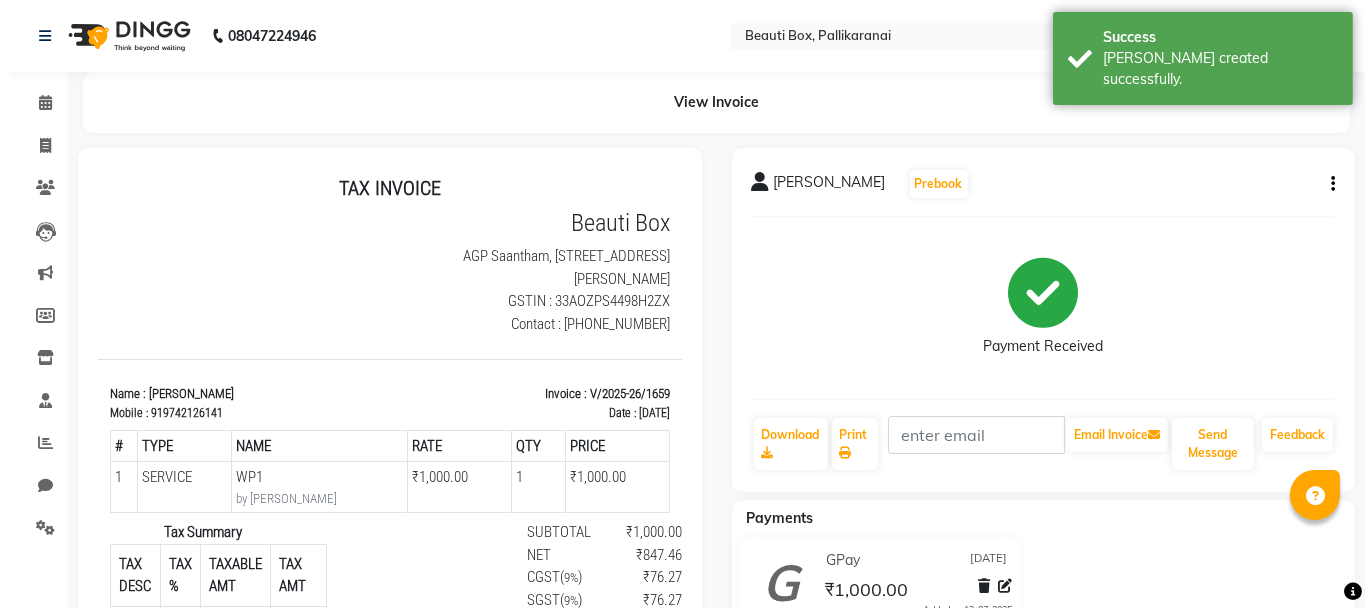 scroll, scrollTop: 0, scrollLeft: 0, axis: both 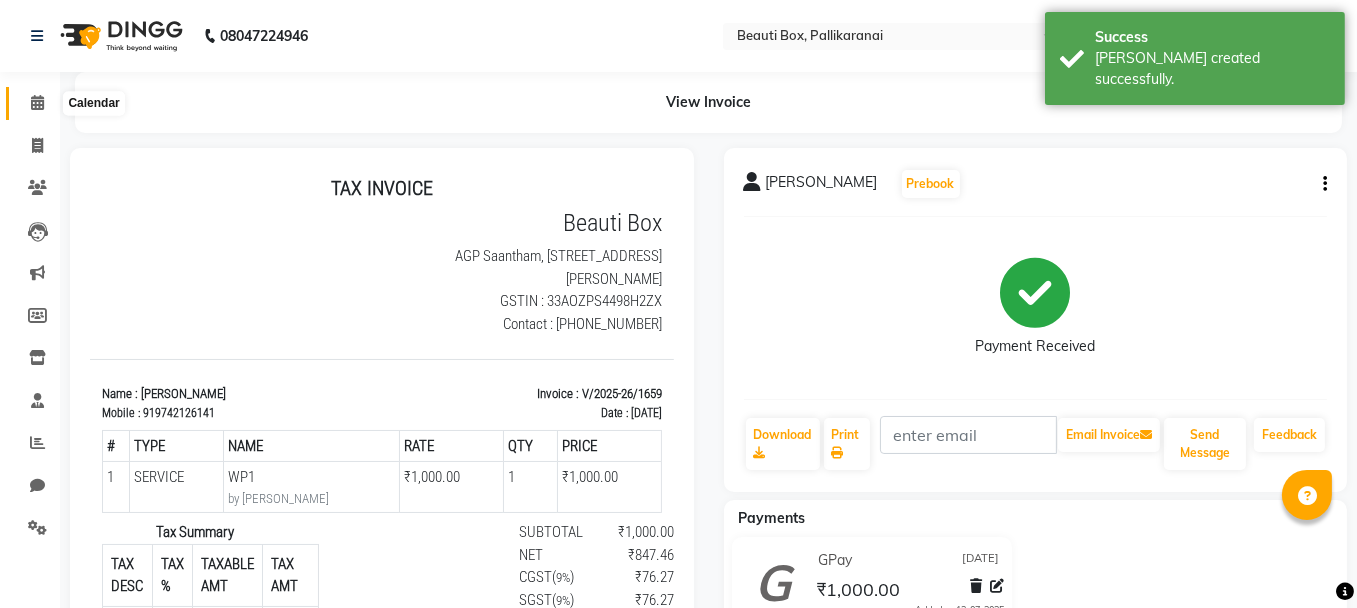 click 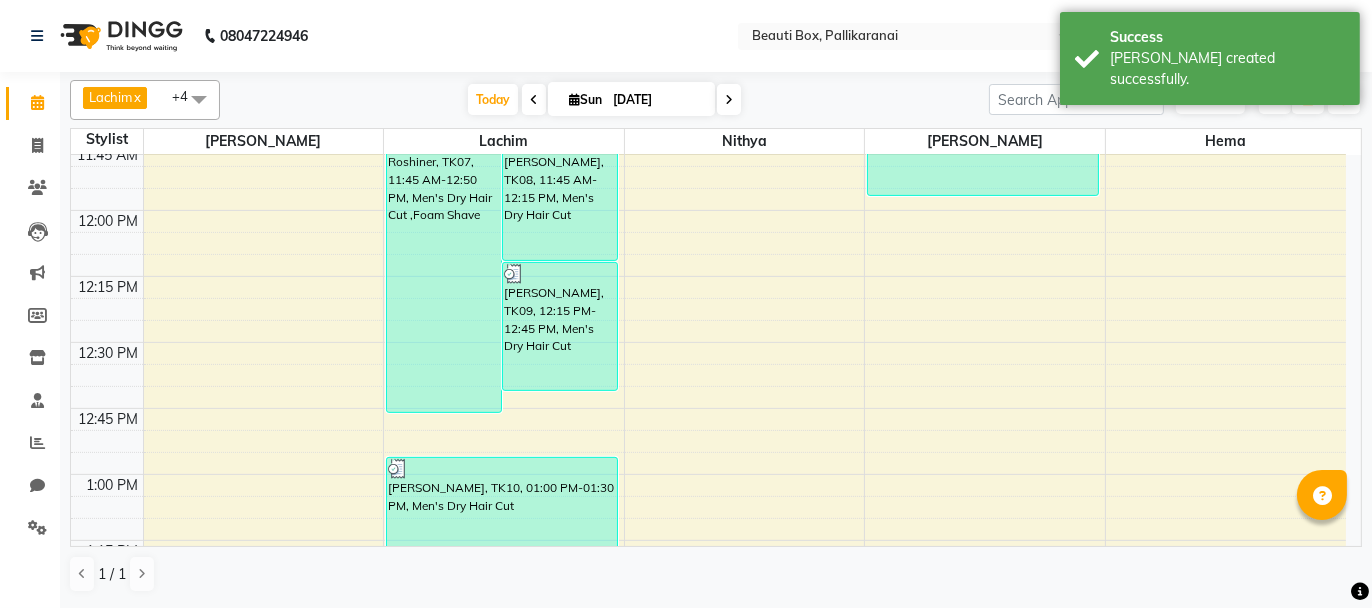 scroll, scrollTop: 700, scrollLeft: 0, axis: vertical 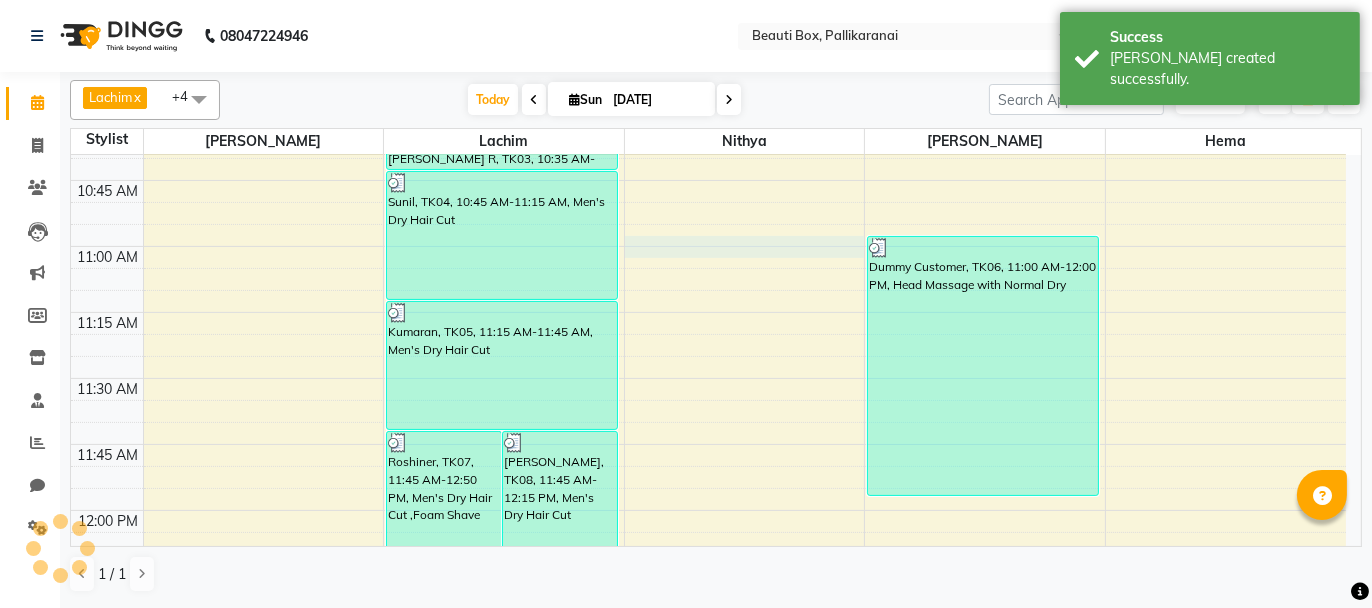 click on "8:00 AM 8:15 AM 8:30 AM 8:45 AM 9:00 AM 9:15 AM 9:30 AM 9:45 AM 10:00 AM 10:15 AM 10:30 AM 10:45 AM 11:00 AM 11:15 AM 11:30 AM 11:45 AM 12:00 PM 12:15 PM 12:30 PM 12:45 PM 1:00 PM 1:15 PM 1:30 PM 1:45 PM 2:00 PM 2:15 PM 2:30 PM 2:45 PM 3:00 PM 3:15 PM 3:30 PM 3:45 PM 4:00 PM 4:15 PM 4:30 PM 4:45 PM 5:00 PM 5:15 PM 5:30 PM 5:45 PM 6:00 PM 6:15 PM 6:30 PM 6:45 PM 7:00 PM 7:15 PM 7:30 PM 7:45 PM 8:00 PM 8:15 PM 8:30 PM 8:45 PM 9:00 PM 9:15 PM 9:30 PM 9:45 PM     Roshiner, TK07, 11:45 AM-12:50 PM, Men's Dry Hair Cut ,Foam Shave      Hari, TK08, 11:45 AM-12:15 PM, Men's Dry Hair Cut      [PERSON_NAME], TK09, 12:15 PM-12:45 PM, Men's Dry Hair Cut      [PERSON_NAME], TK02, 09:30 AM-10:35 AM, Men's Dry Hair Cut ,Foam Shave      [PERSON_NAME] R, TK03, 10:35 AM-10:45 AM, [DEMOGRAPHIC_DATA] Child Haircut Basic      Sunil, TK04, 10:45 AM-11:15 AM, Men's Dry Hair Cut      Kumaran, TK05, 11:15 AM-11:45 AM, Men's Dry Hair Cut      [PERSON_NAME], TK10, 01:00 PM-01:30 PM, Men's Dry Hair Cut      [PERSON_NAME], TK11, 02:00 PM-03:00 PM, WP1" at bounding box center [708, 1302] 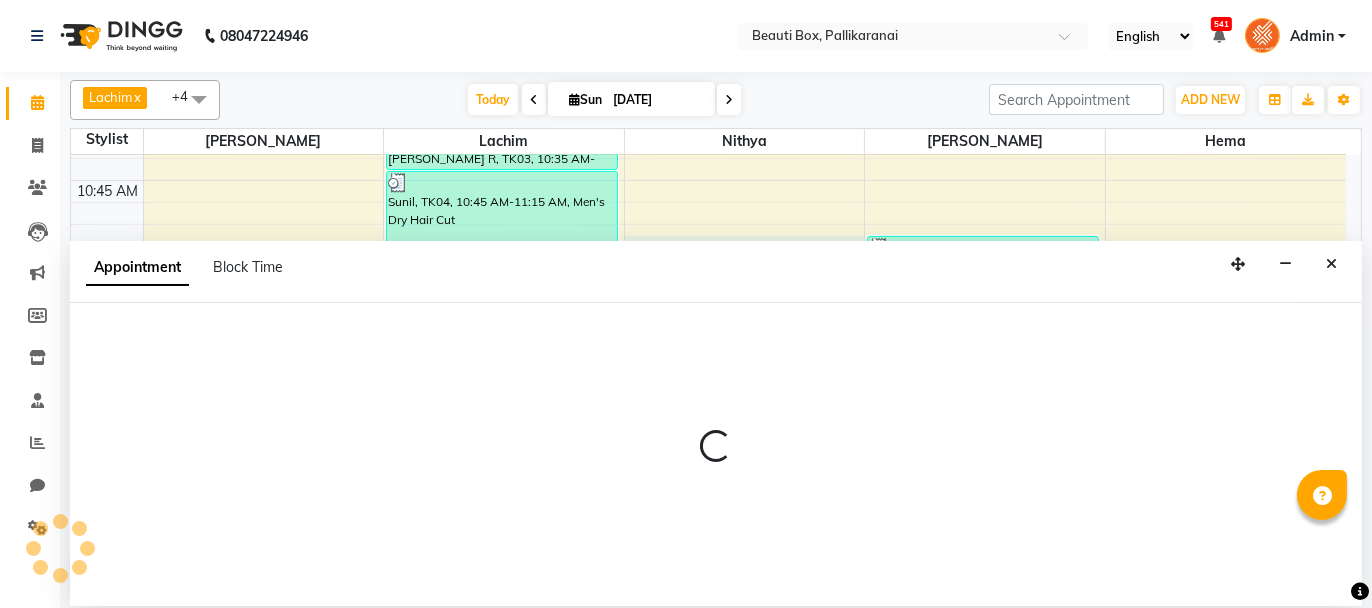 select on "18746" 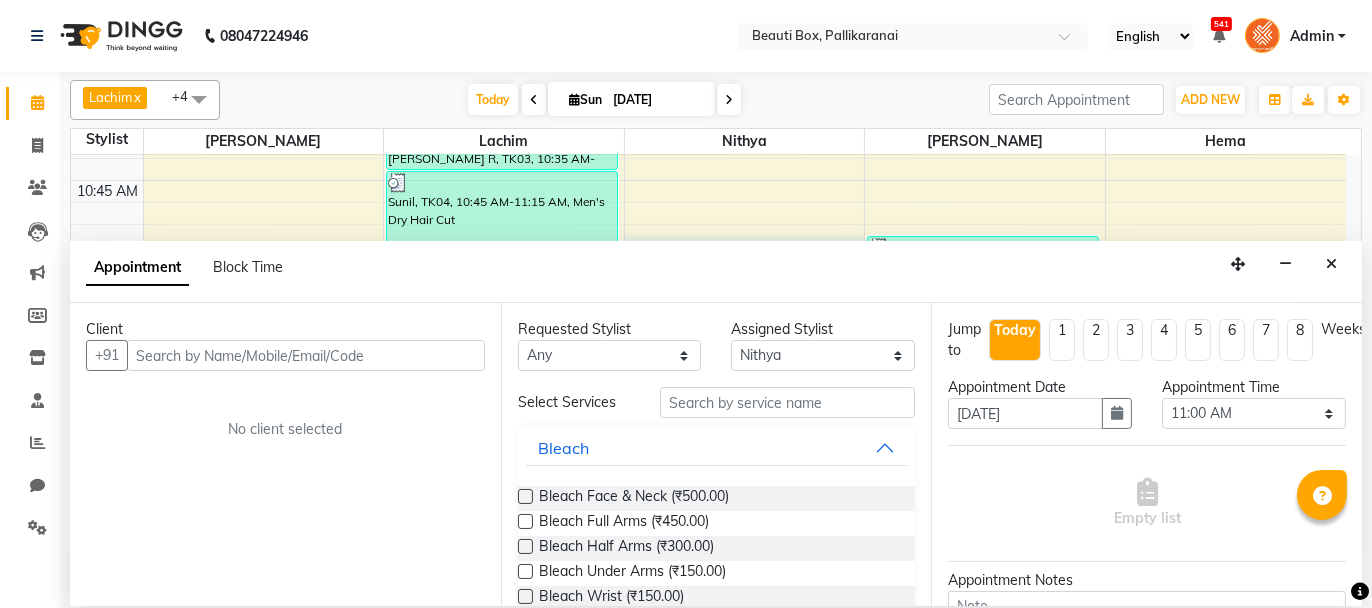 click at bounding box center (306, 355) 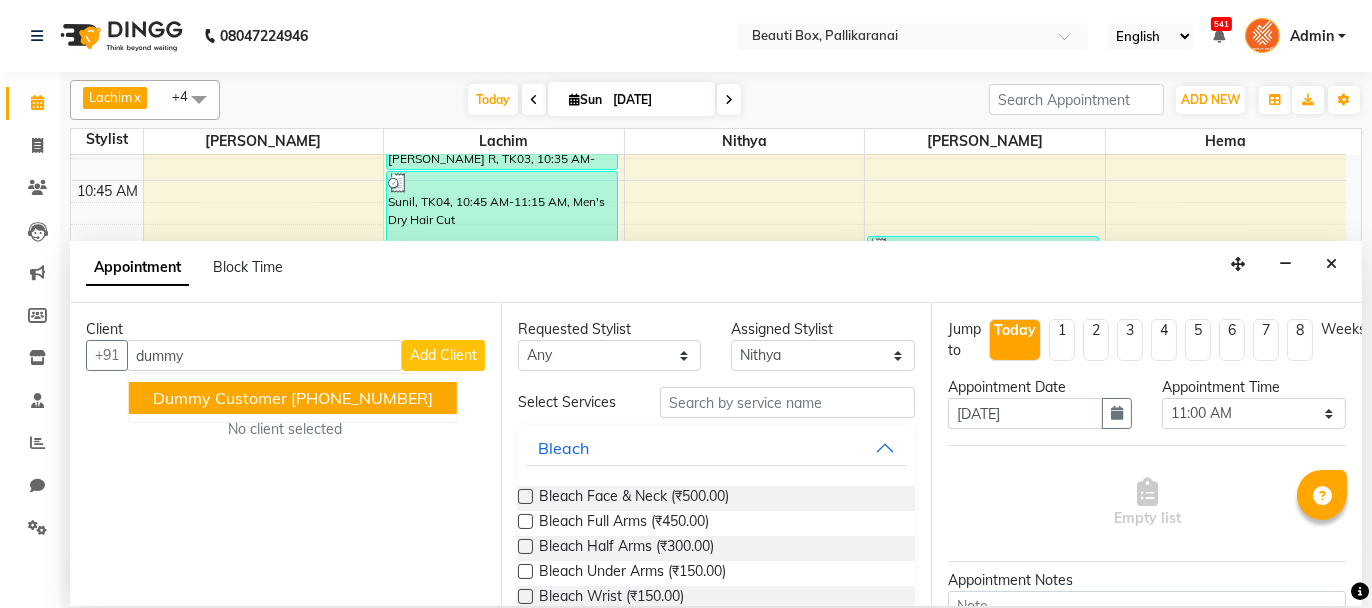 click on "Dummy Customer" at bounding box center (220, 398) 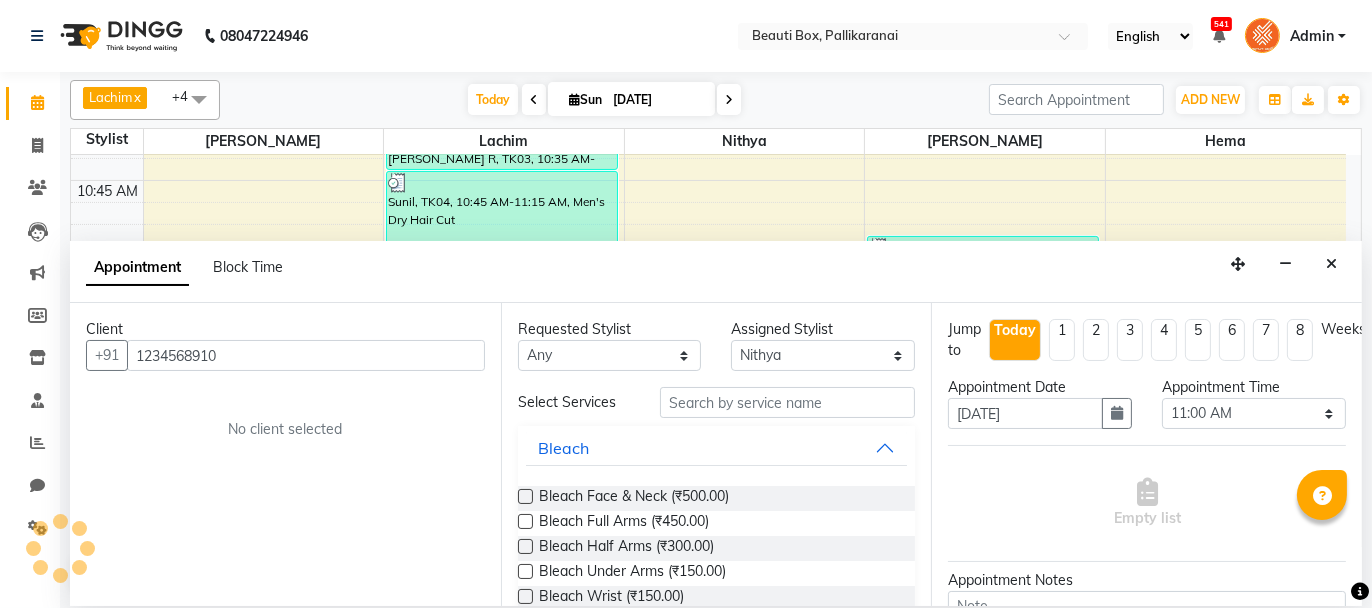 type on "1234568910" 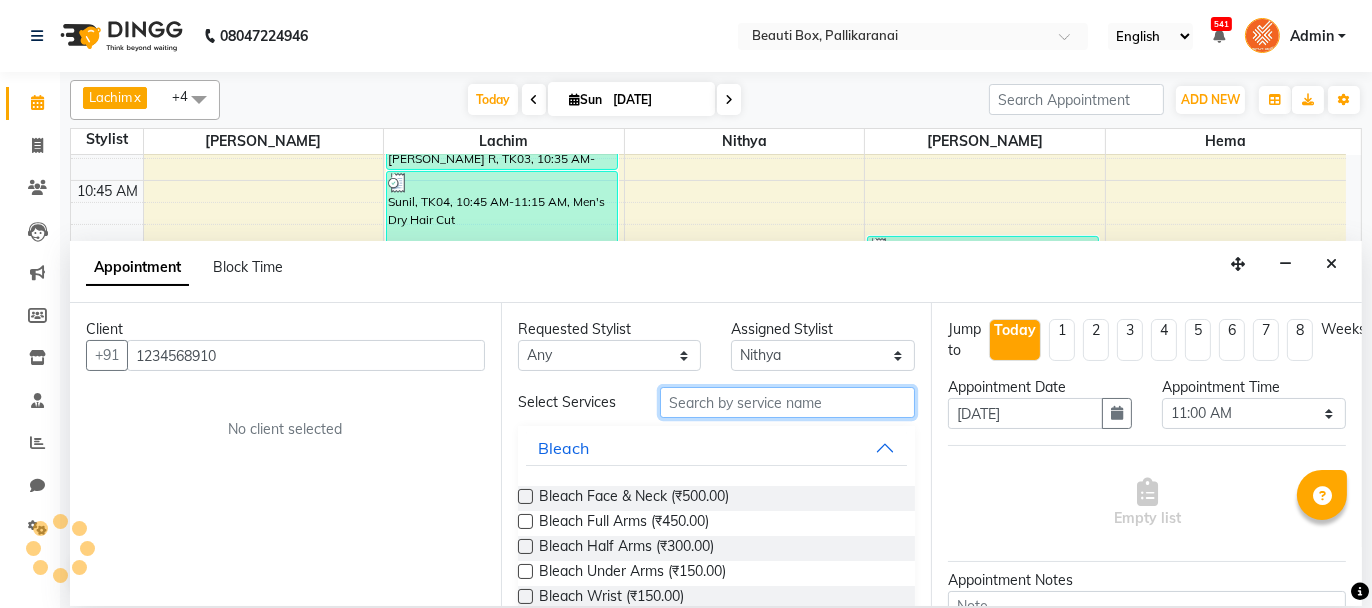 click at bounding box center [787, 402] 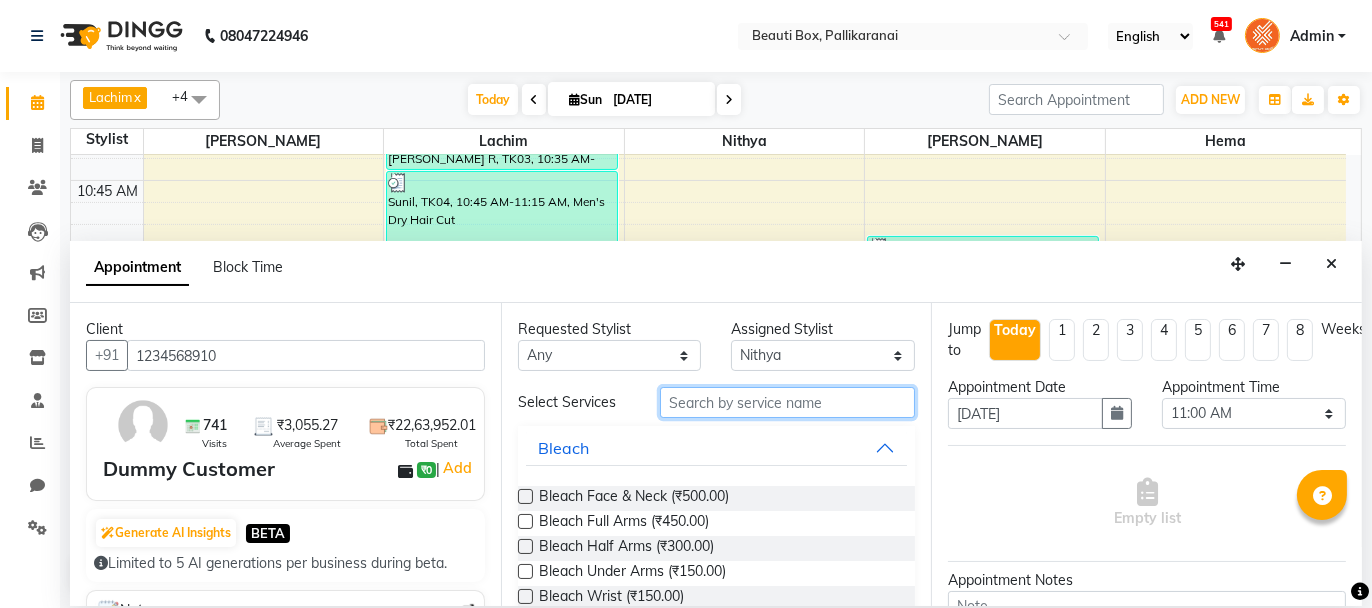 type on "d" 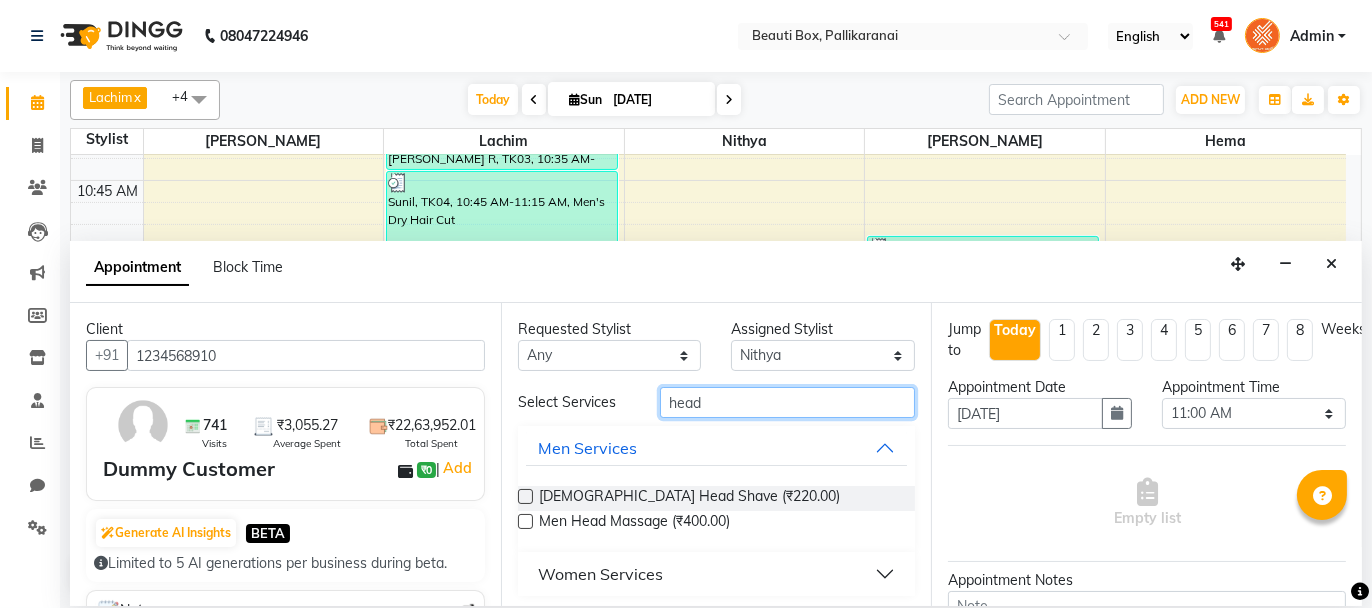 type on "head" 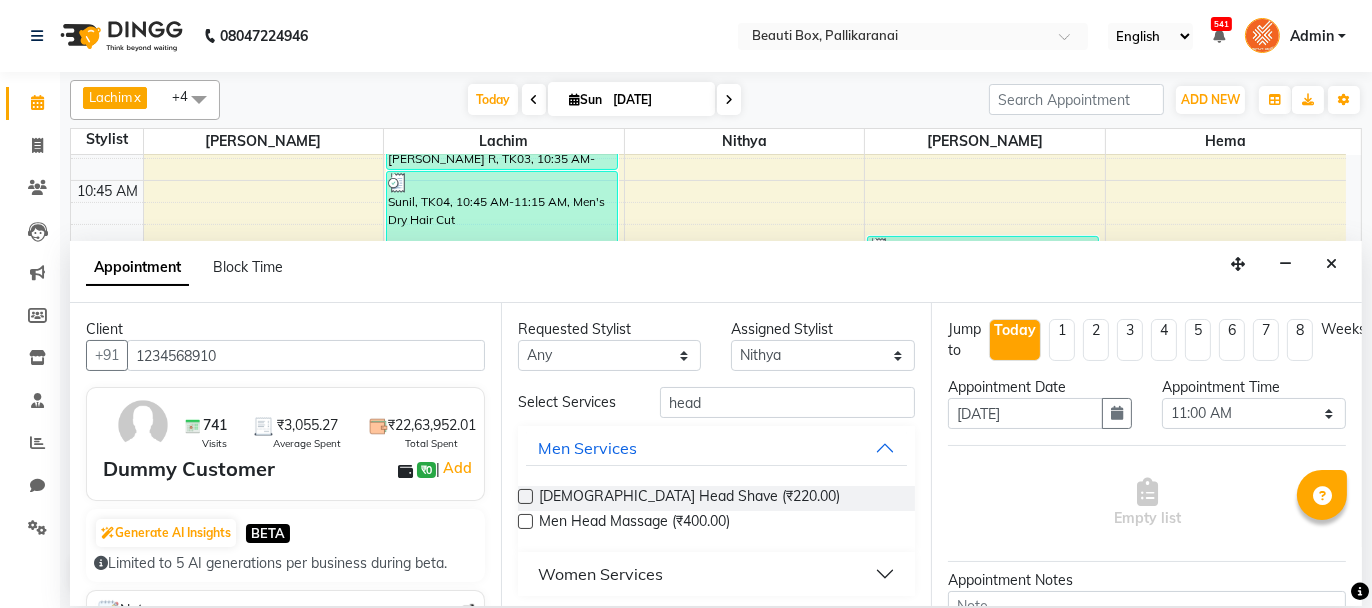 click on "Women Services" at bounding box center (717, 574) 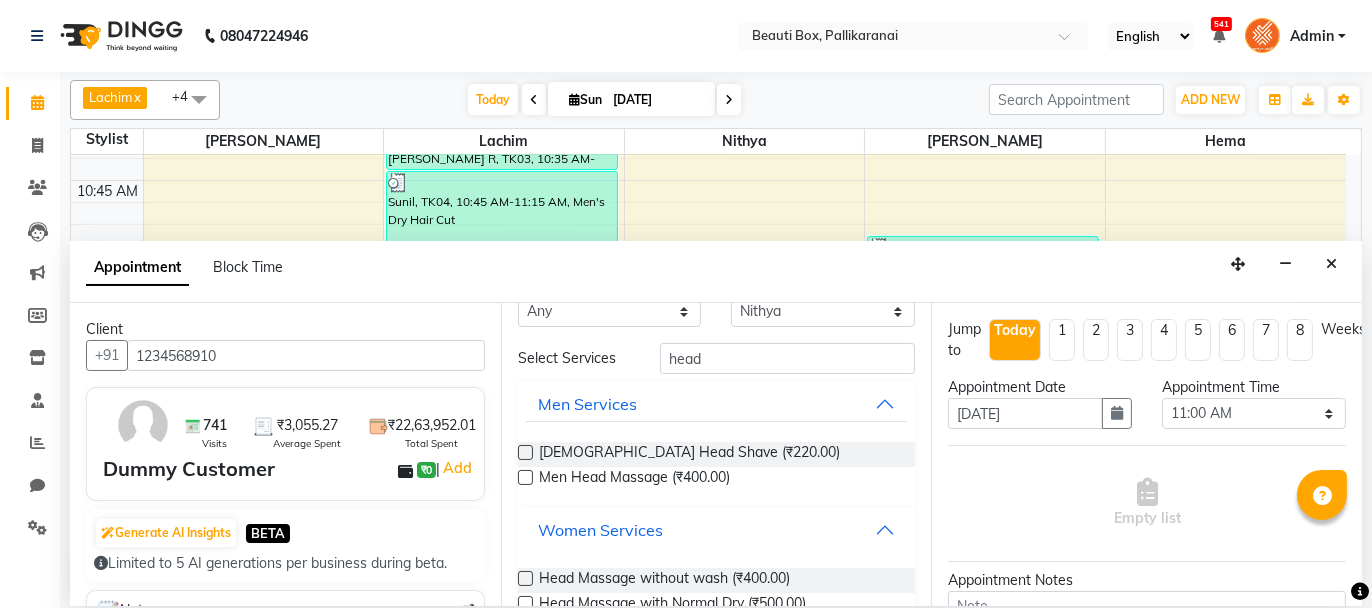 scroll, scrollTop: 87, scrollLeft: 0, axis: vertical 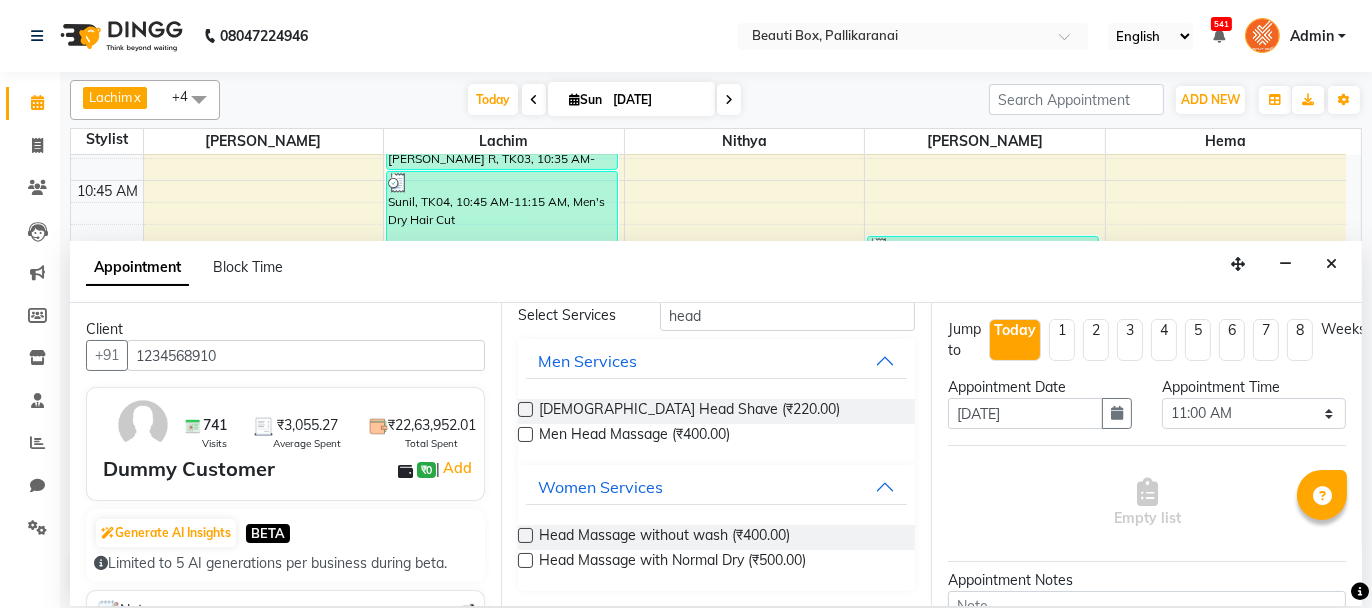 click at bounding box center [525, 560] 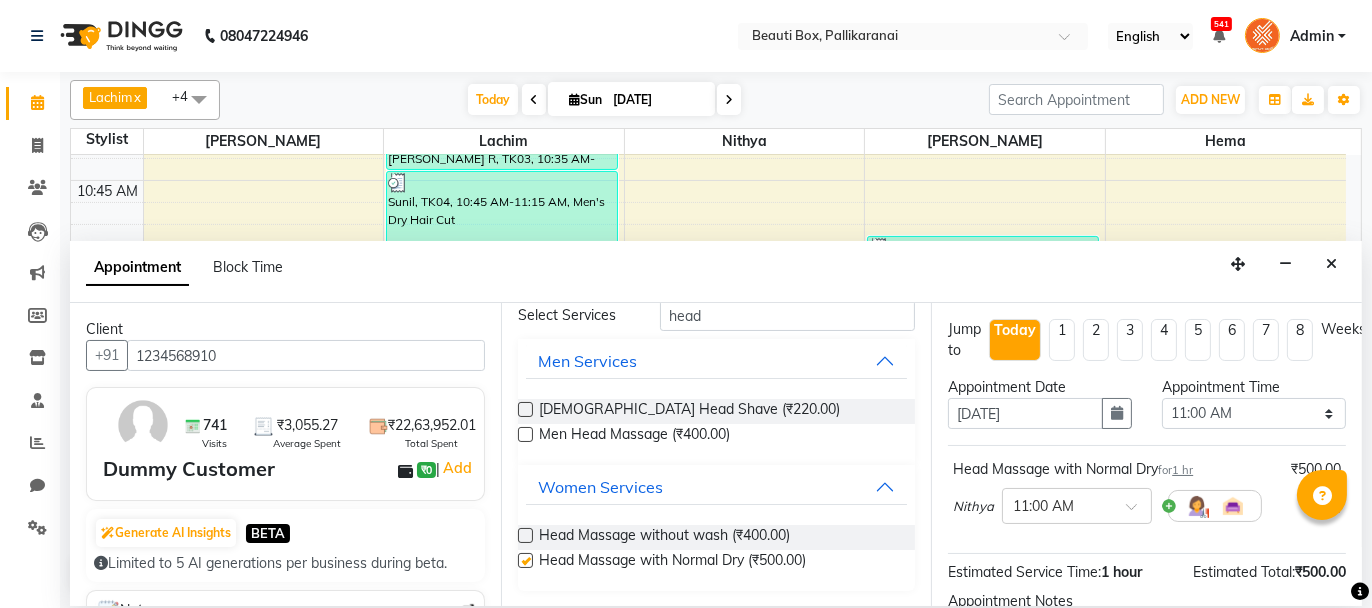 checkbox on "false" 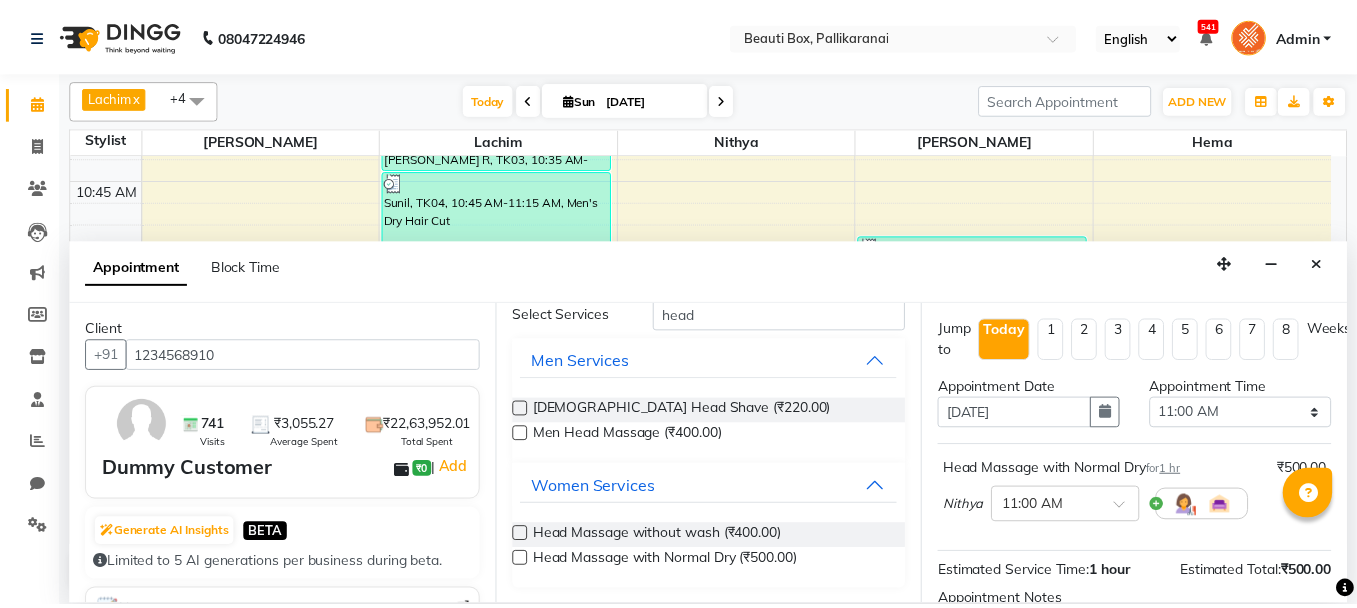scroll, scrollTop: 221, scrollLeft: 0, axis: vertical 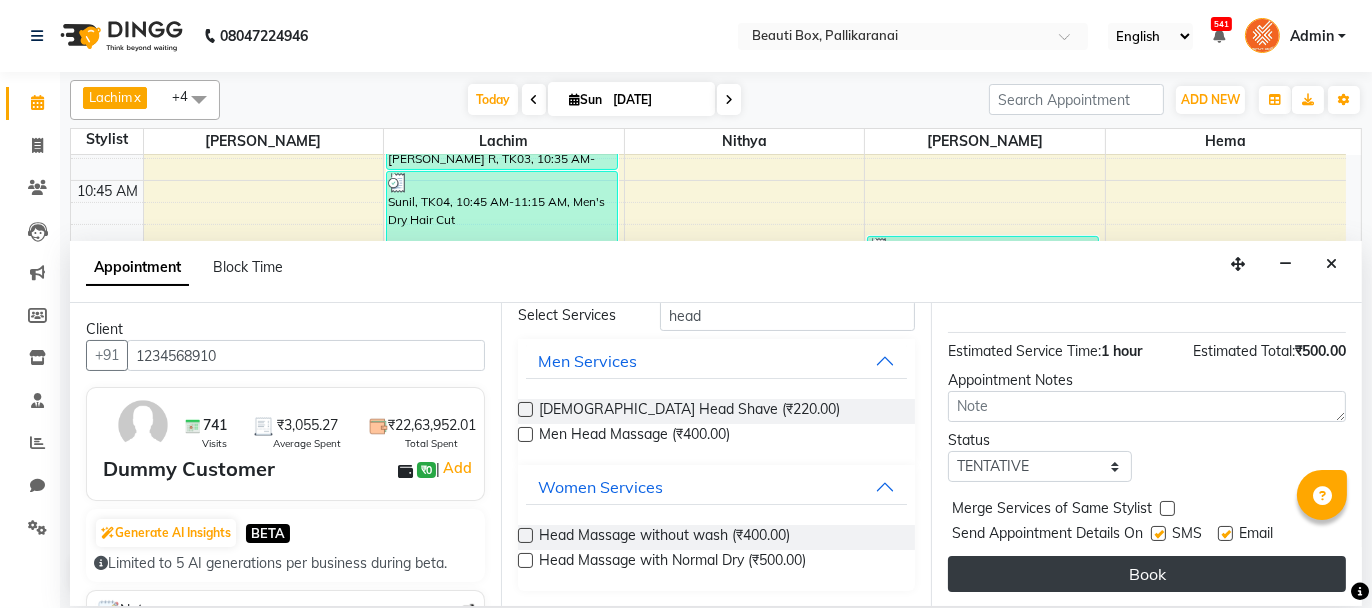 click on "Book" at bounding box center [1147, 574] 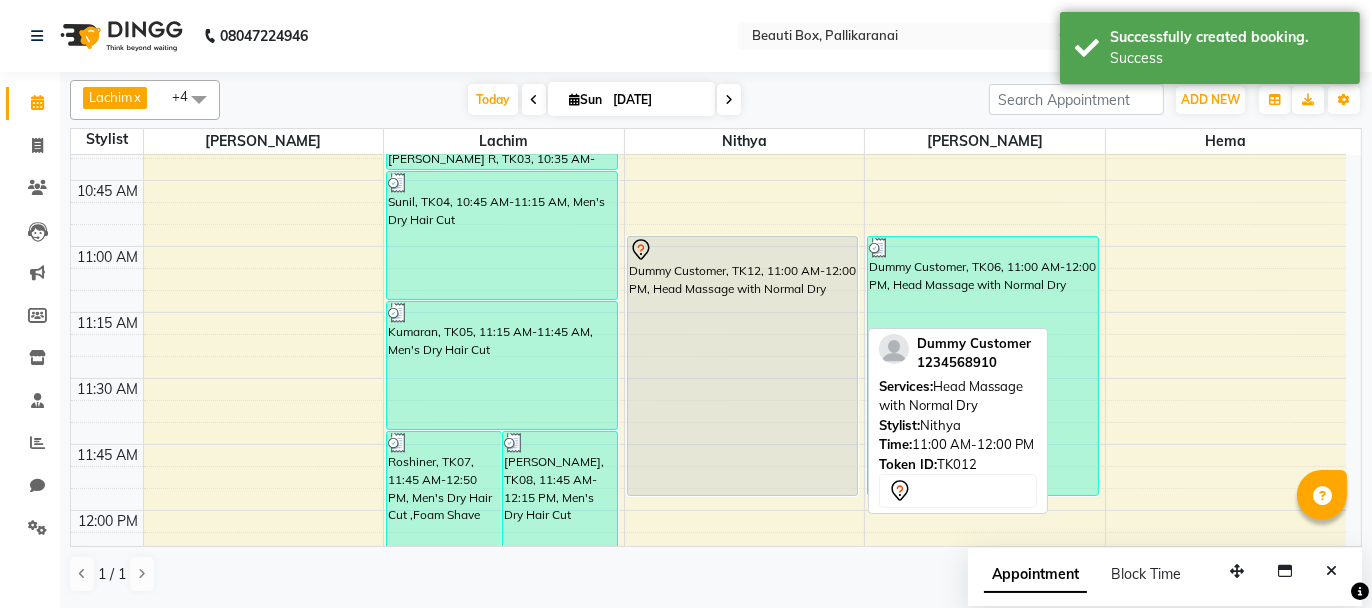 click on "Dummy Customer, TK12, 11:00 AM-12:00 PM, Head Massage with Normal Dry" at bounding box center (743, 366) 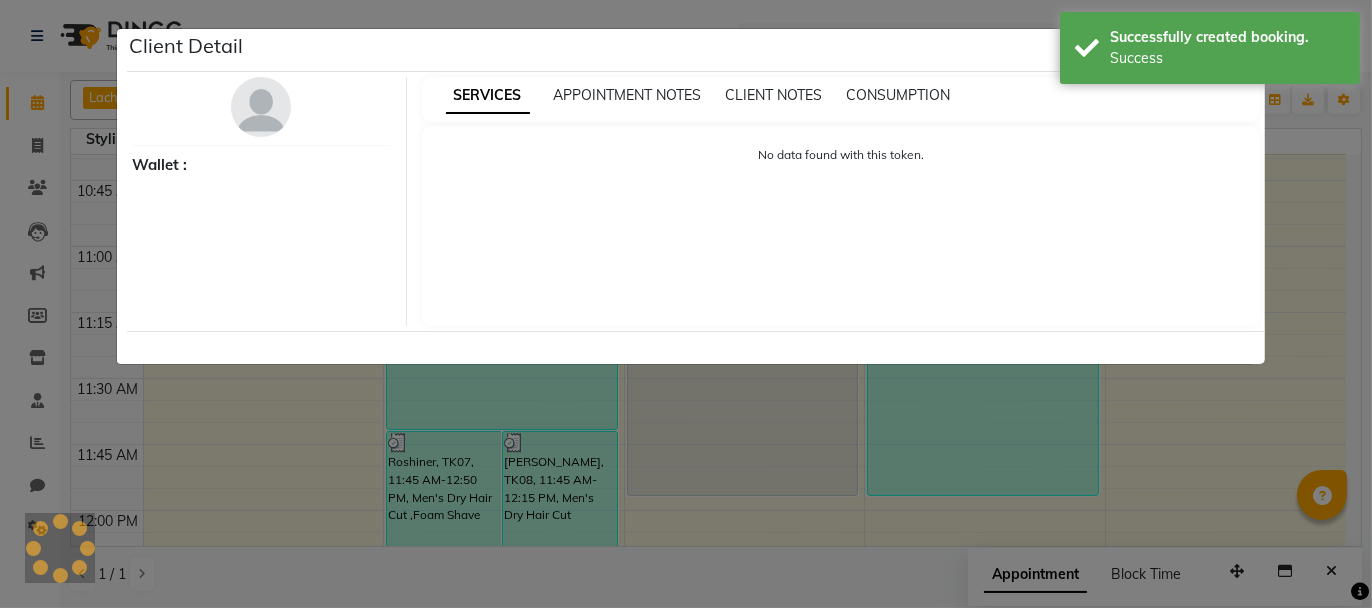 select on "7" 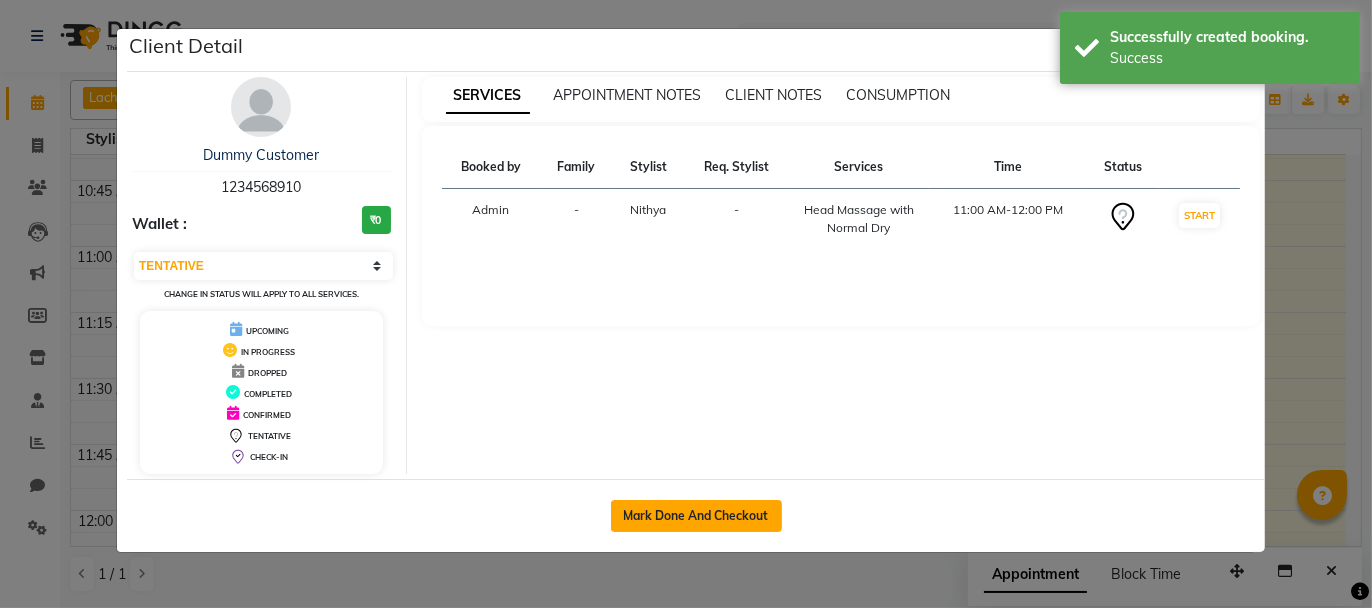 click on "Mark Done And Checkout" 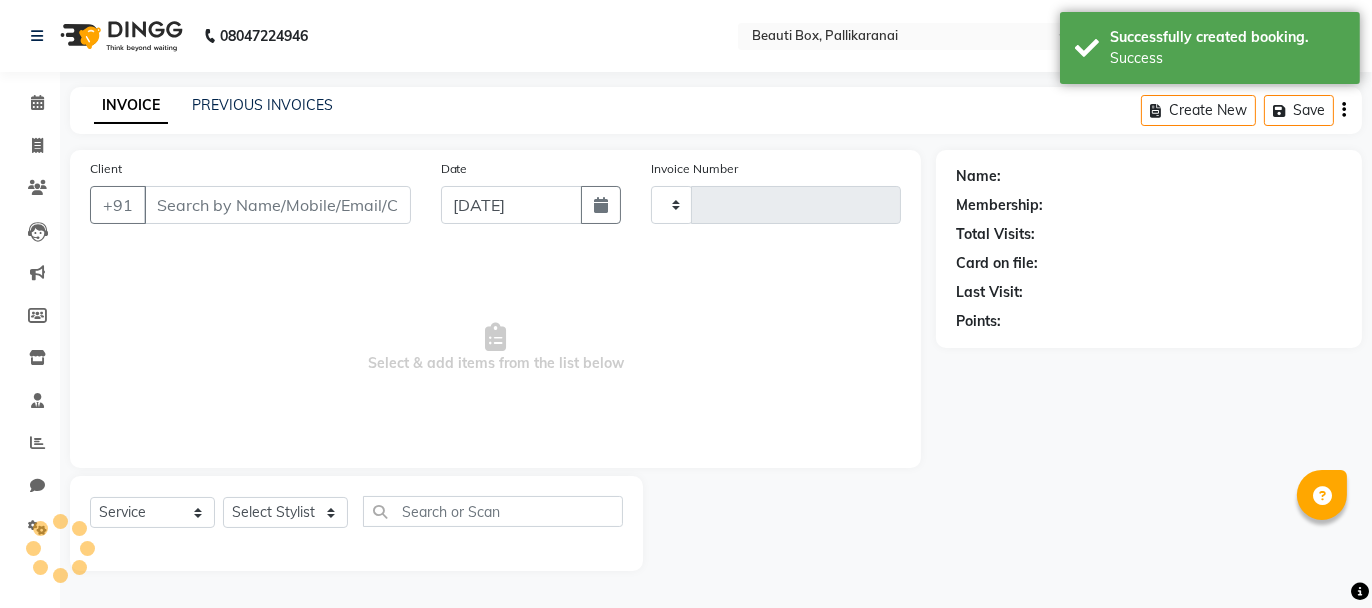 type on "1660" 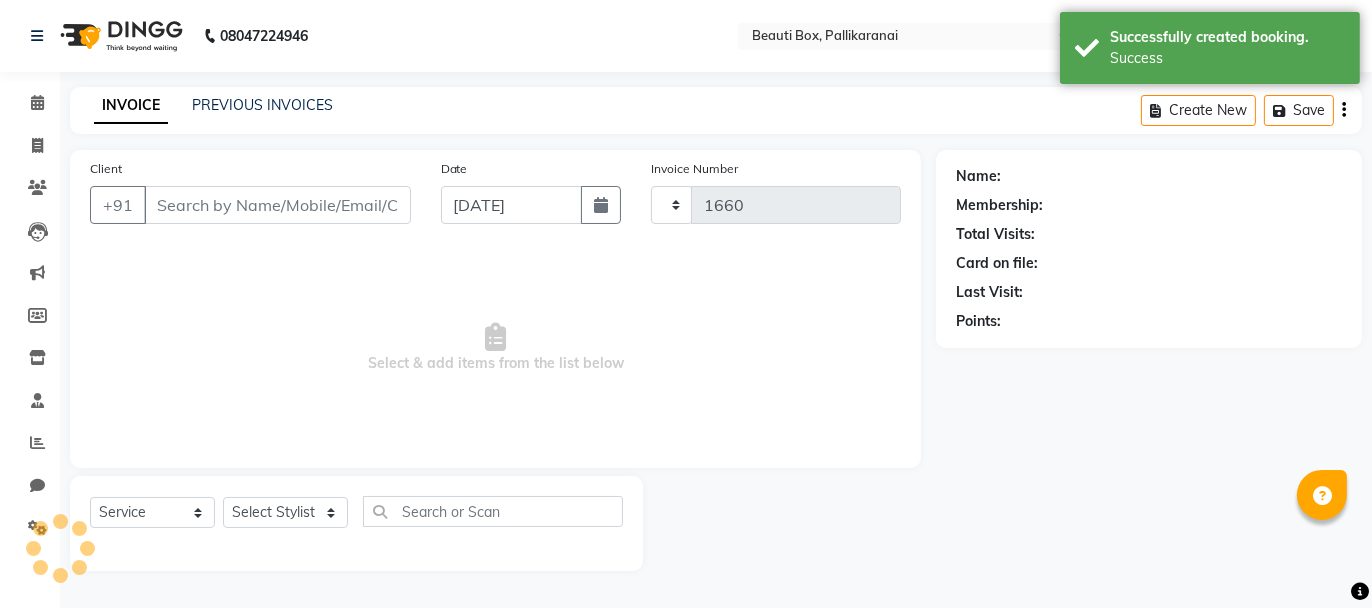 type on "1234568910" 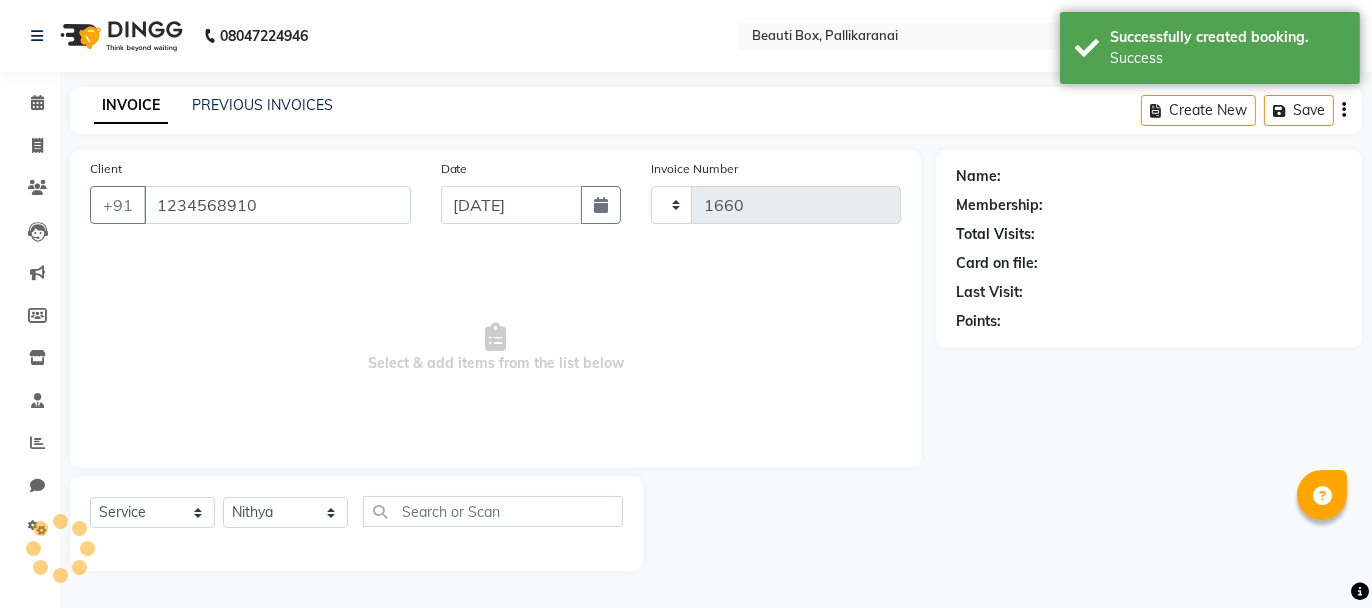 select on "11" 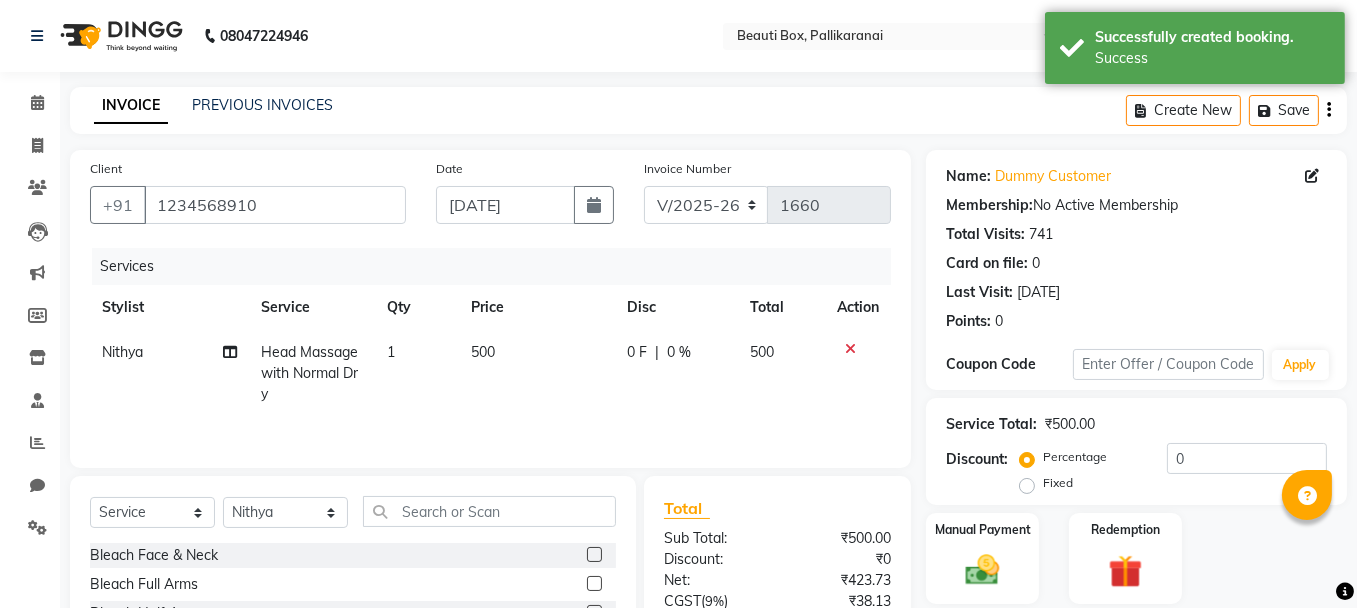 click on "500" 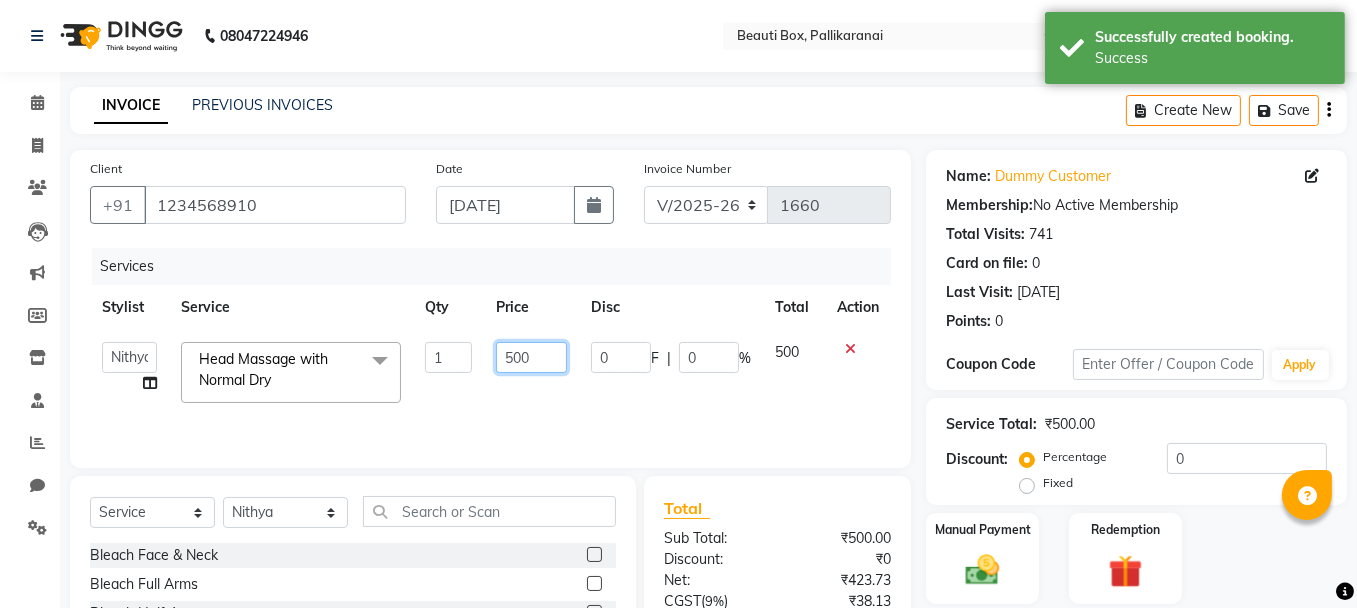 click on "500" 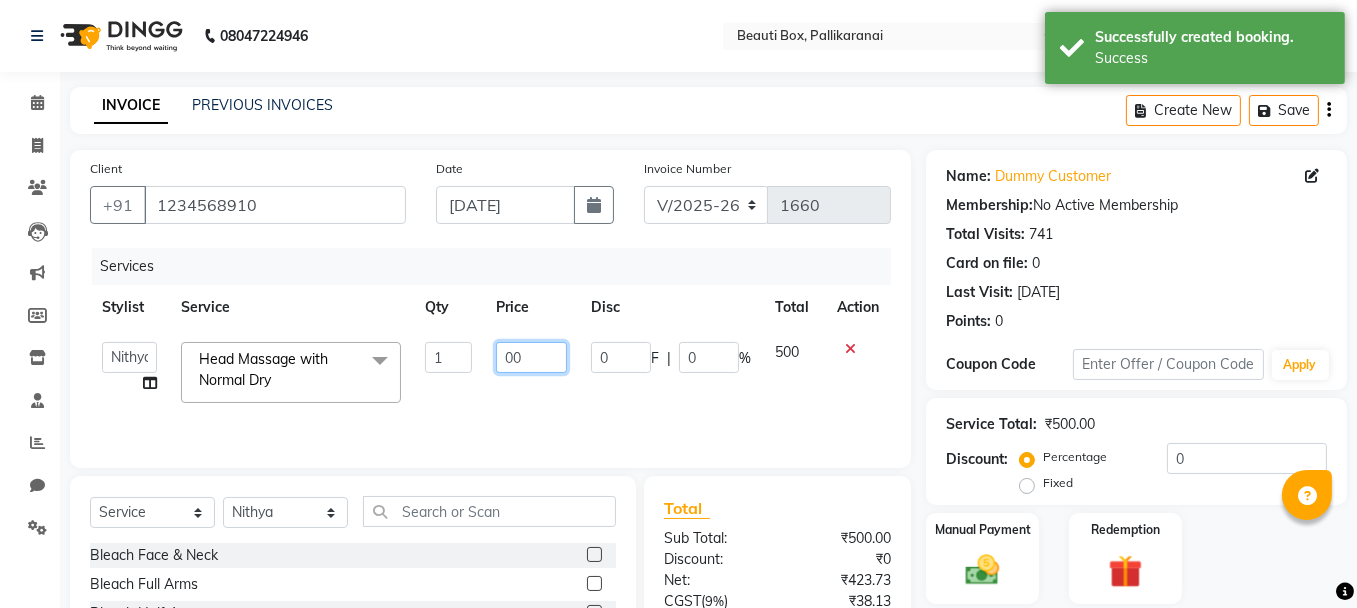 type on "700" 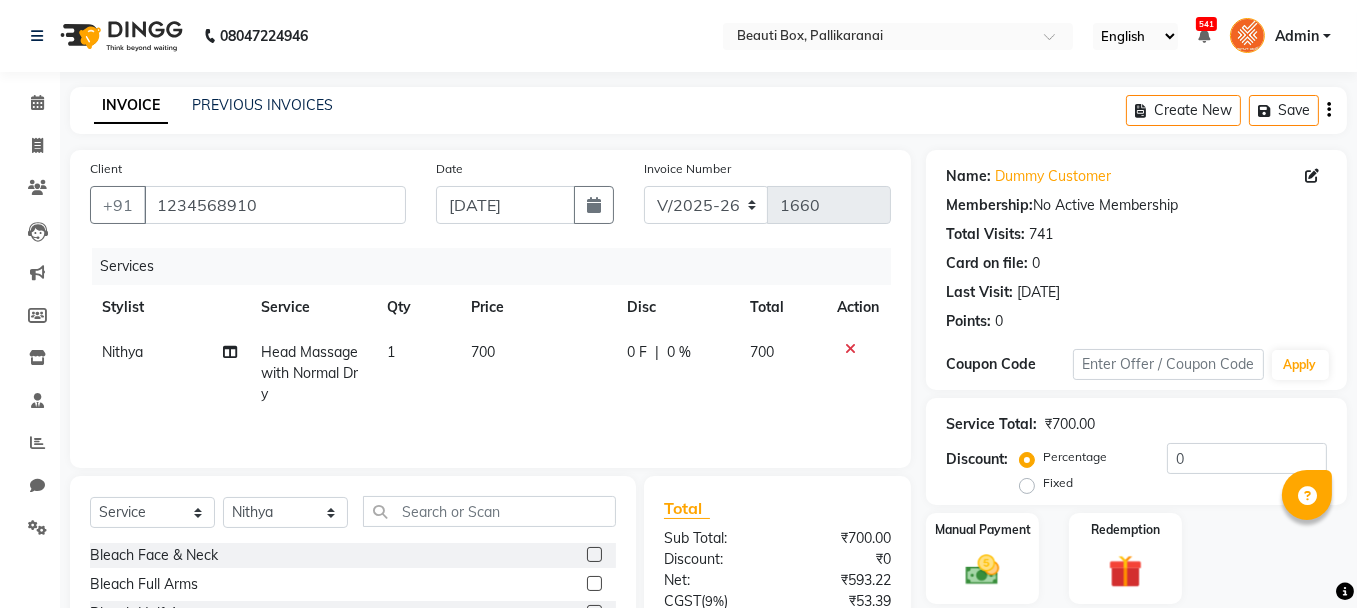 click on "700" 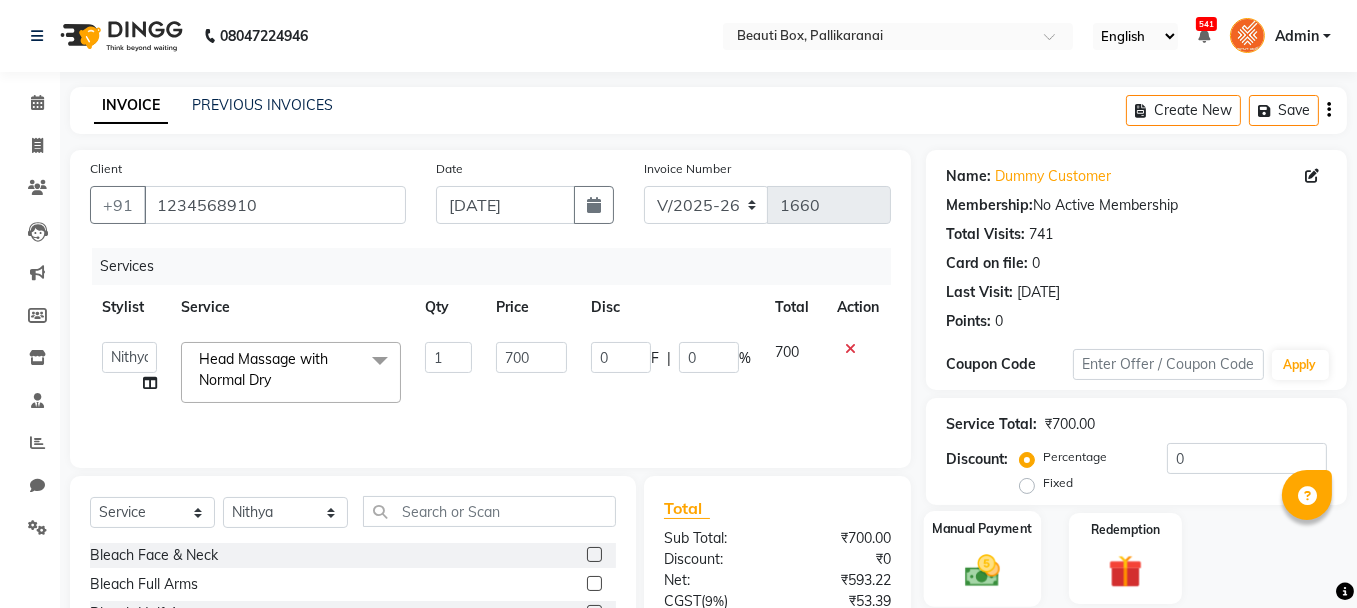 click 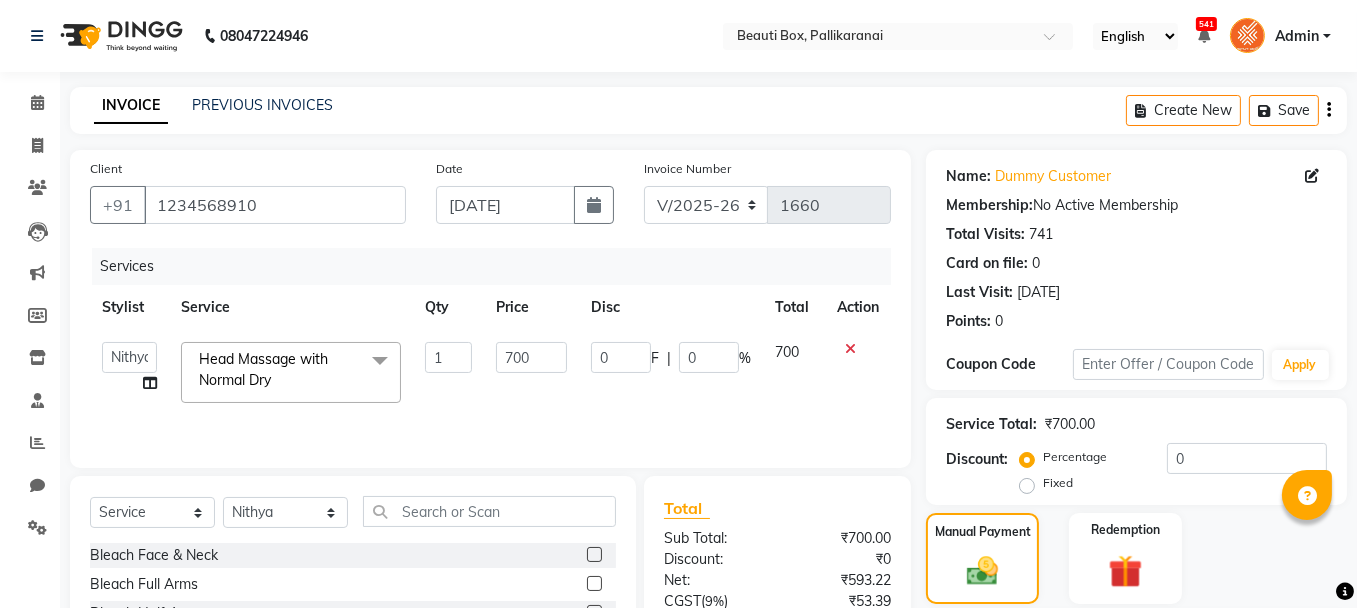 scroll, scrollTop: 194, scrollLeft: 0, axis: vertical 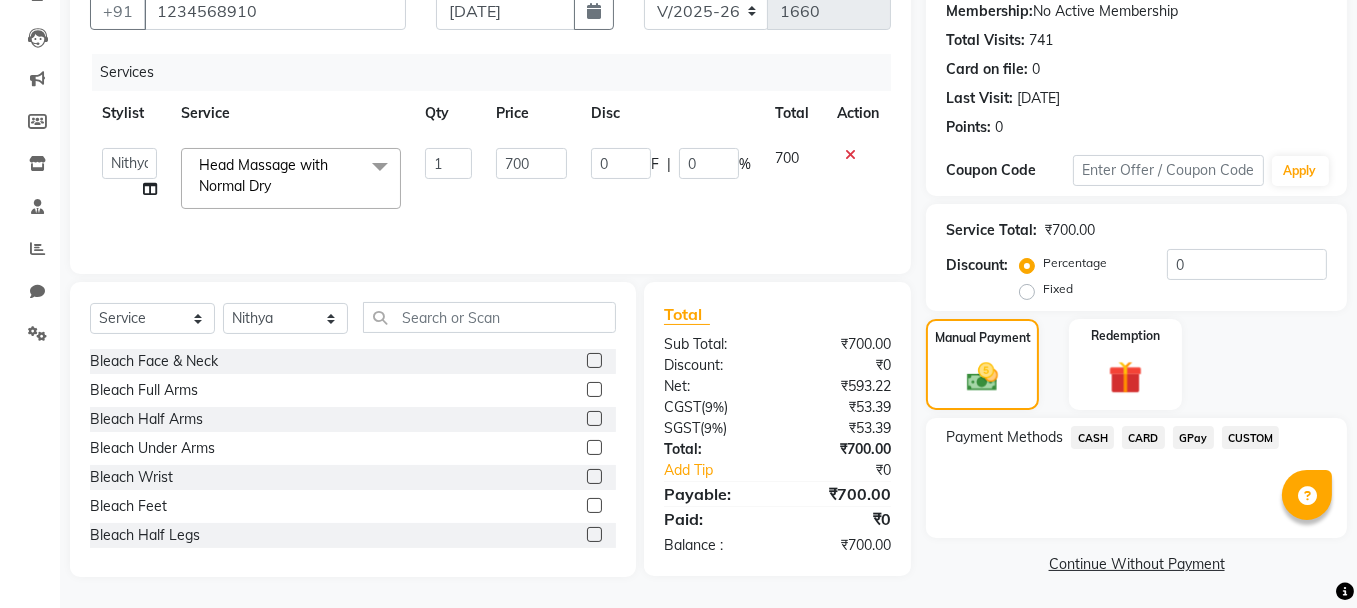 click on "CASH" 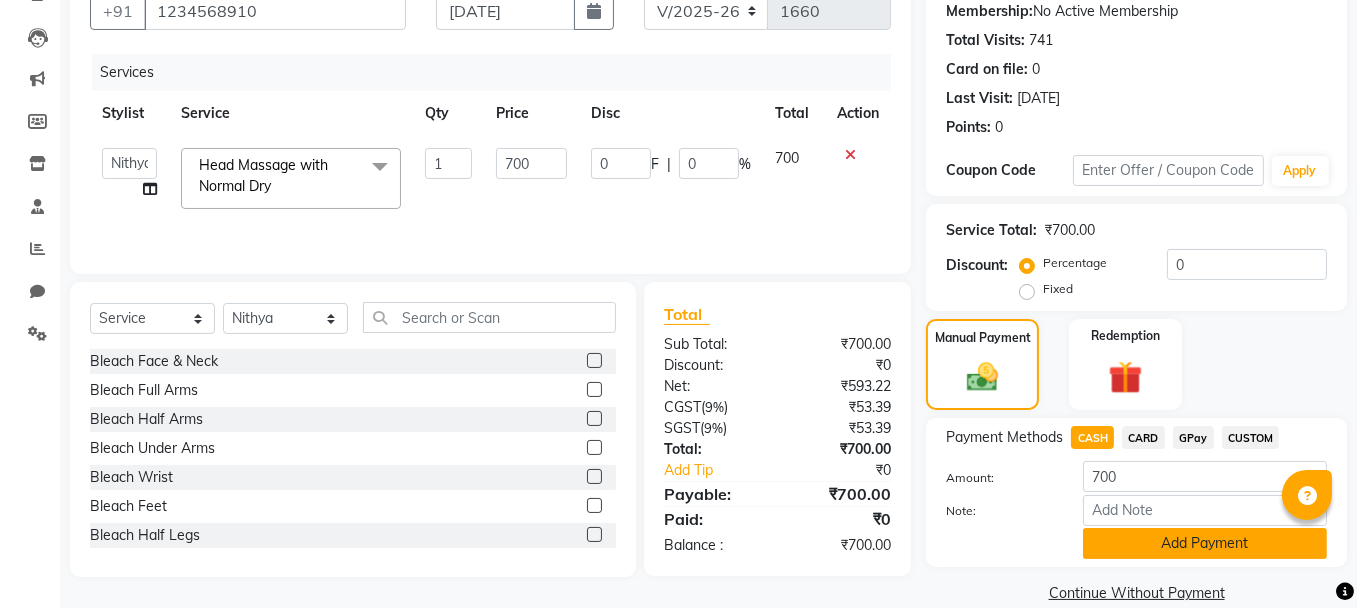 click on "Add Payment" 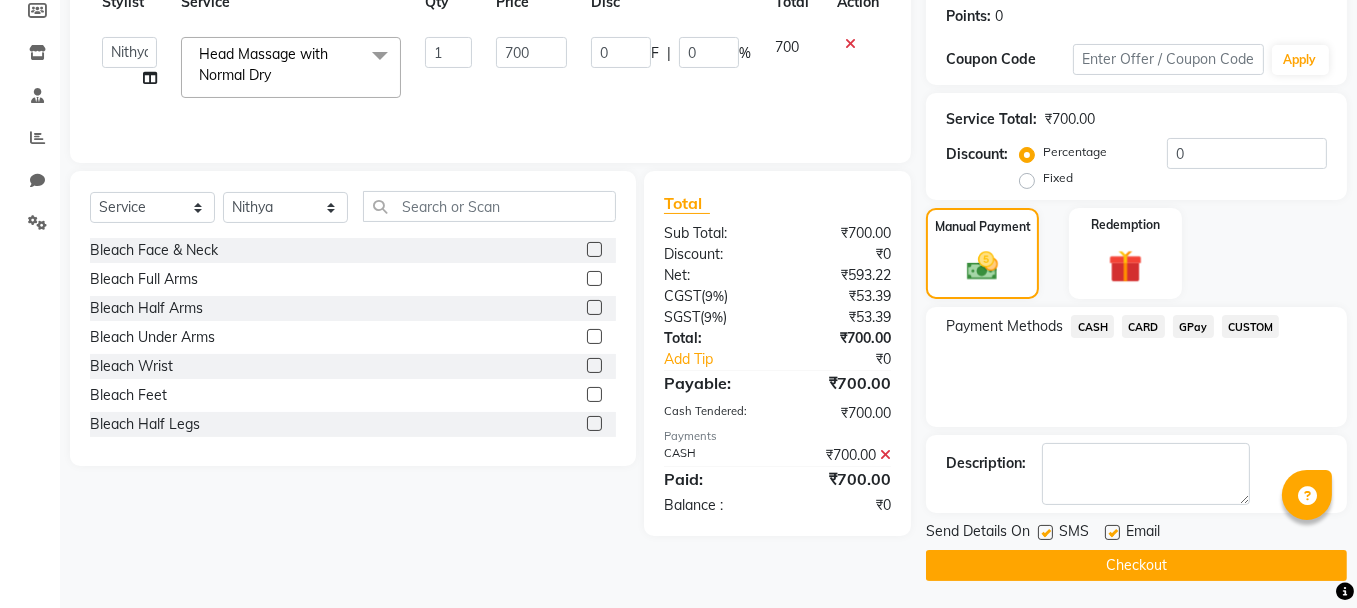 scroll, scrollTop: 305, scrollLeft: 0, axis: vertical 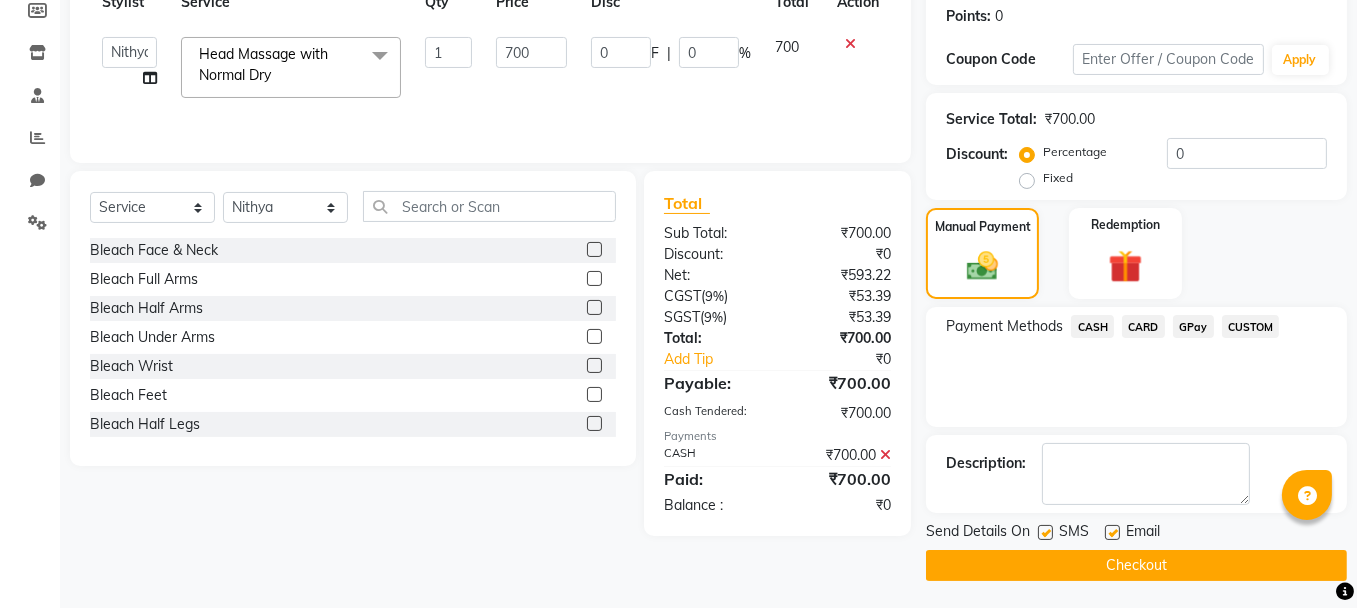 click on "Checkout" 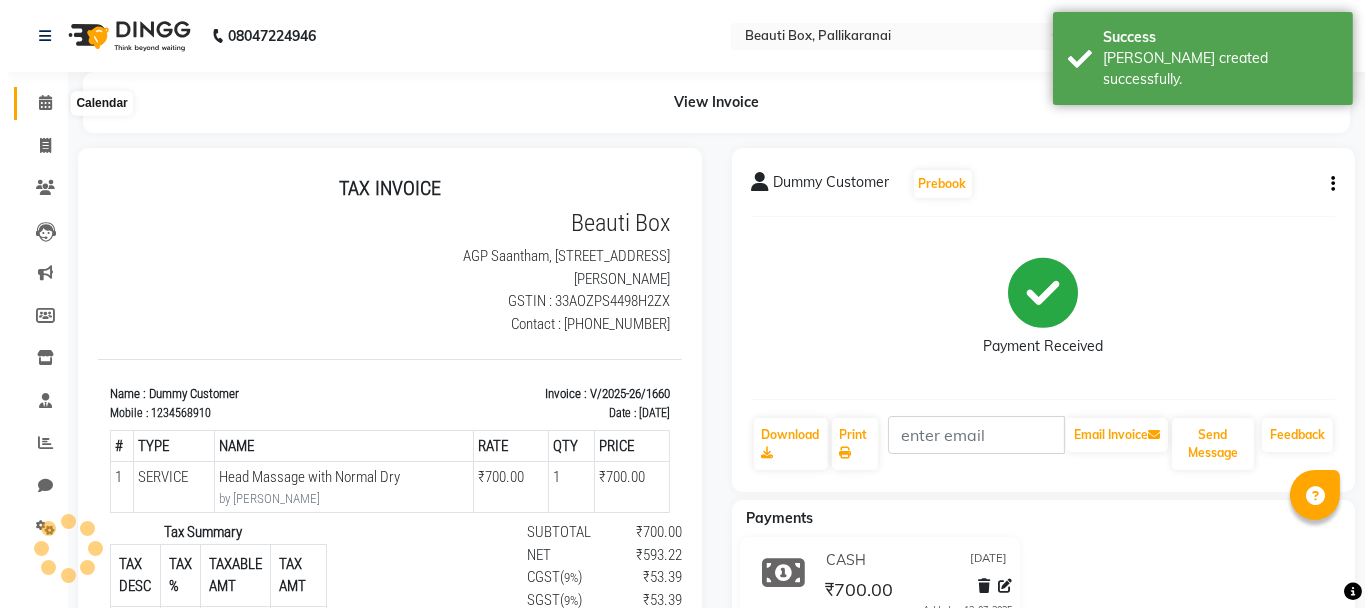 scroll, scrollTop: 0, scrollLeft: 0, axis: both 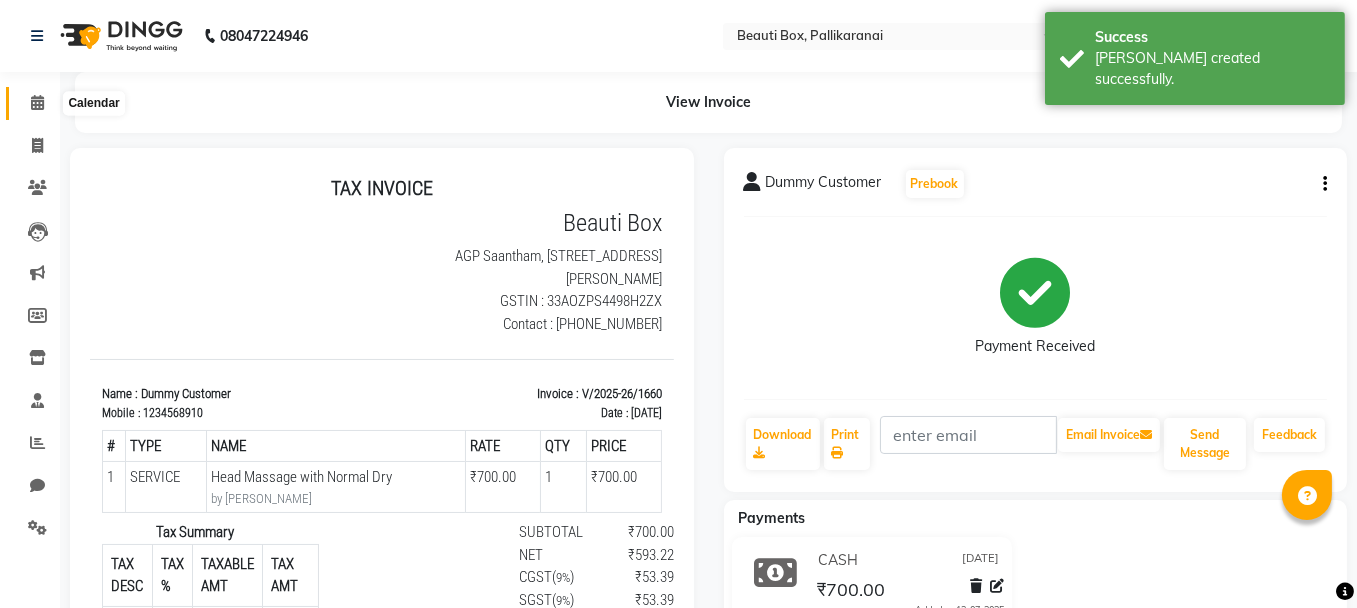 click 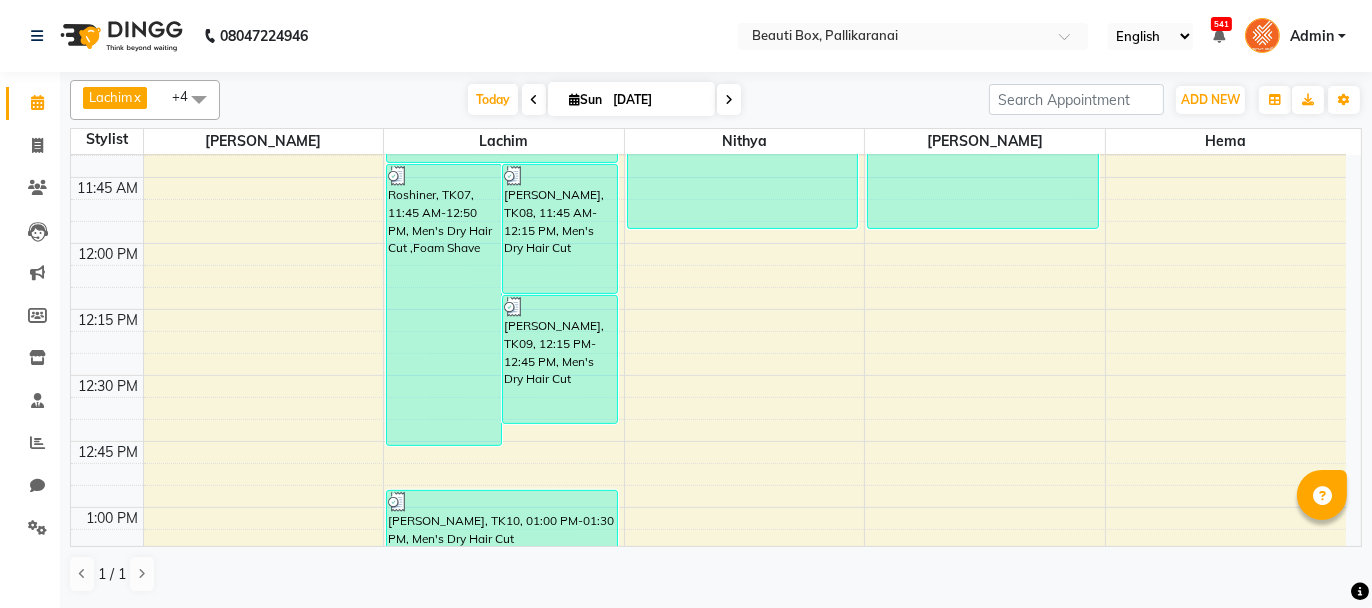 scroll, scrollTop: 1000, scrollLeft: 0, axis: vertical 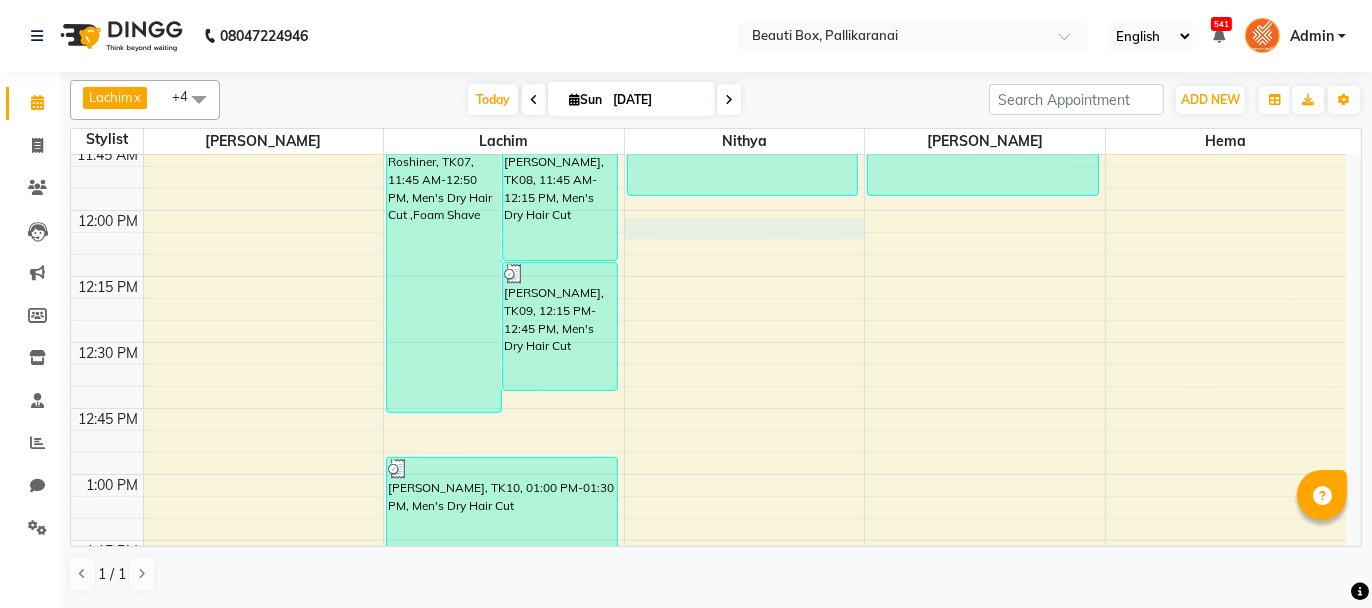 click on "8:00 AM 8:15 AM 8:30 AM 8:45 AM 9:00 AM 9:15 AM 9:30 AM 9:45 AM 10:00 AM 10:15 AM 10:30 AM 10:45 AM 11:00 AM 11:15 AM 11:30 AM 11:45 AM 12:00 PM 12:15 PM 12:30 PM 12:45 PM 1:00 PM 1:15 PM 1:30 PM 1:45 PM 2:00 PM 2:15 PM 2:30 PM 2:45 PM 3:00 PM 3:15 PM 3:30 PM 3:45 PM 4:00 PM 4:15 PM 4:30 PM 4:45 PM 5:00 PM 5:15 PM 5:30 PM 5:45 PM 6:00 PM 6:15 PM 6:30 PM 6:45 PM 7:00 PM 7:15 PM 7:30 PM 7:45 PM 8:00 PM 8:15 PM 8:30 PM 8:45 PM 9:00 PM 9:15 PM 9:30 PM 9:45 PM     Roshiner, TK07, 11:45 AM-12:50 PM, Men's Dry Hair Cut ,Foam Shave      Hari, TK08, 11:45 AM-12:15 PM, Men's Dry Hair Cut      [PERSON_NAME], TK09, 12:15 PM-12:45 PM, Men's Dry Hair Cut      [PERSON_NAME], TK02, 09:30 AM-10:35 AM, Men's Dry Hair Cut ,Foam Shave      [PERSON_NAME] R, TK03, 10:35 AM-10:45 AM, [DEMOGRAPHIC_DATA] Child Haircut Basic      Sunil, TK04, 10:45 AM-11:15 AM, Men's Dry Hair Cut      Kumaran, TK05, 11:15 AM-11:45 AM, Men's Dry Hair Cut      [PERSON_NAME], TK10, 01:00 PM-01:30 PM, Men's Dry Hair Cut          [PERSON_NAME], TK11, 02:00 PM-03:00 PM, WP1" at bounding box center (708, 1002) 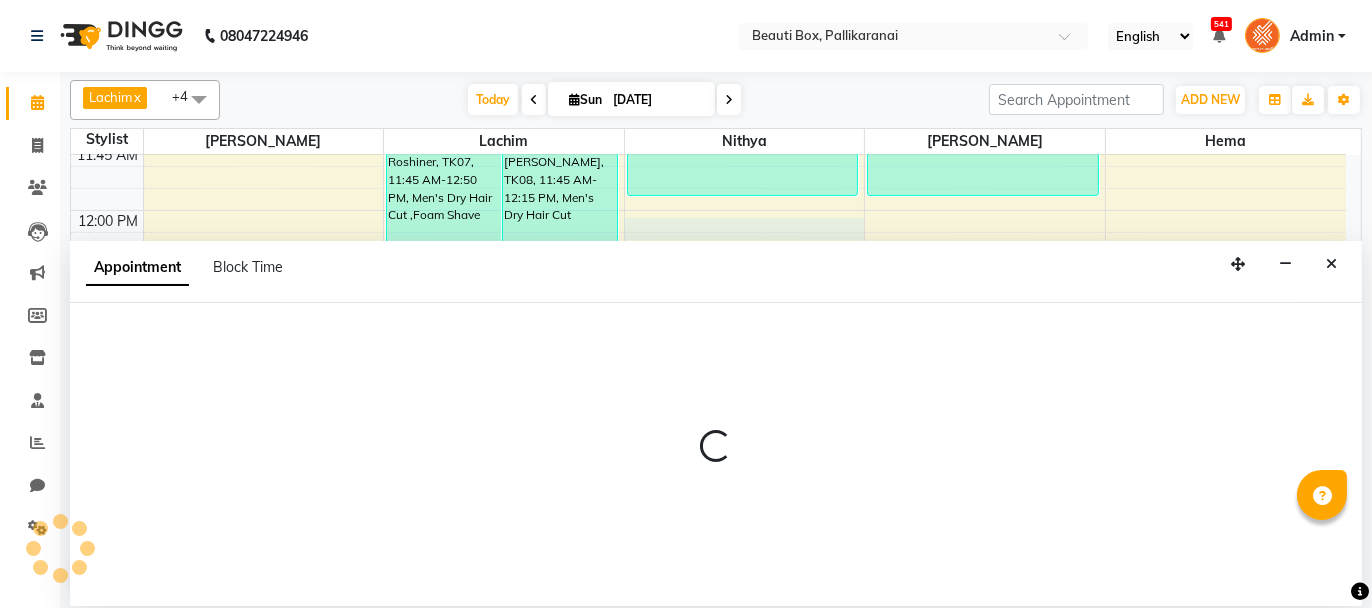 select on "18746" 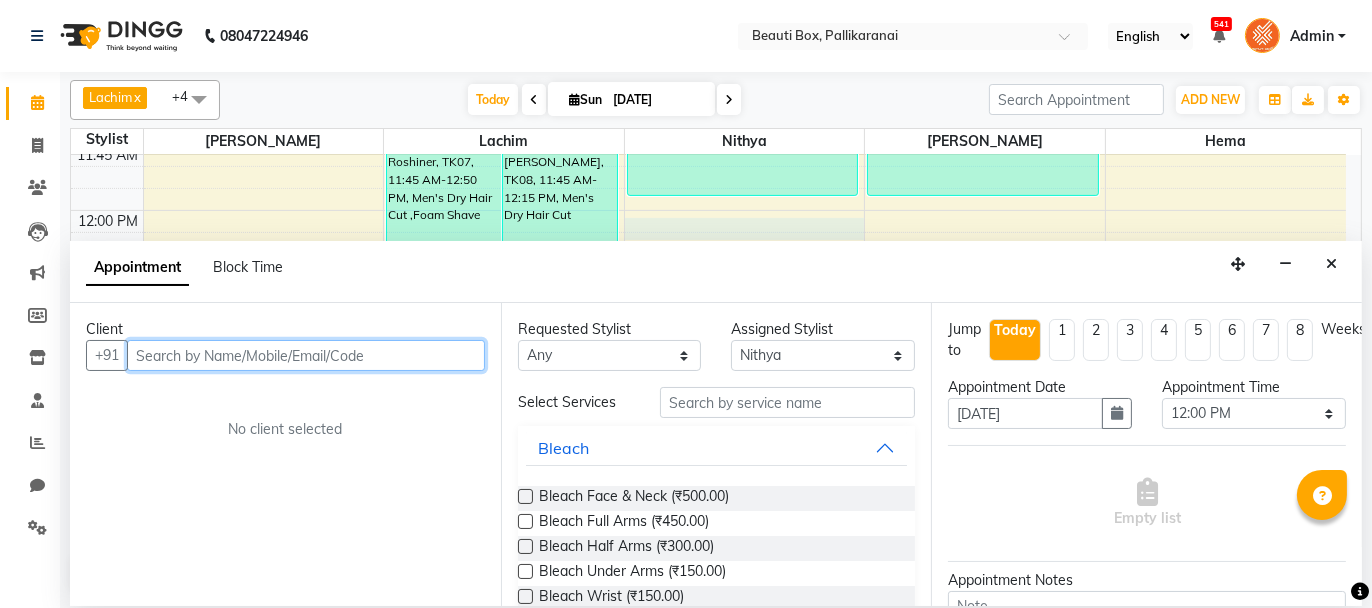 click at bounding box center [306, 355] 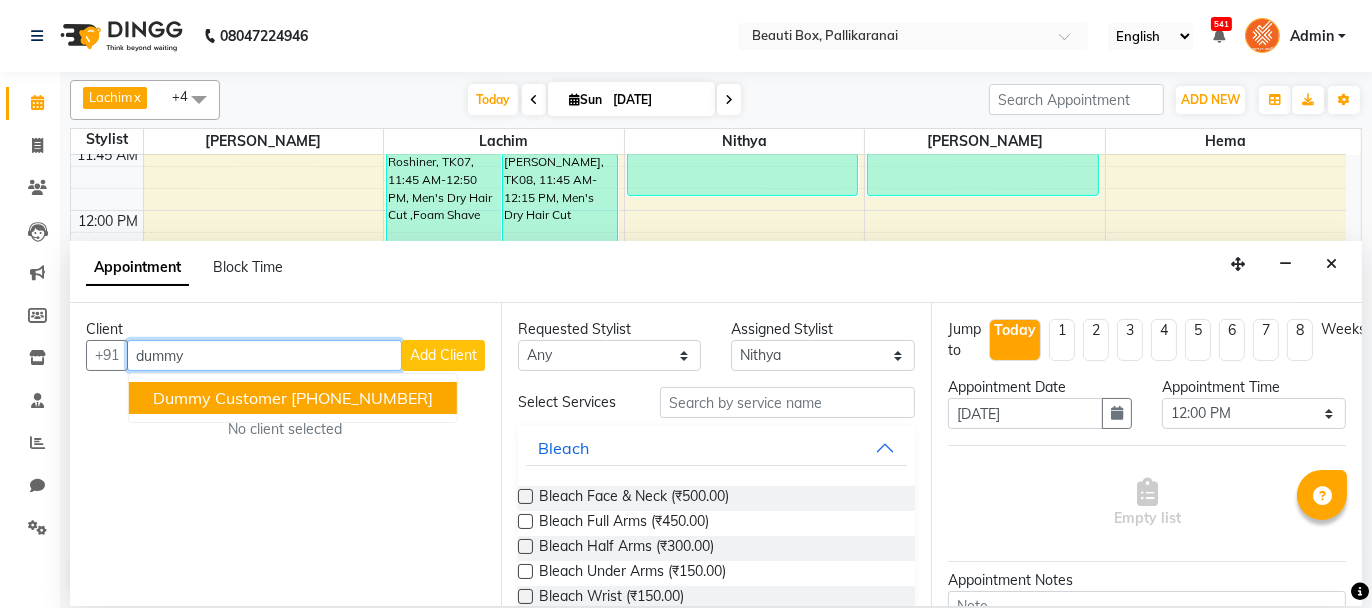 click on "Dummy Customer" at bounding box center [220, 398] 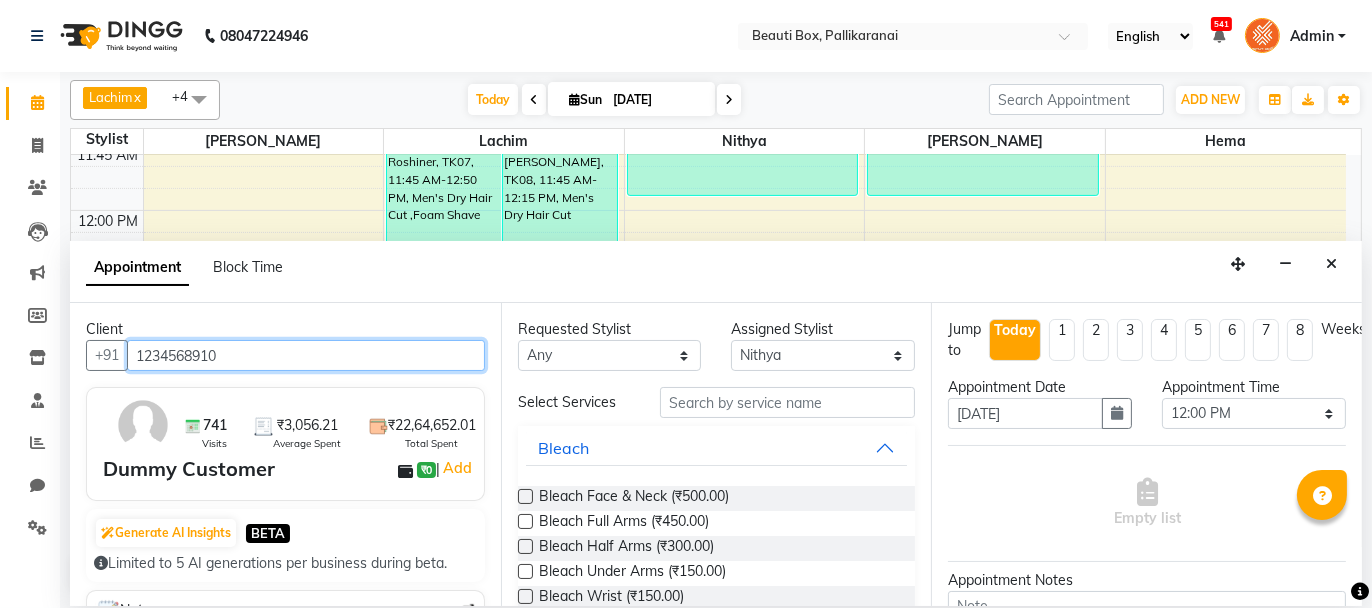 type on "1234568910" 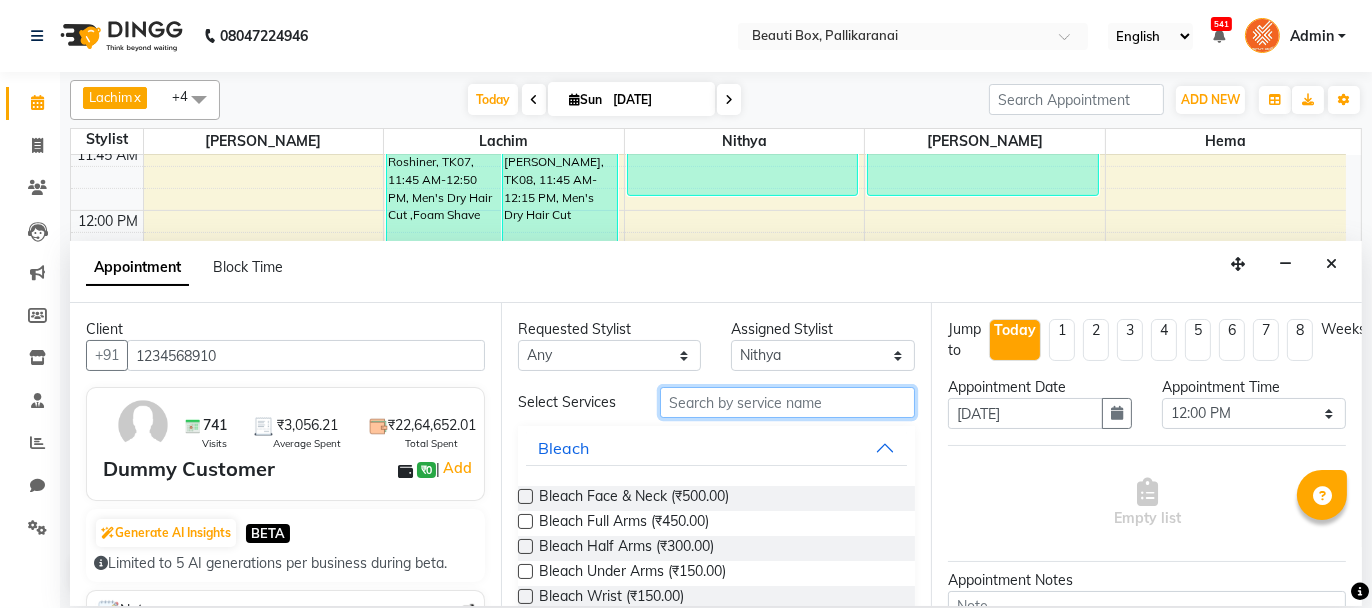 click at bounding box center (787, 402) 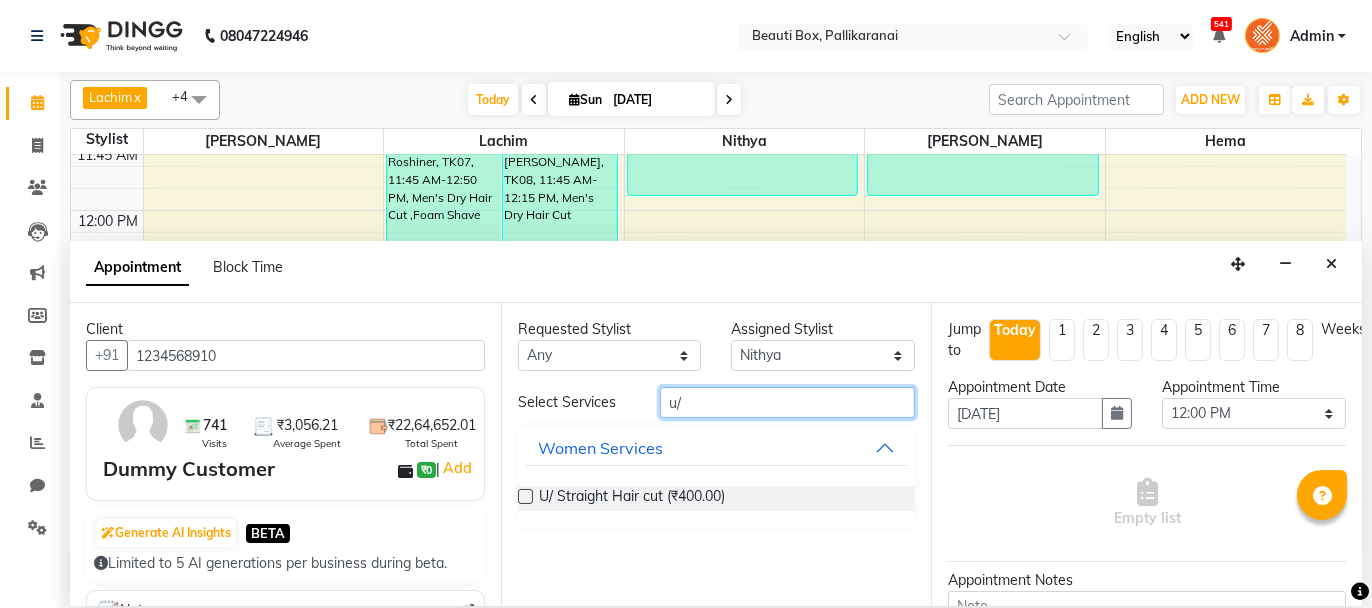 type on "u/" 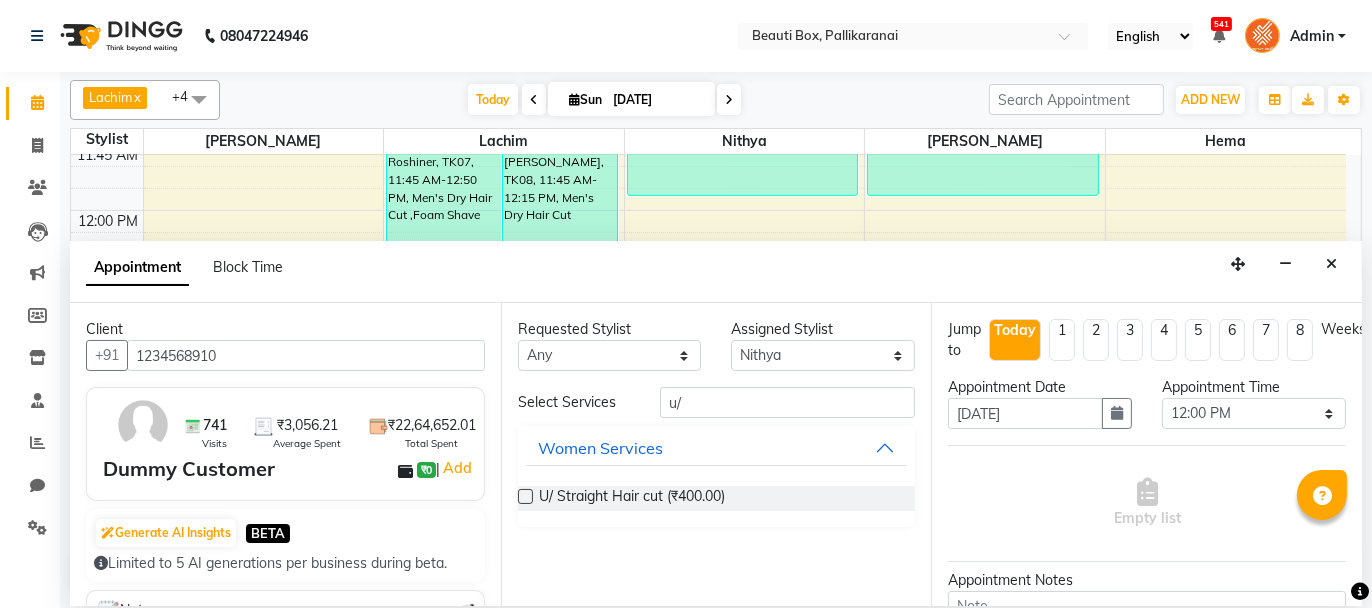 click at bounding box center (525, 496) 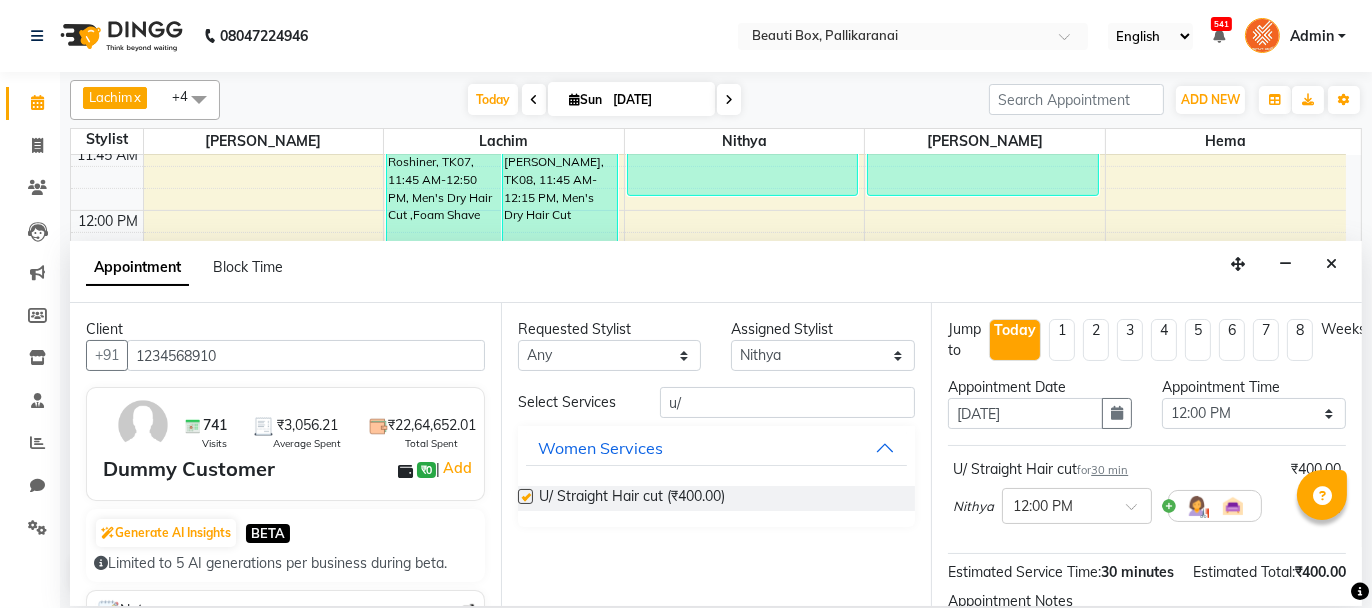 checkbox on "false" 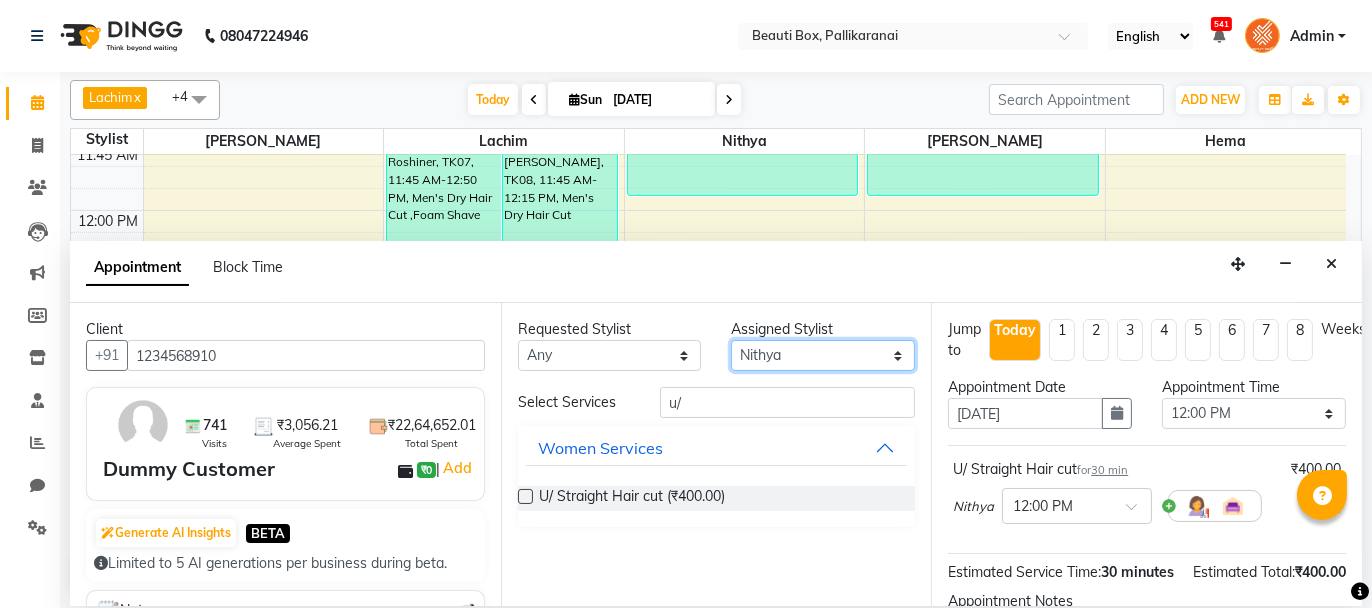 click on "Select [PERSON_NAME] [PERSON_NAME] Ifzan  [PERSON_NAME] Lachim [PERSON_NAME] Sakeem [PERSON_NAME]" at bounding box center (823, 355) 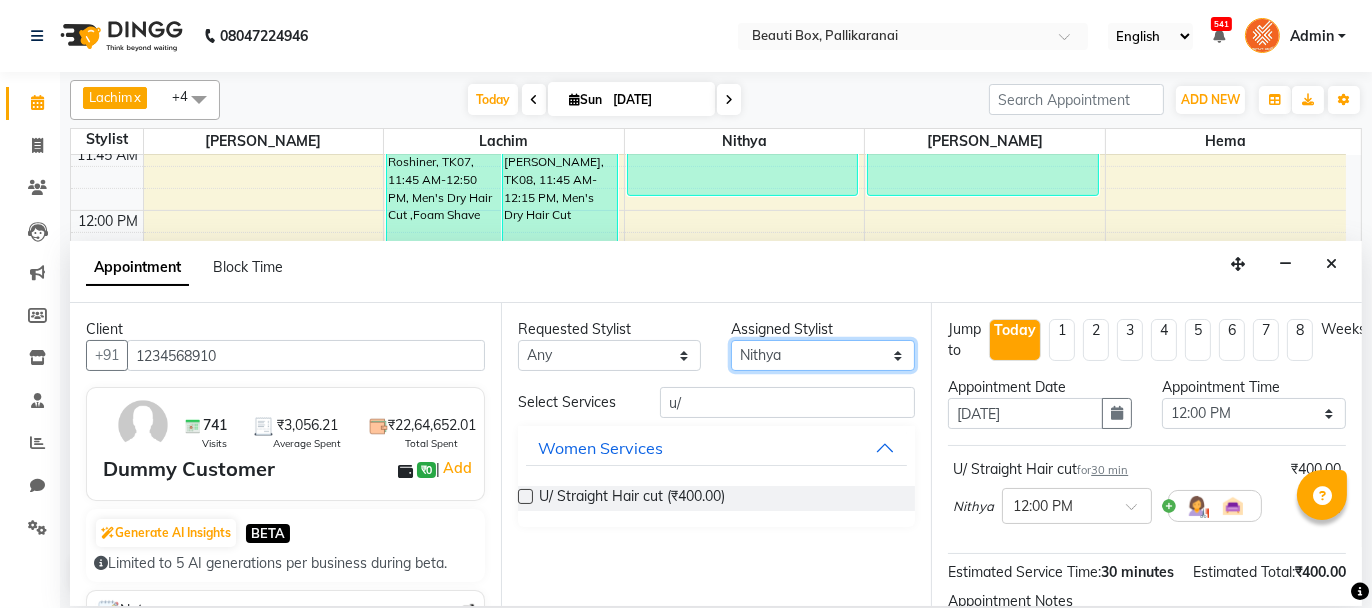 select on "40097" 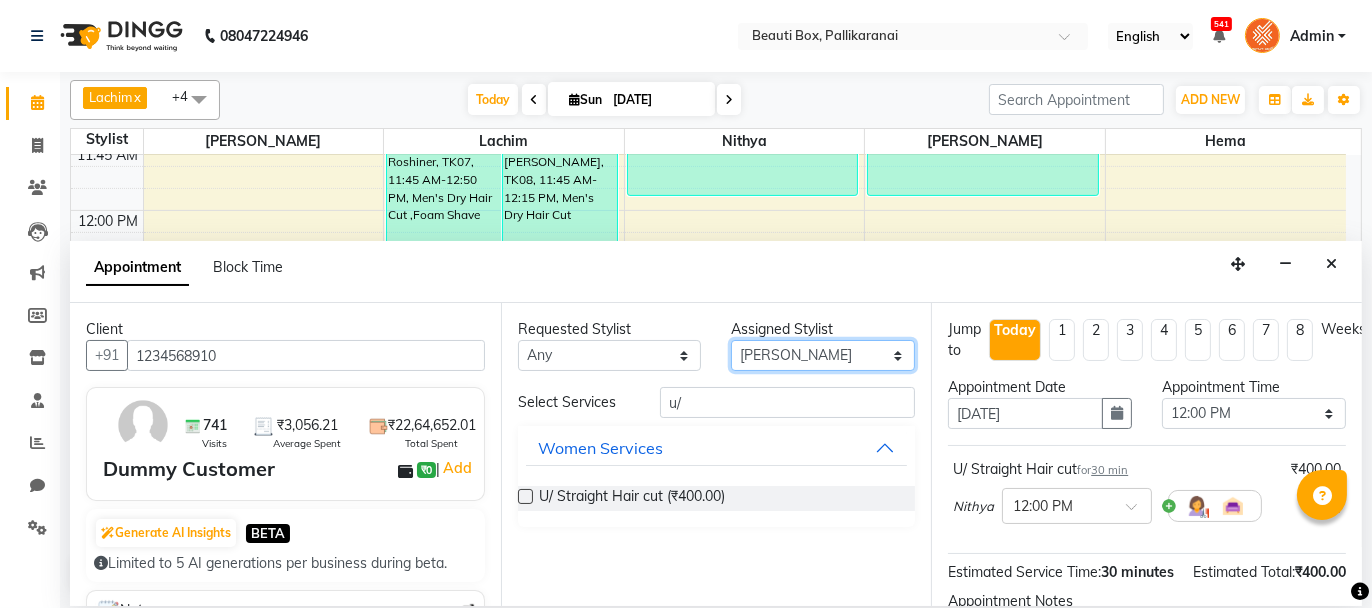 click on "Select [PERSON_NAME] [PERSON_NAME] Ifzan  [PERSON_NAME] Lachim [PERSON_NAME] Sakeem [PERSON_NAME]" at bounding box center [823, 355] 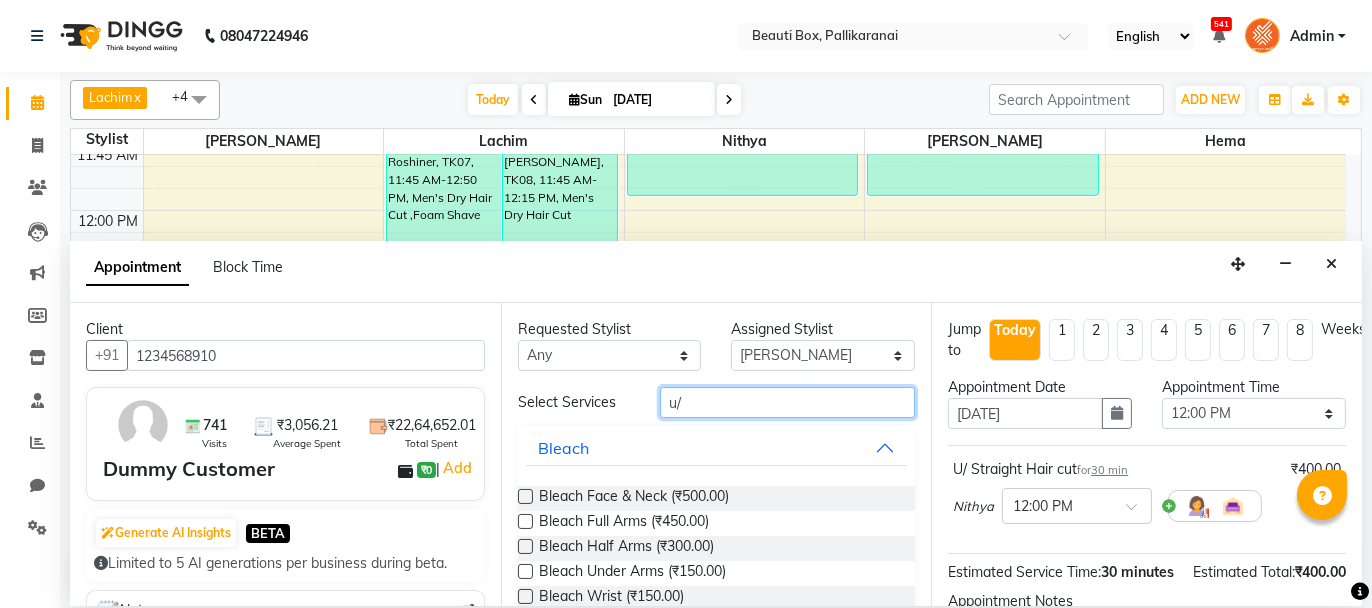 click on "u/" at bounding box center (787, 402) 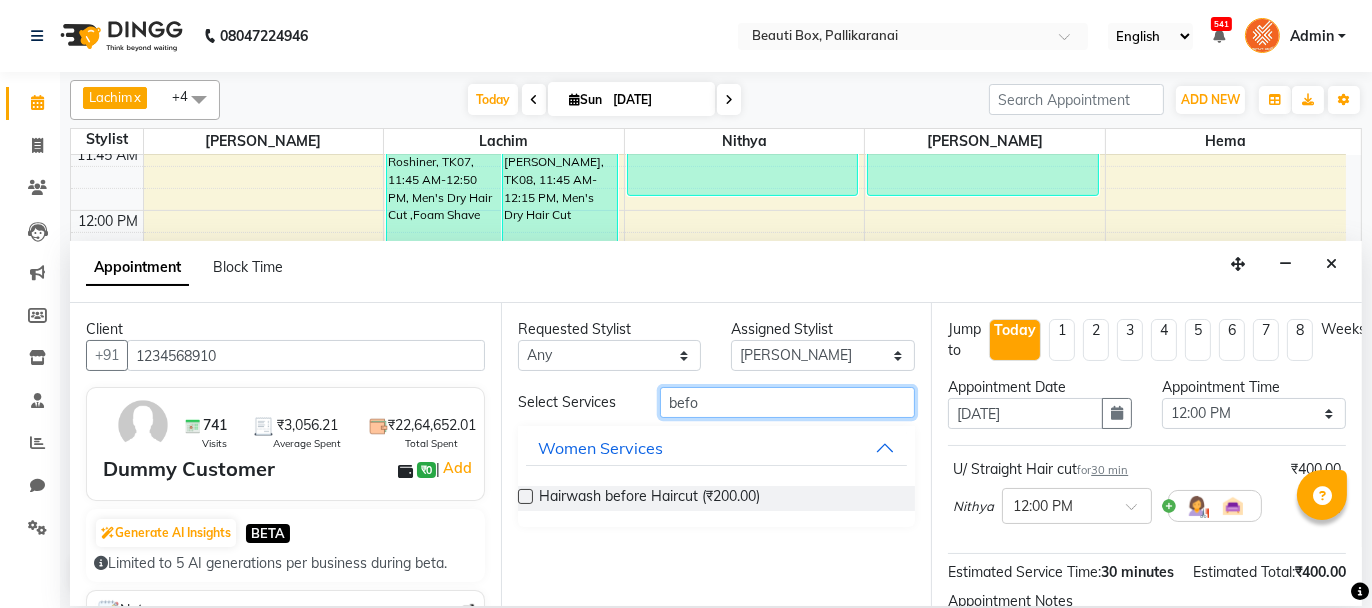 type on "befo" 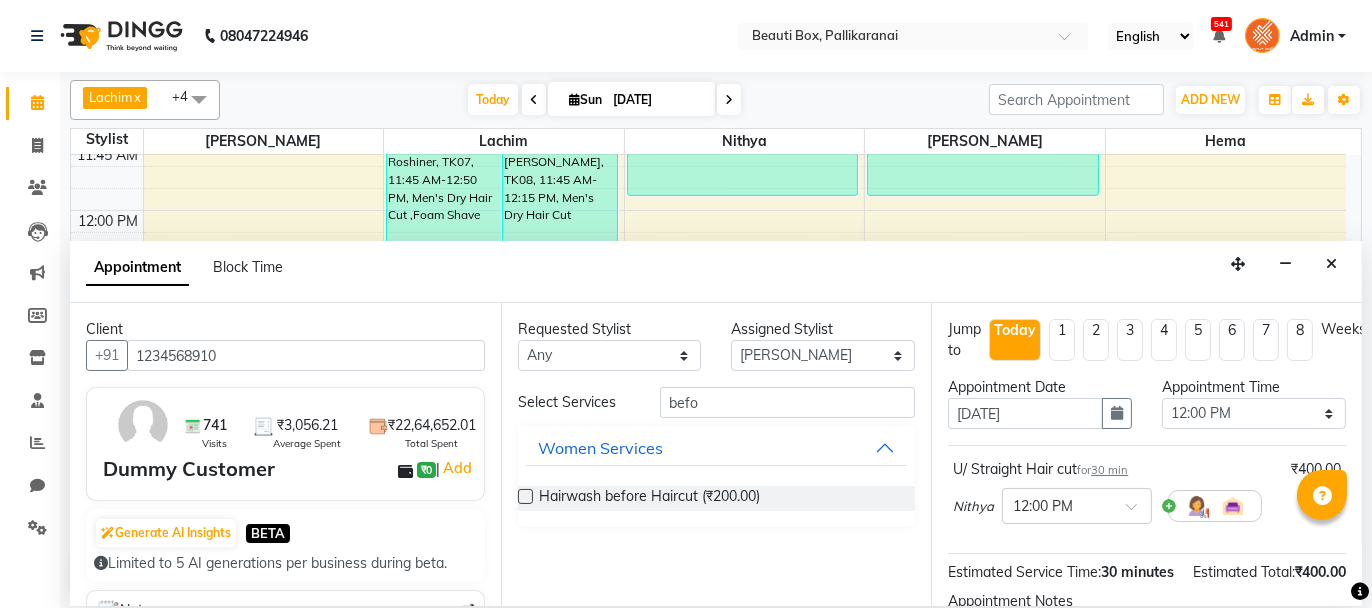 click at bounding box center (525, 496) 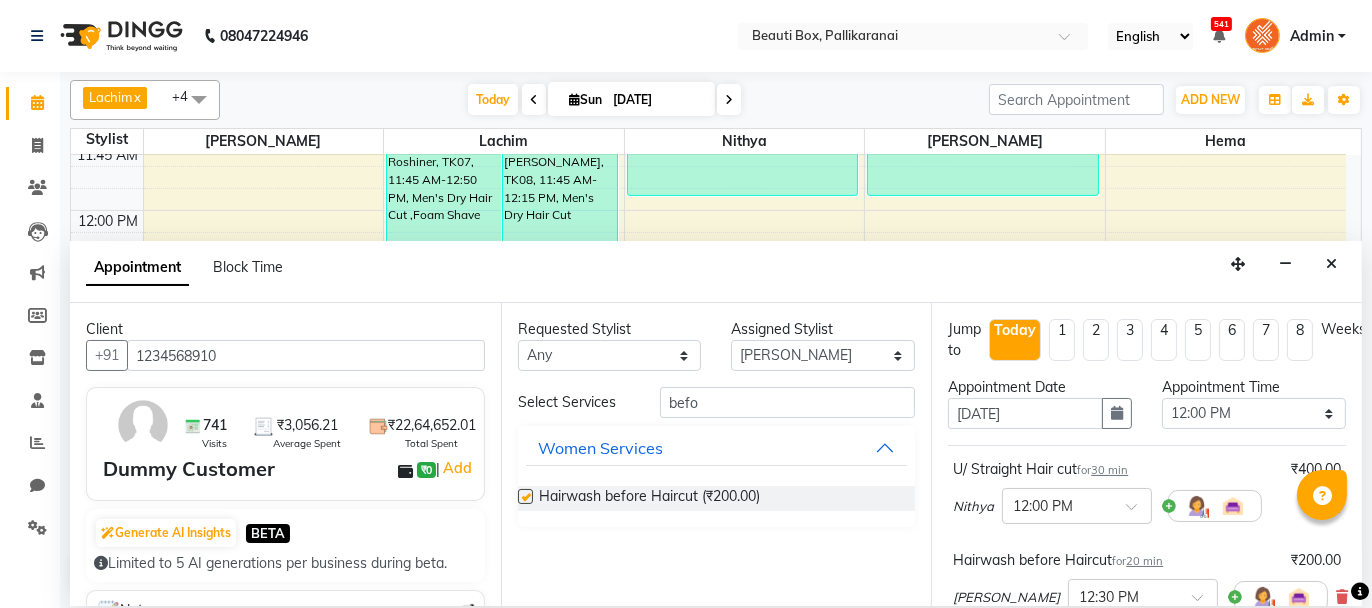 checkbox on "false" 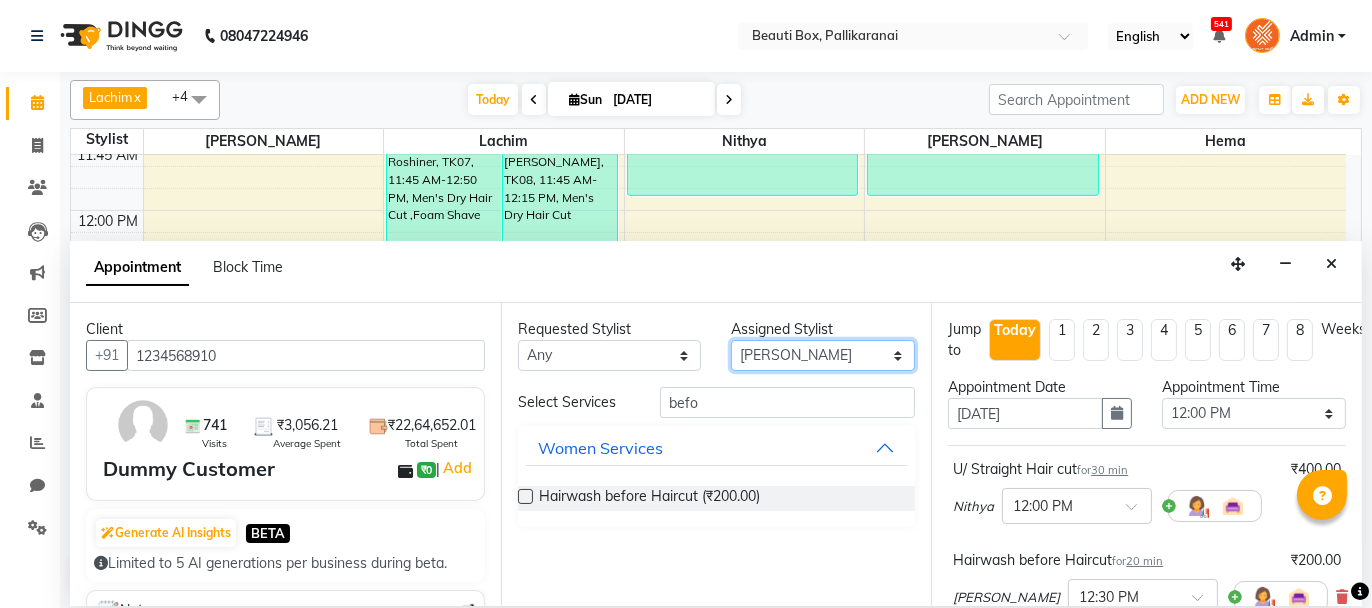 click on "Select [PERSON_NAME] [PERSON_NAME] Ifzan  [PERSON_NAME] Lachim [PERSON_NAME] Sakeem [PERSON_NAME]" at bounding box center [823, 355] 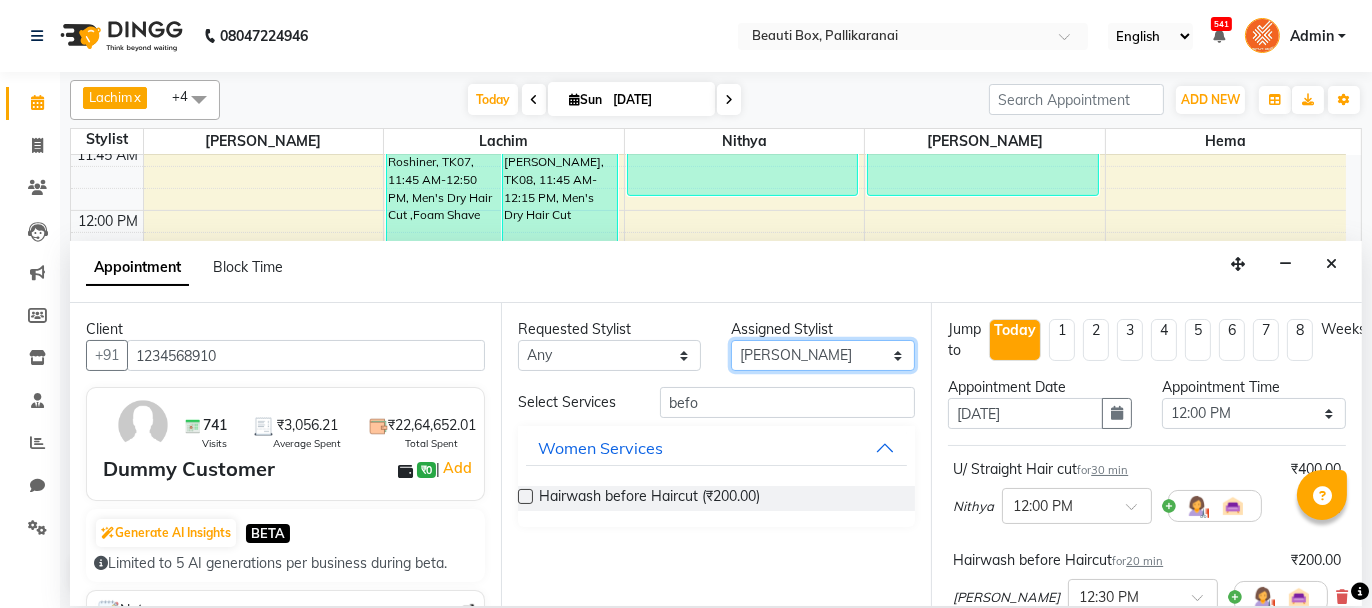 select on "1755" 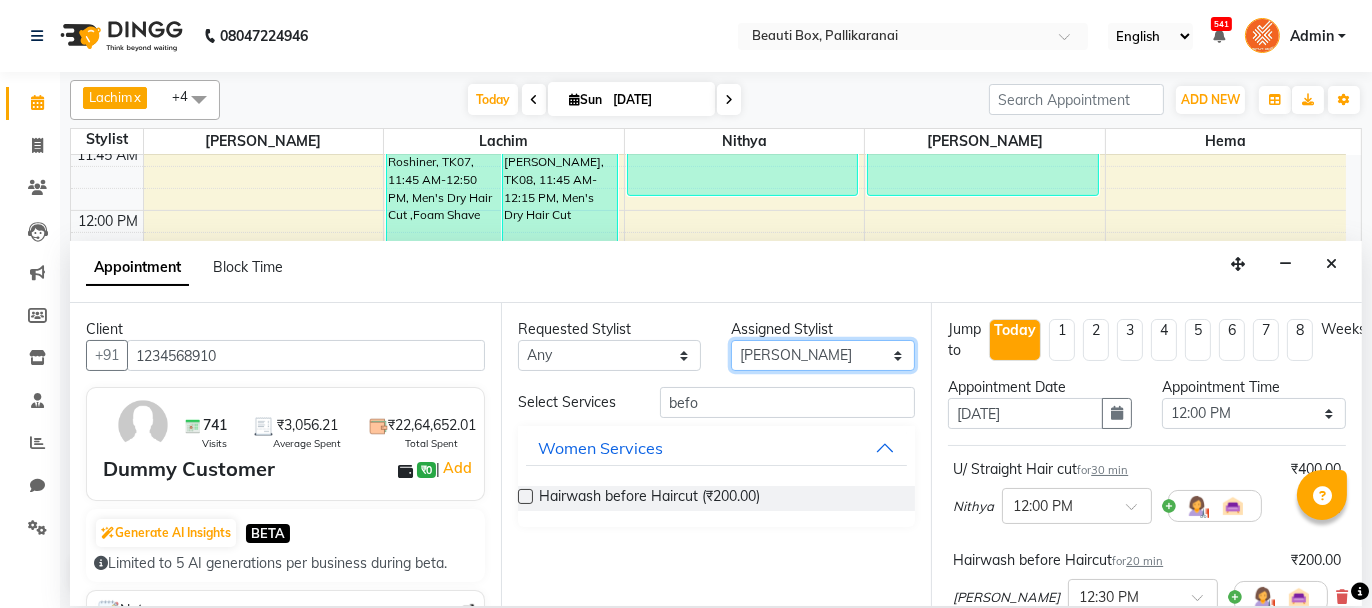click on "Select [PERSON_NAME] [PERSON_NAME] Ifzan  [PERSON_NAME] Lachim [PERSON_NAME] Sakeem [PERSON_NAME]" at bounding box center [823, 355] 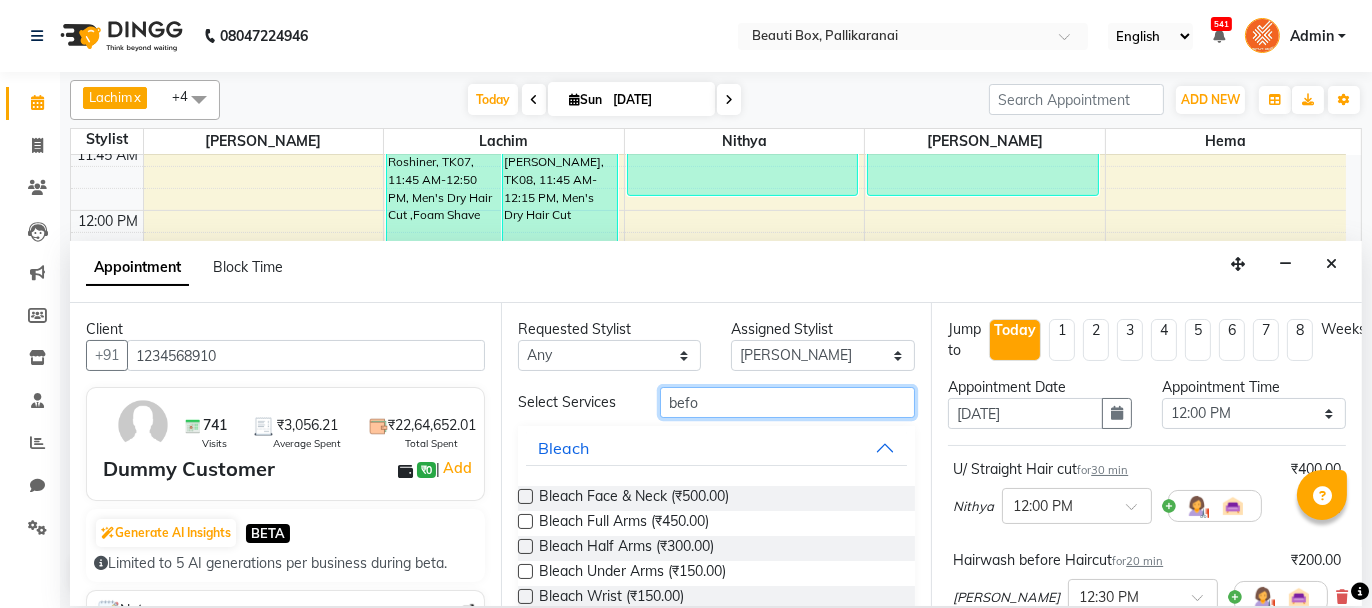click on "befo" at bounding box center [787, 402] 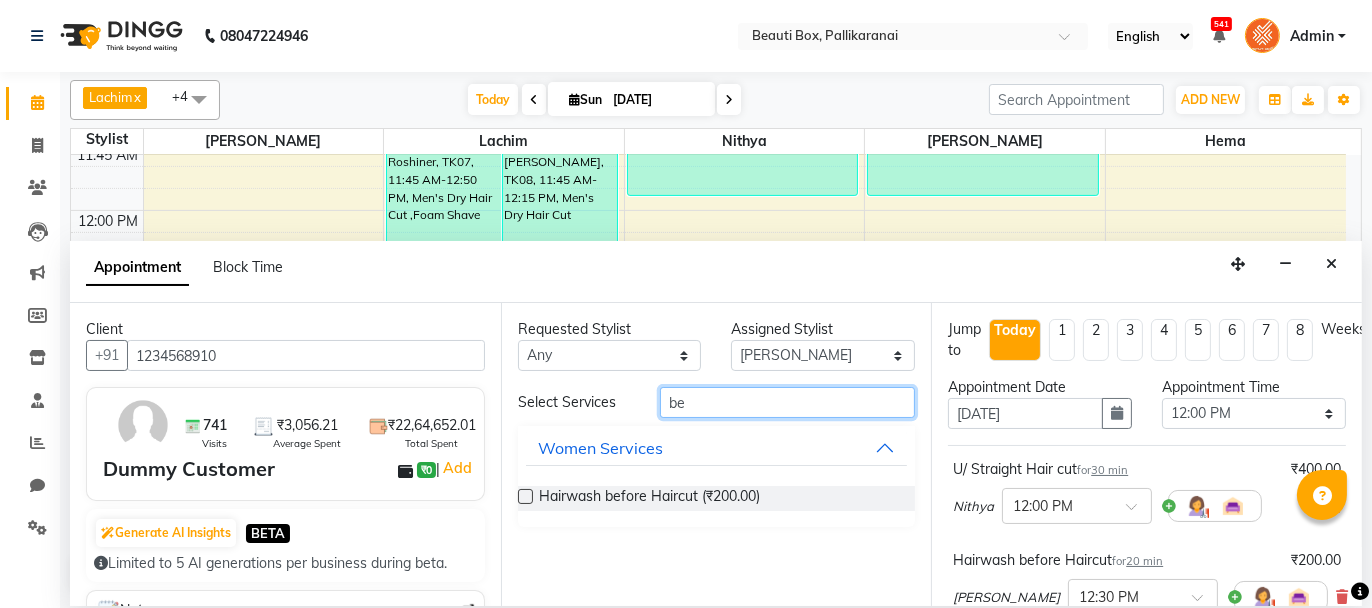 type on "b" 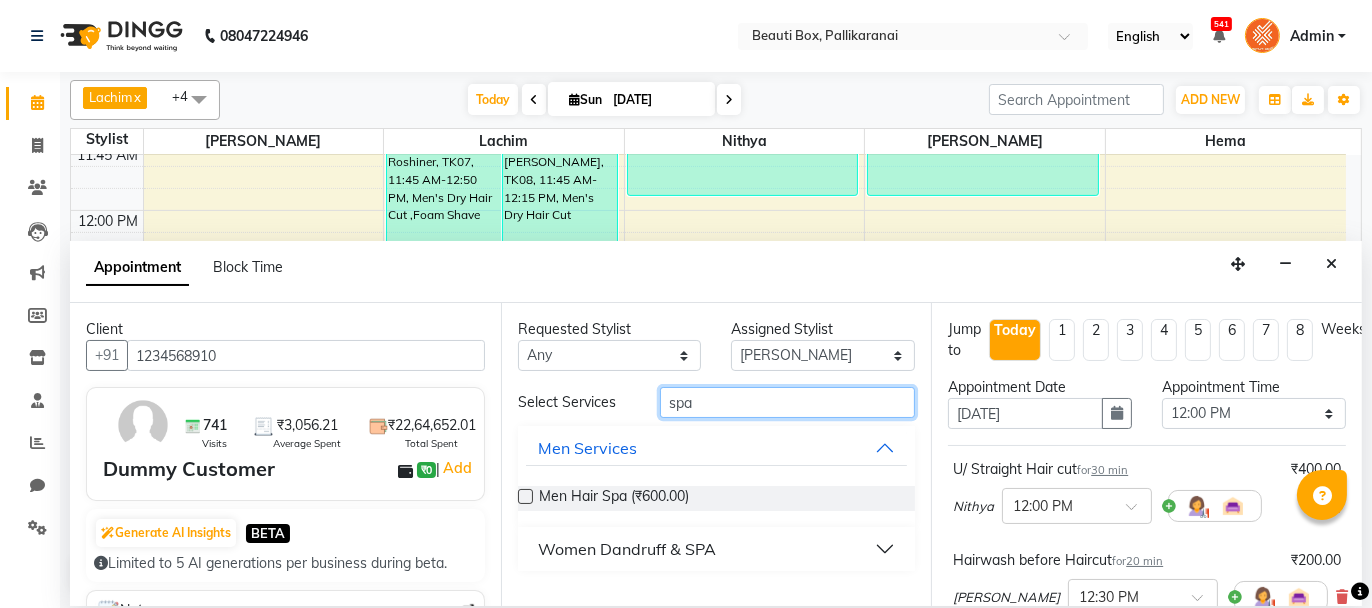 type on "spa" 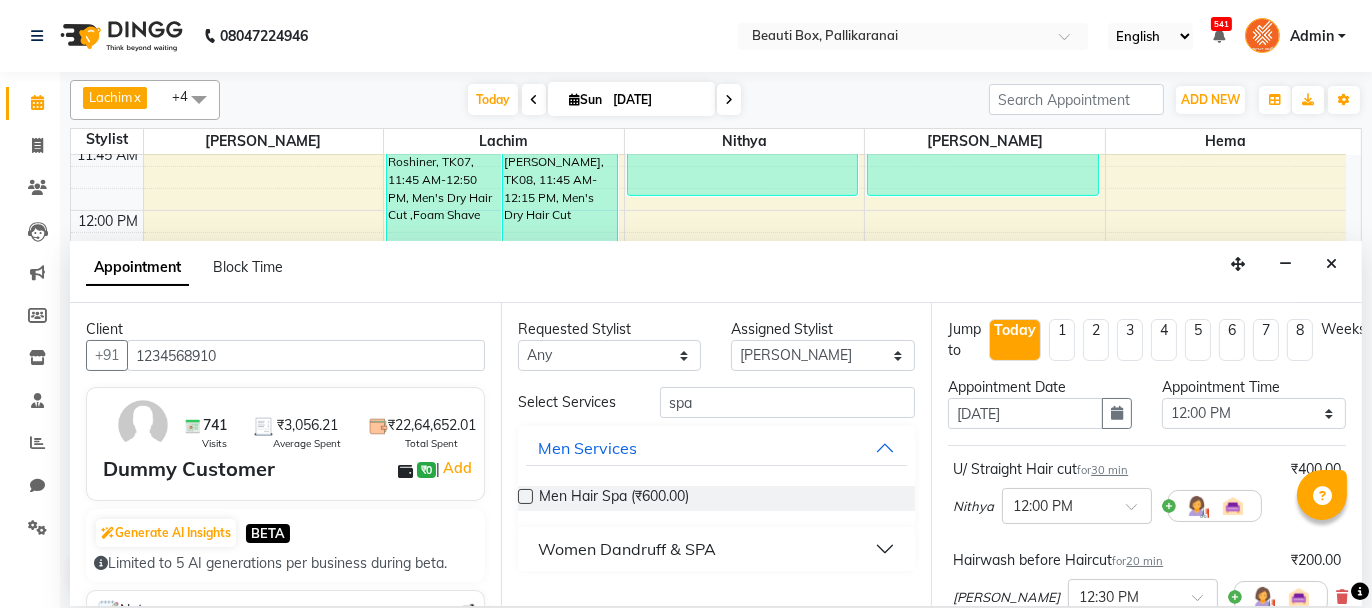 click on "Women Dandruff & SPA" at bounding box center [717, 549] 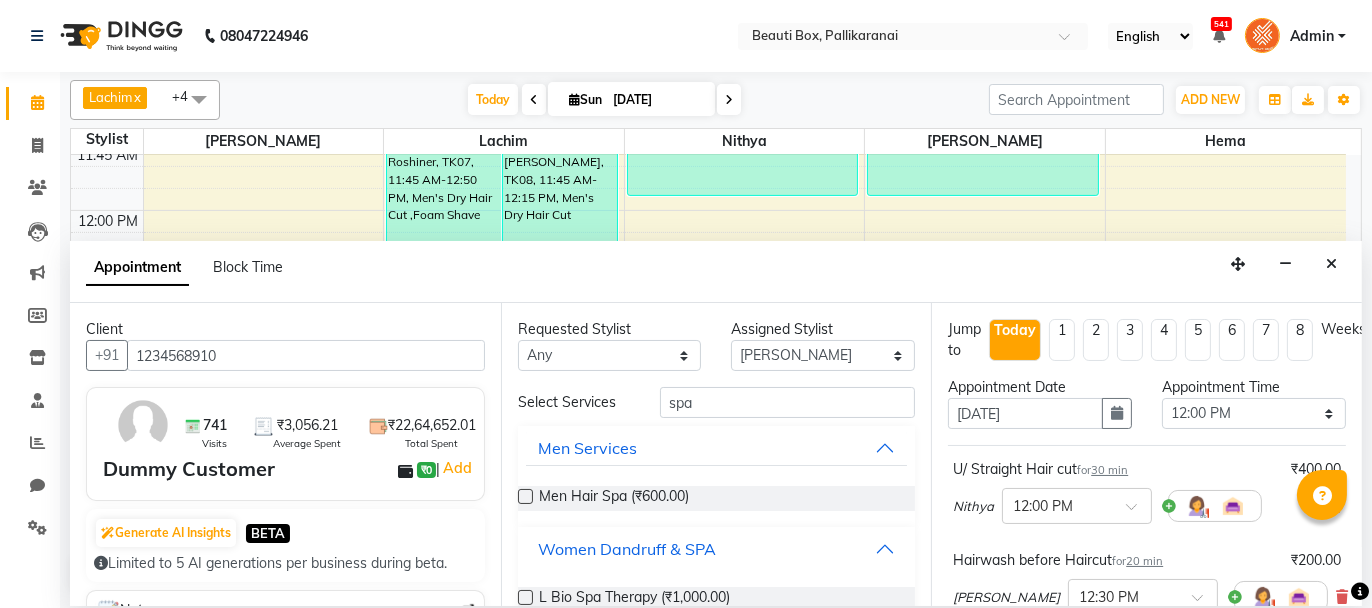 scroll, scrollTop: 62, scrollLeft: 0, axis: vertical 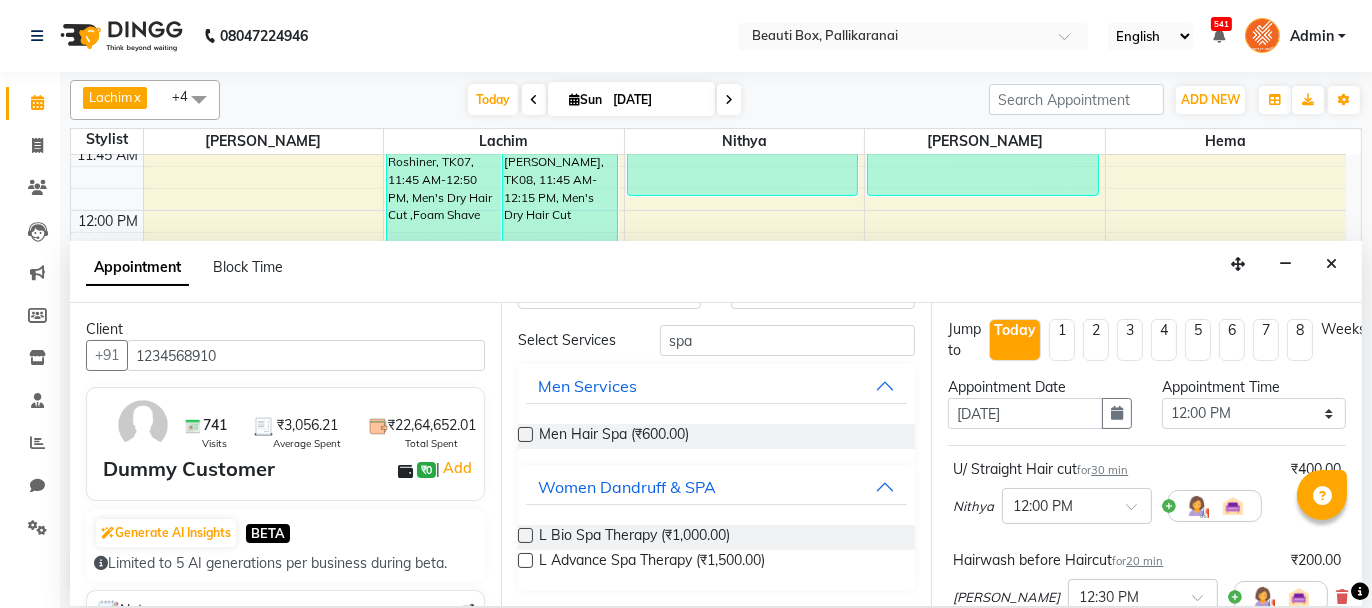 click at bounding box center (525, 560) 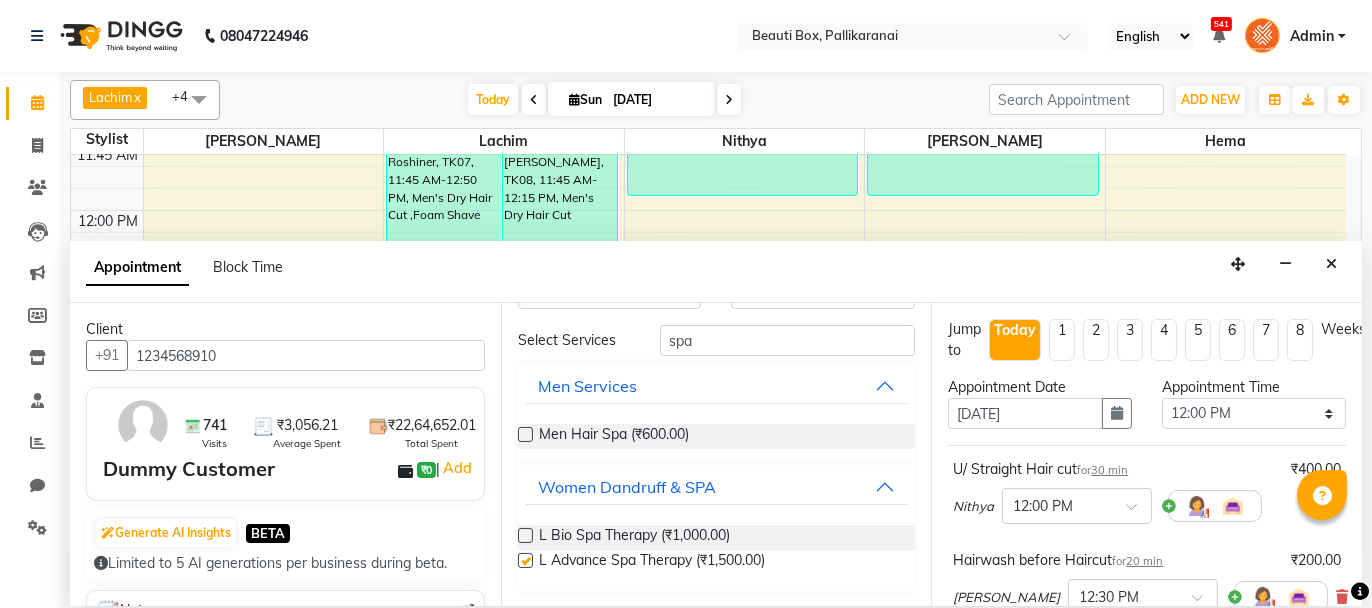checkbox on "false" 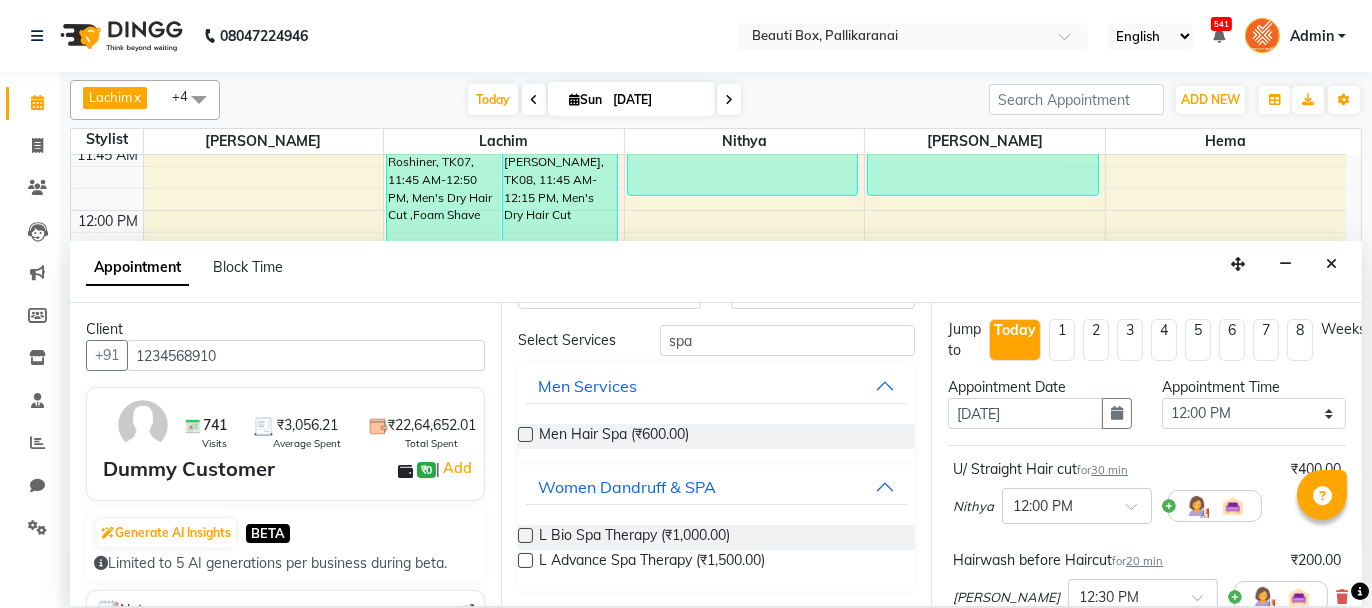 scroll, scrollTop: 22, scrollLeft: 0, axis: vertical 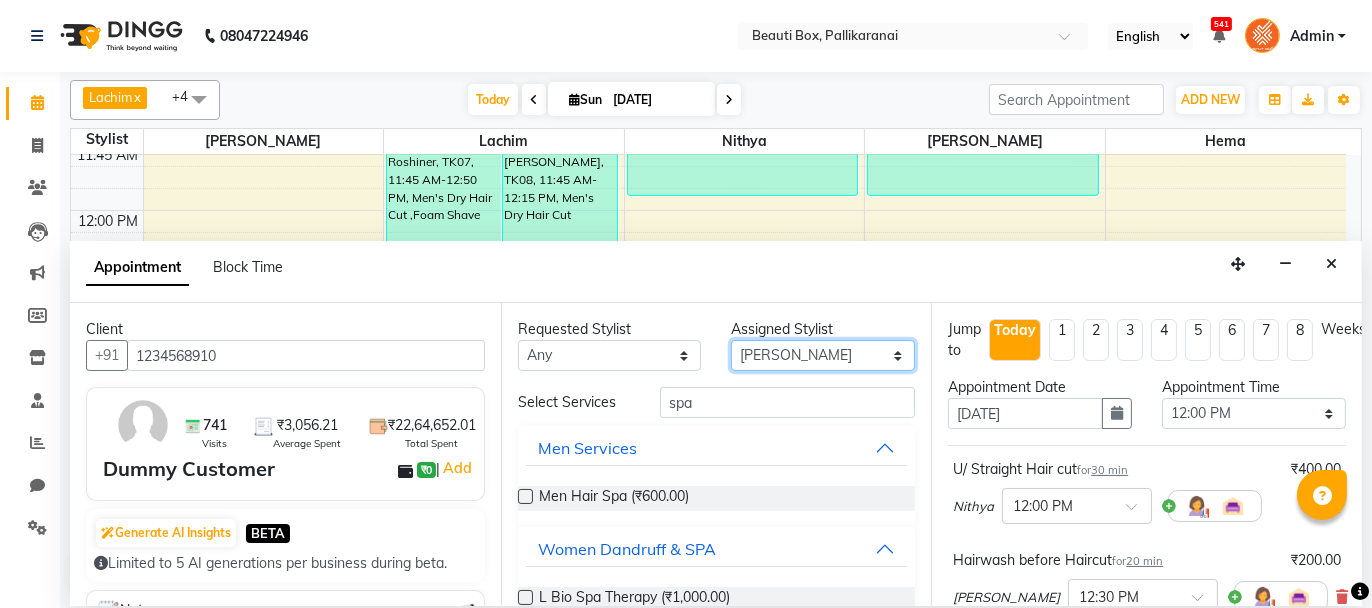 click on "Select [PERSON_NAME] [PERSON_NAME] Ifzan  [PERSON_NAME] Lachim [PERSON_NAME] Sakeem [PERSON_NAME]" at bounding box center [823, 355] 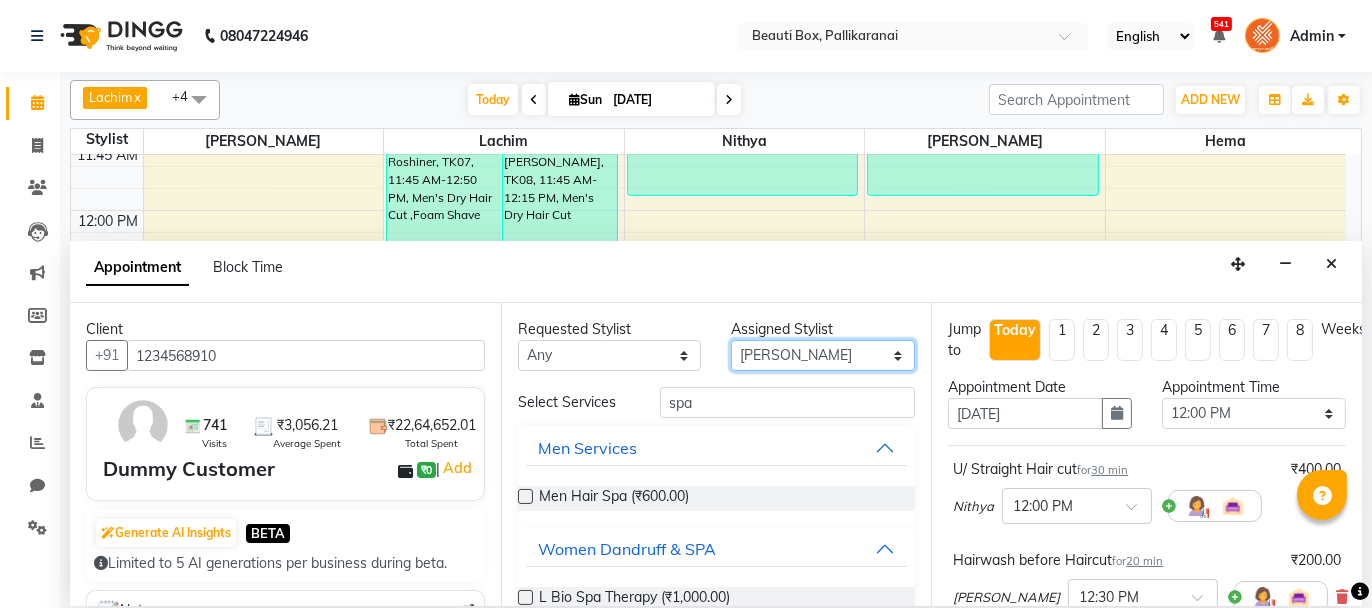 select on "9763" 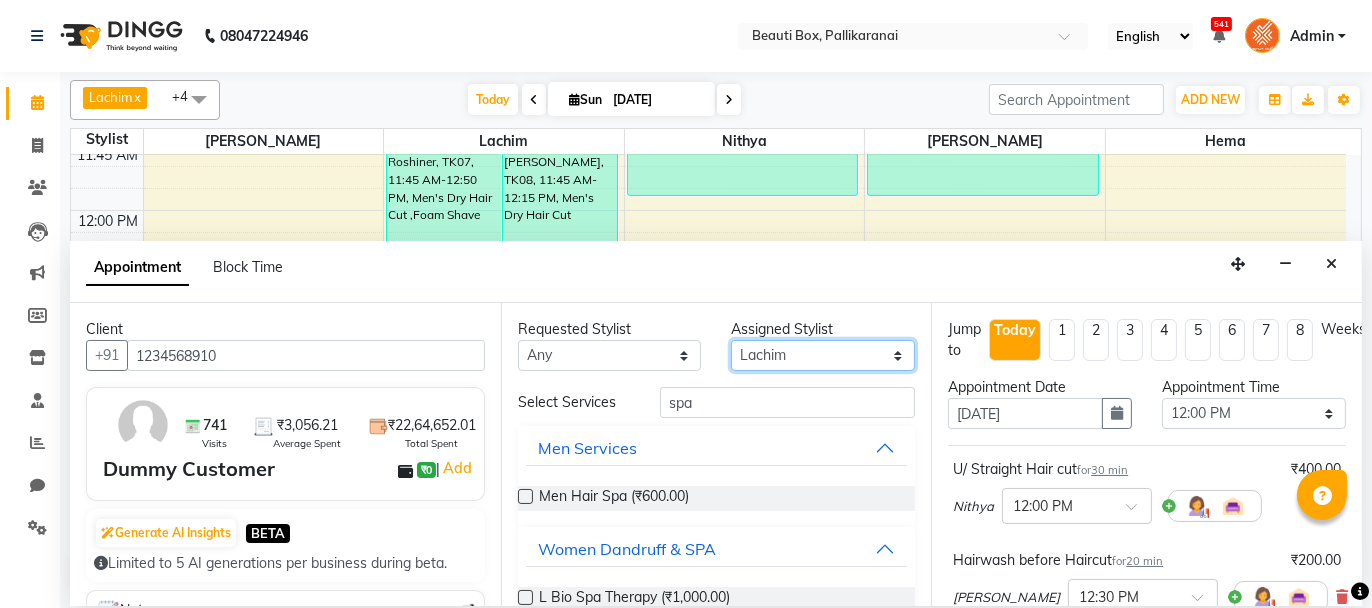 click on "Select [PERSON_NAME] [PERSON_NAME] Ifzan  [PERSON_NAME] Lachim [PERSON_NAME] Sakeem [PERSON_NAME]" at bounding box center [823, 355] 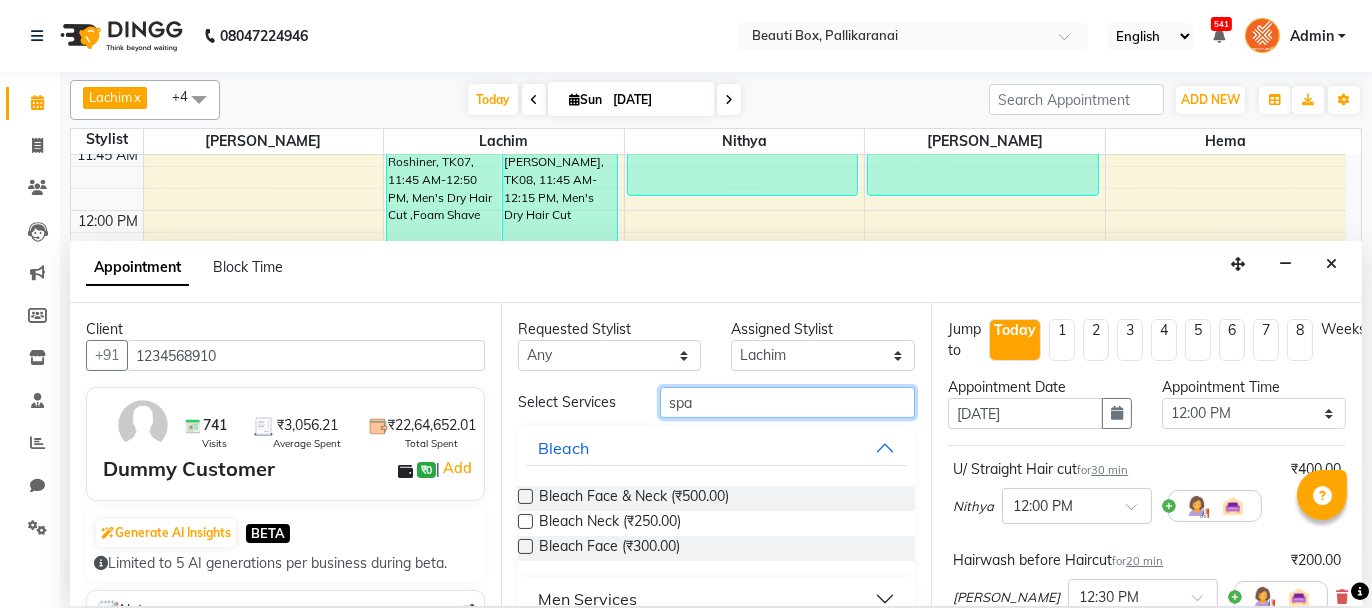 click on "spa" at bounding box center [787, 402] 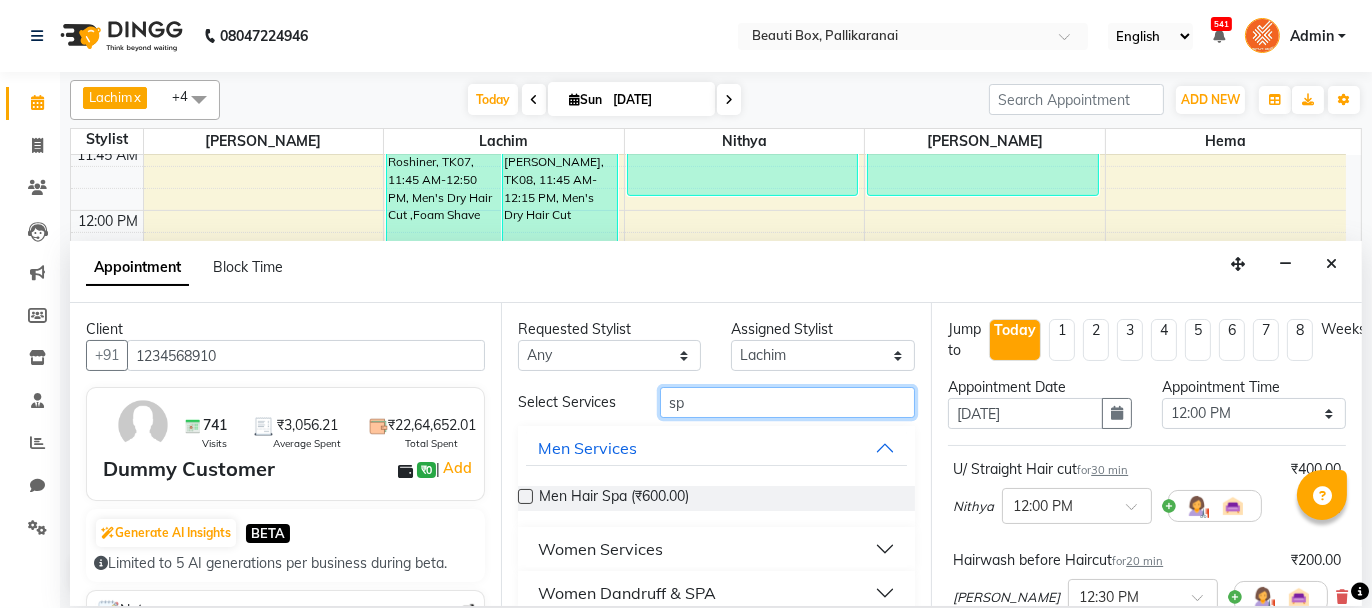 type on "s" 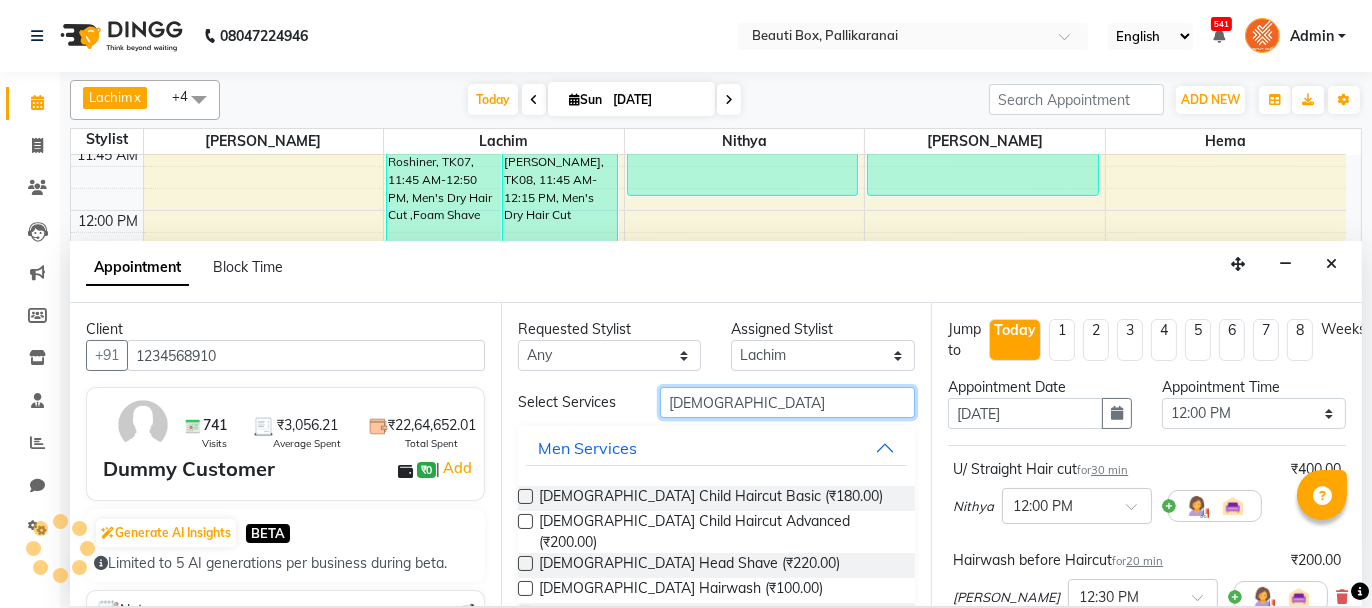 type on "[DEMOGRAPHIC_DATA]" 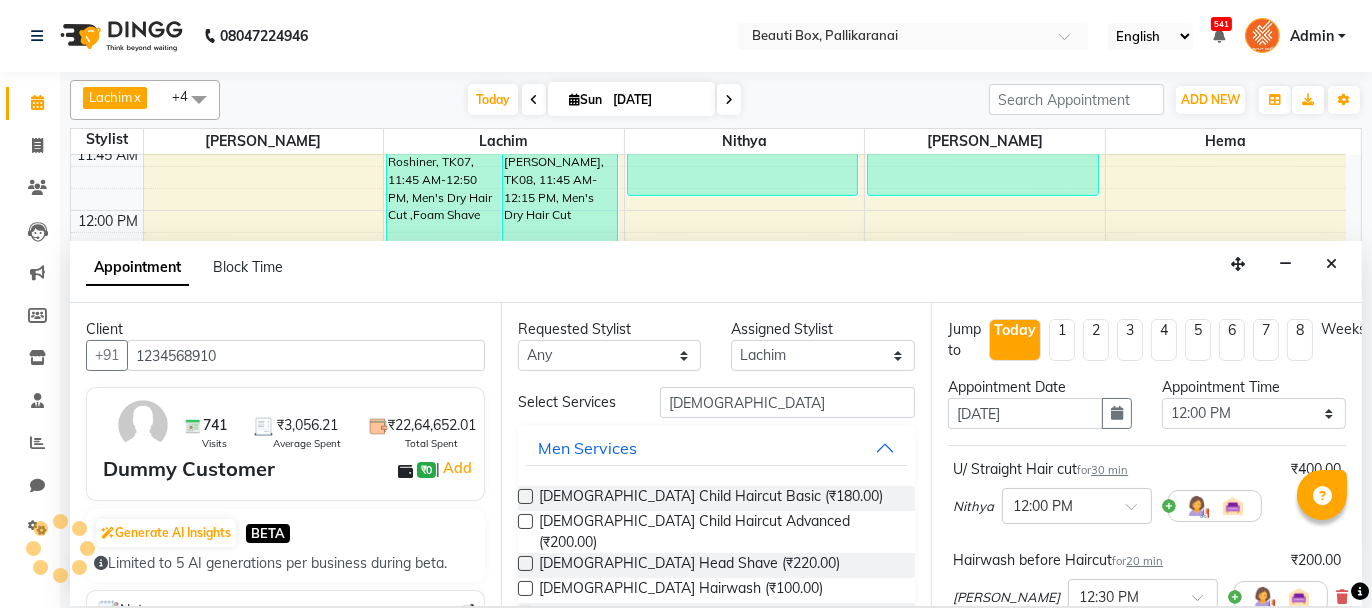 click at bounding box center [525, 496] 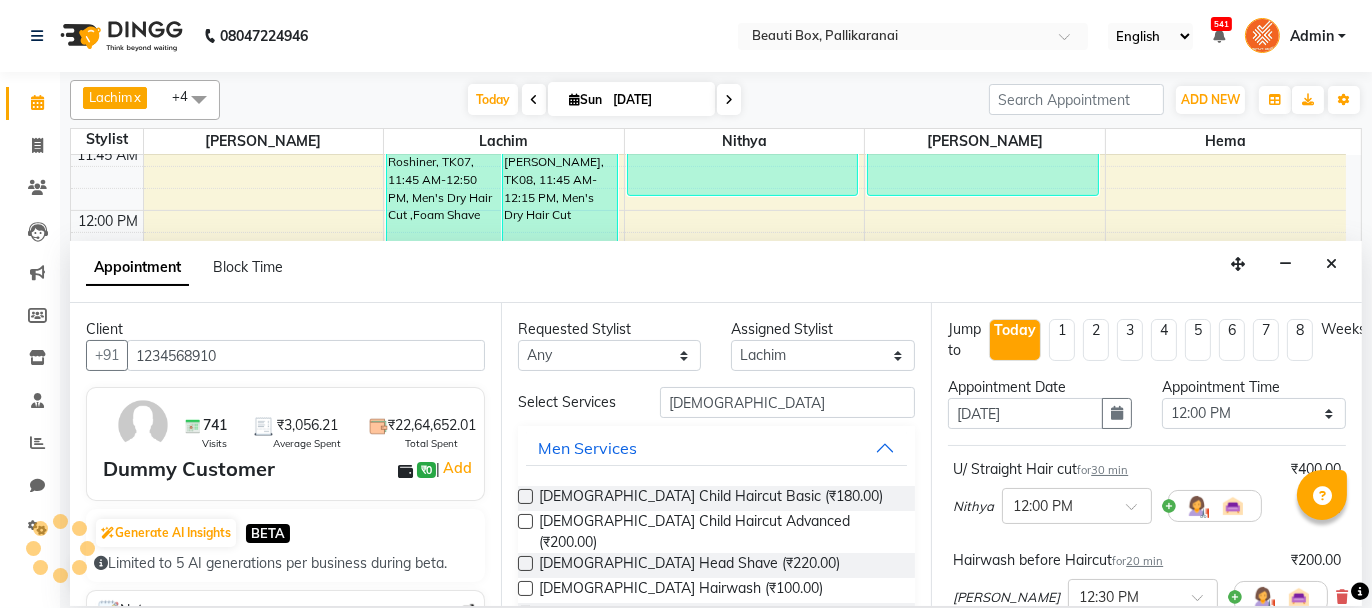 click at bounding box center [524, 498] 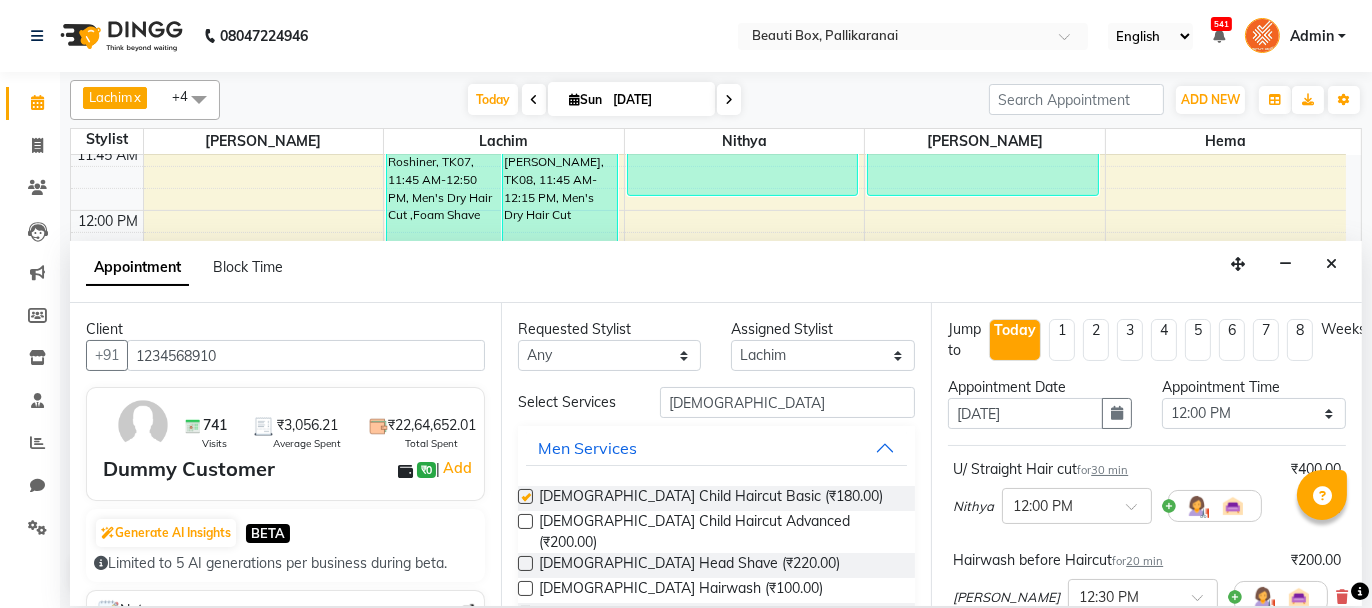 checkbox on "false" 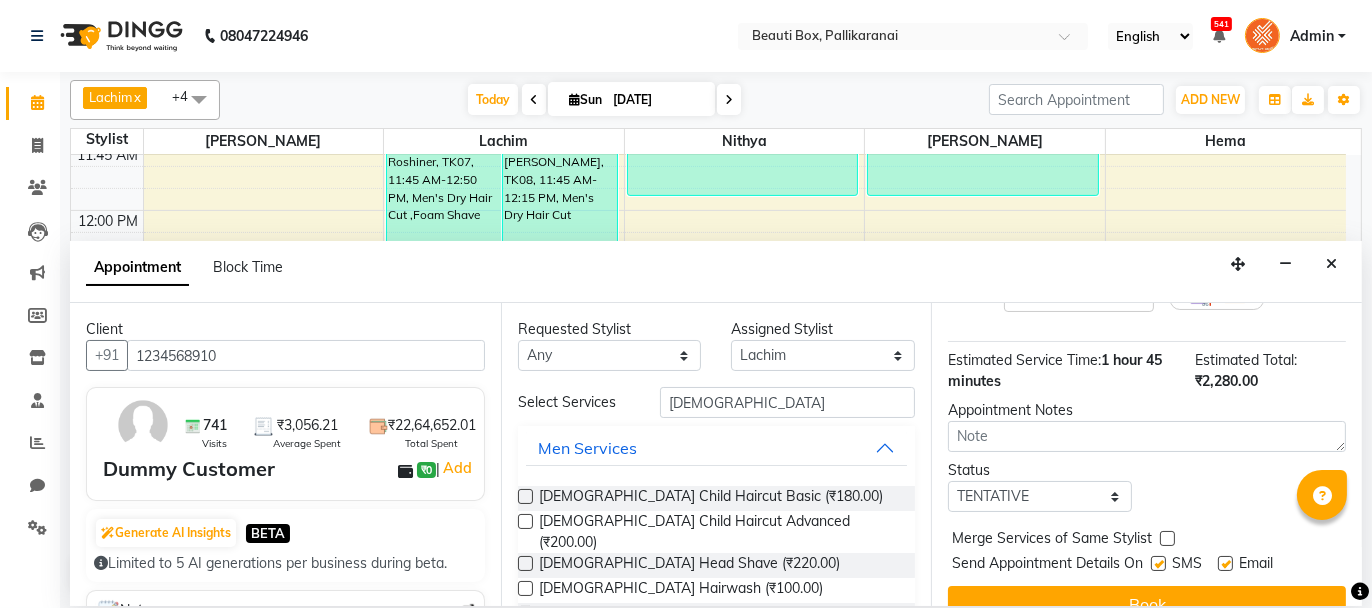 scroll, scrollTop: 515, scrollLeft: 0, axis: vertical 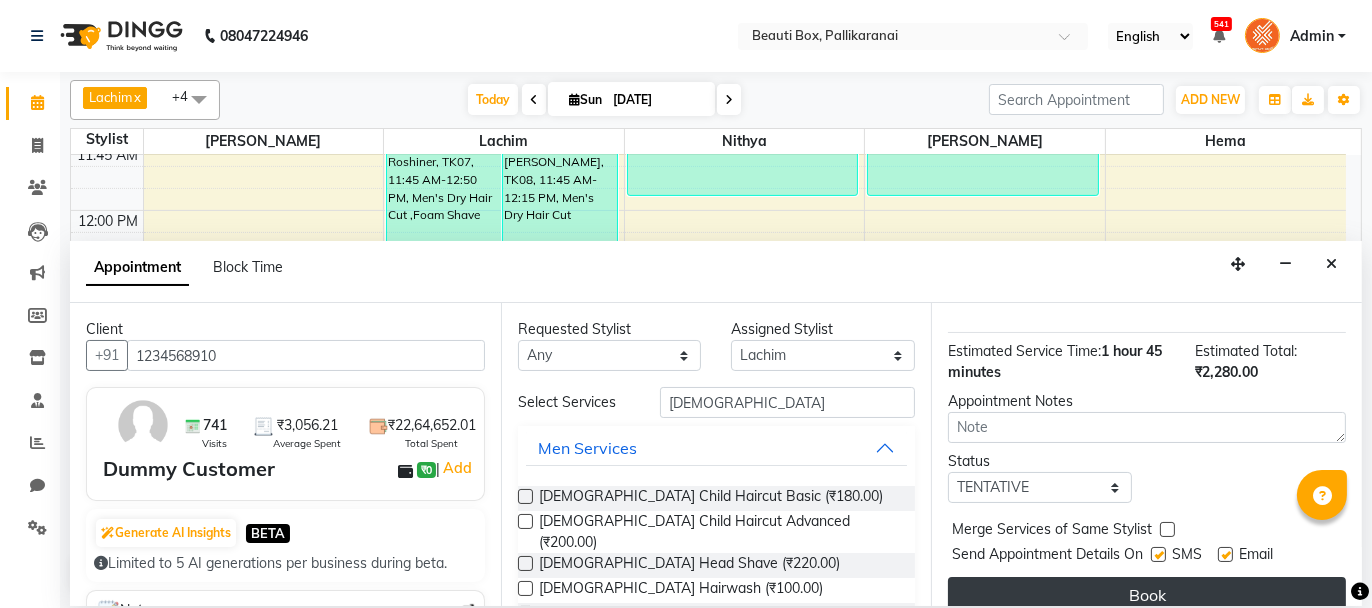 click on "Book" at bounding box center [1147, 595] 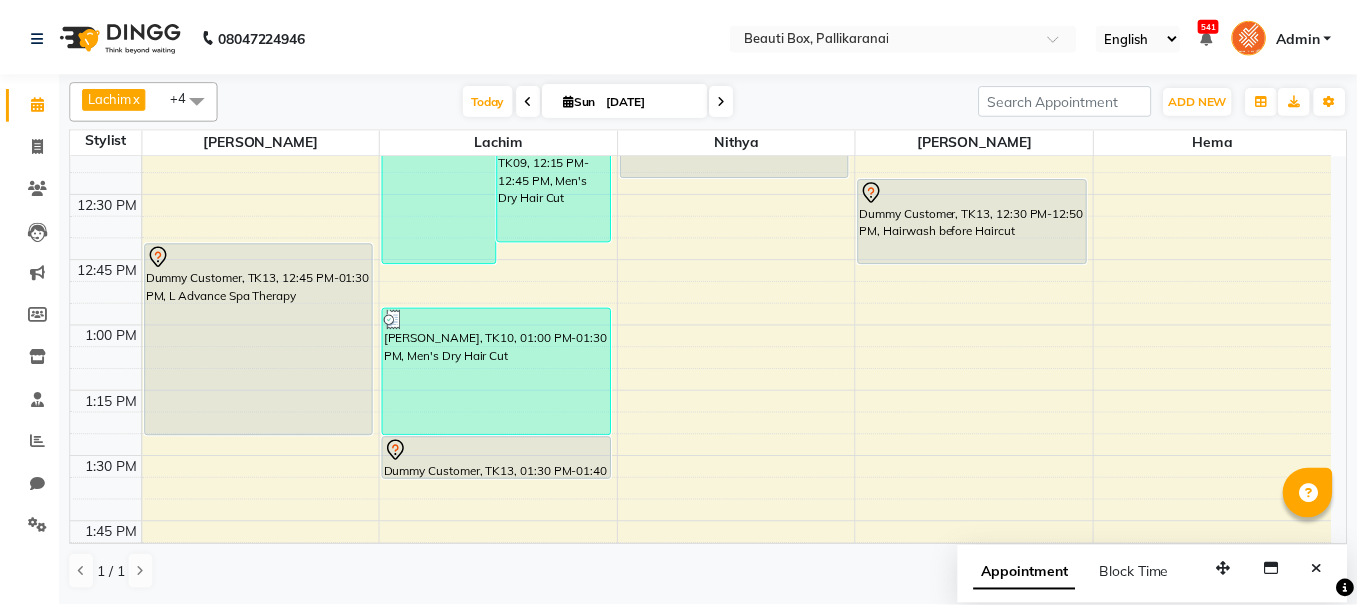 scroll, scrollTop: 1100, scrollLeft: 0, axis: vertical 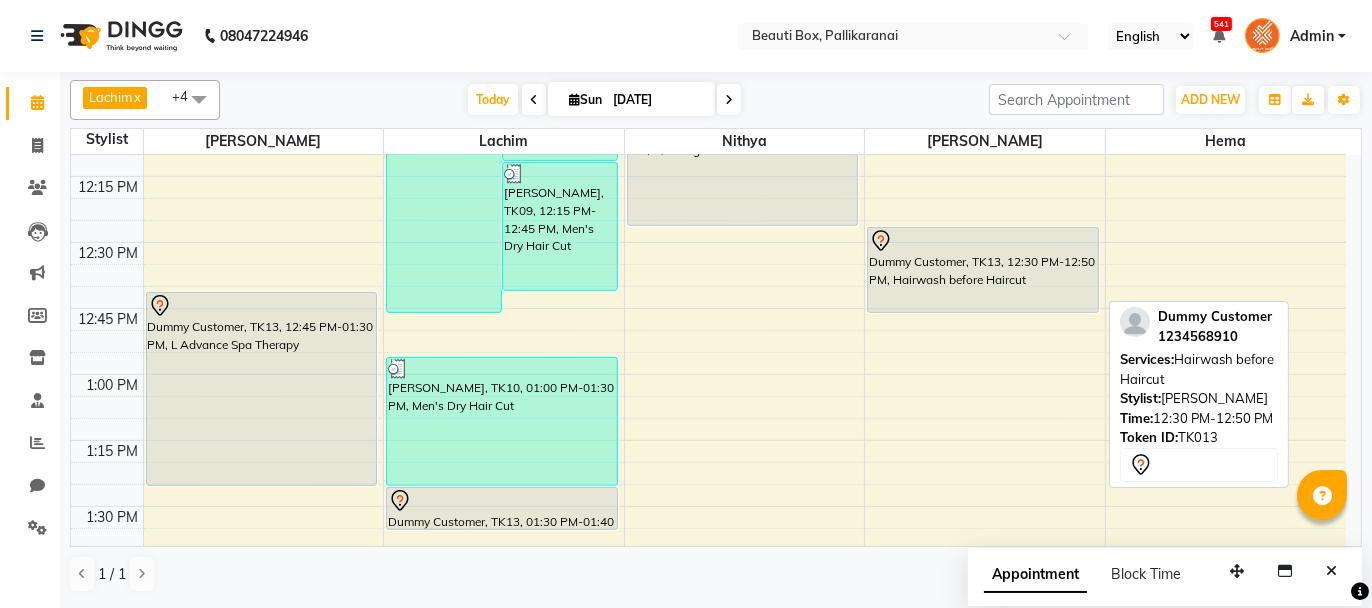 click on "Dummy Customer, TK13, 12:30 PM-12:50 PM, Hairwash before Haircut" at bounding box center (983, 270) 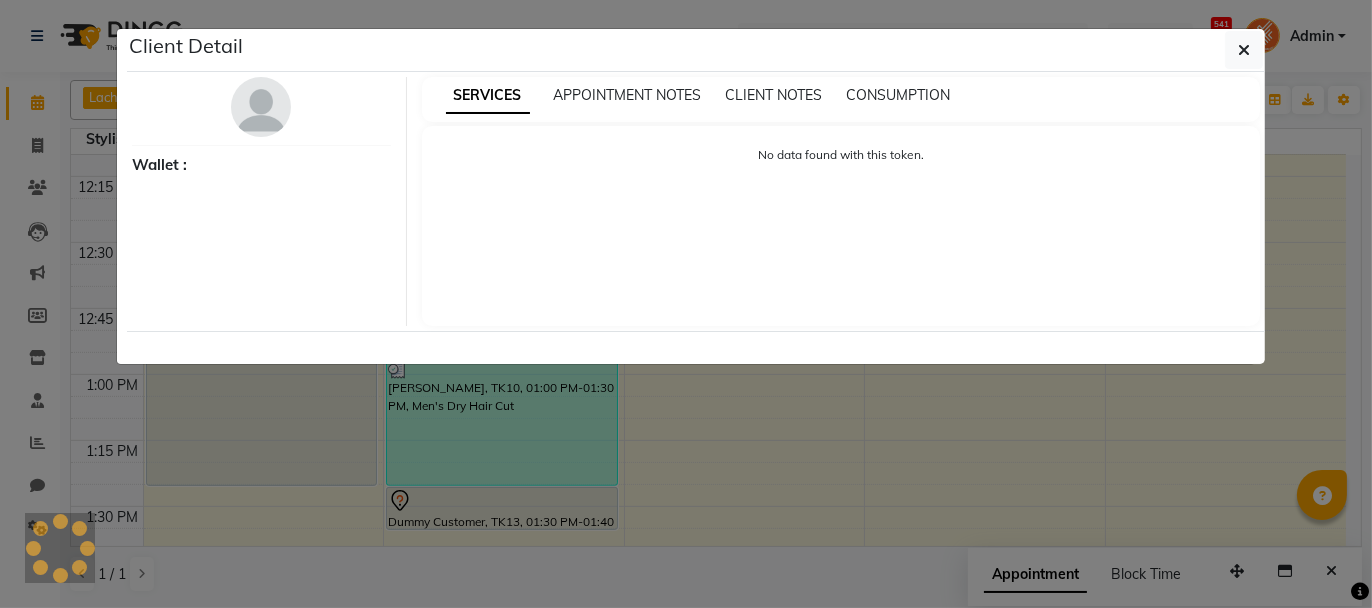 select on "7" 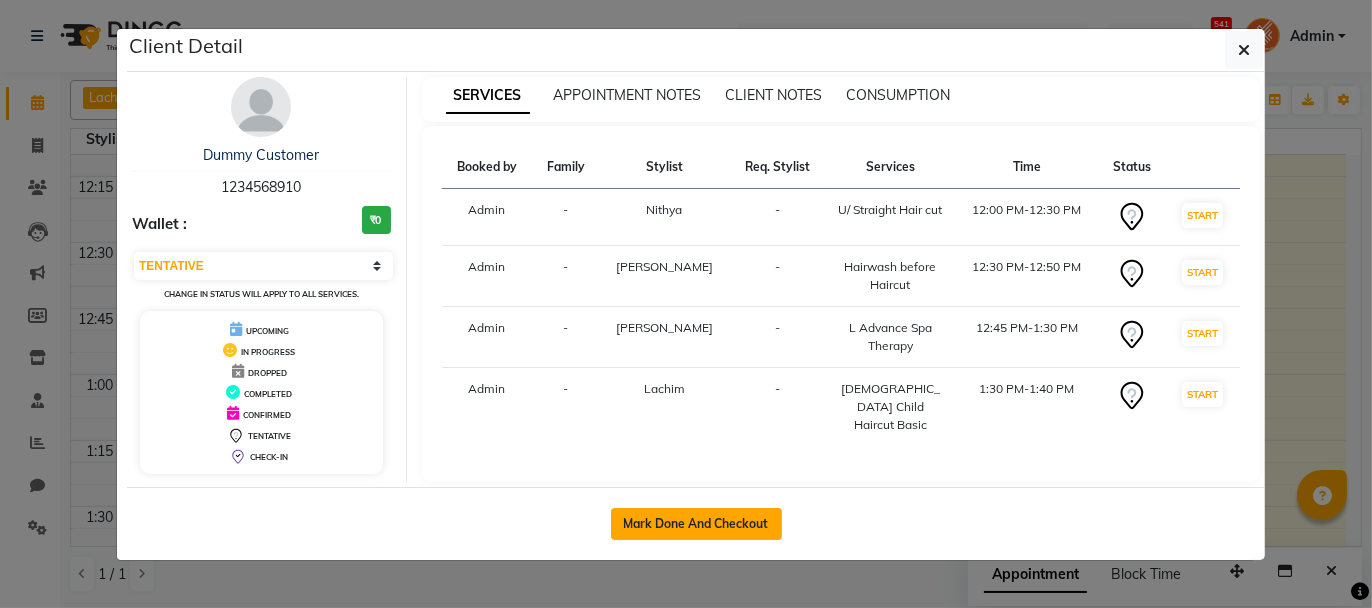 click on "Mark Done And Checkout" 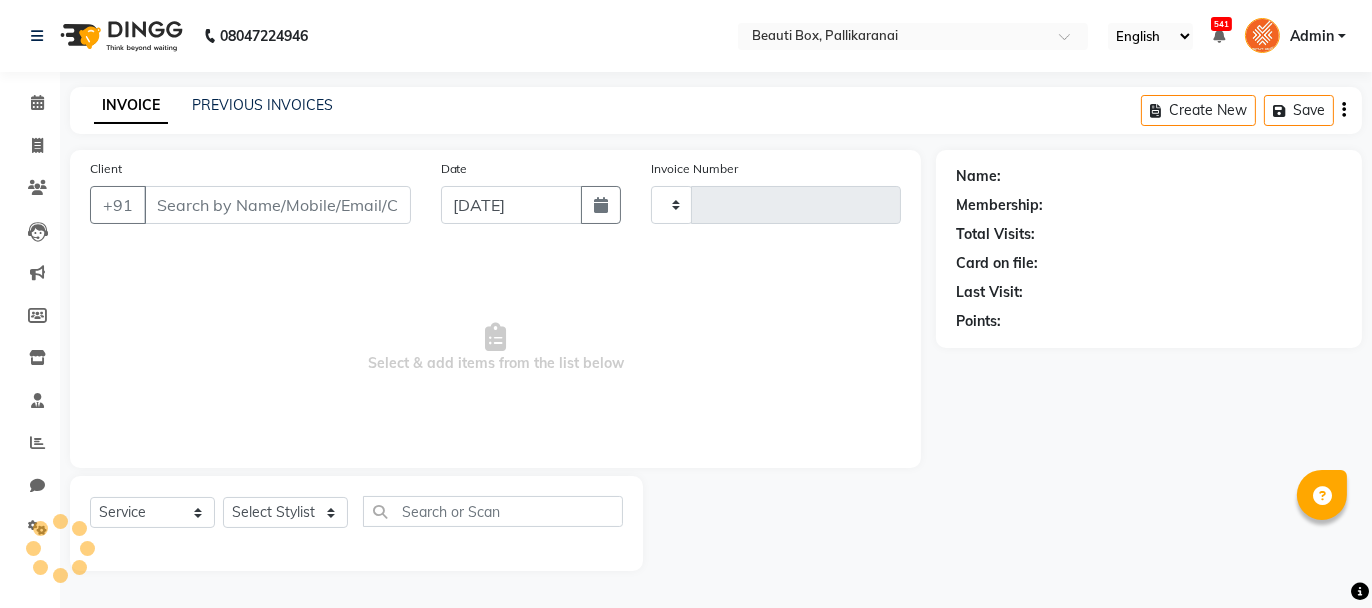 type on "1661" 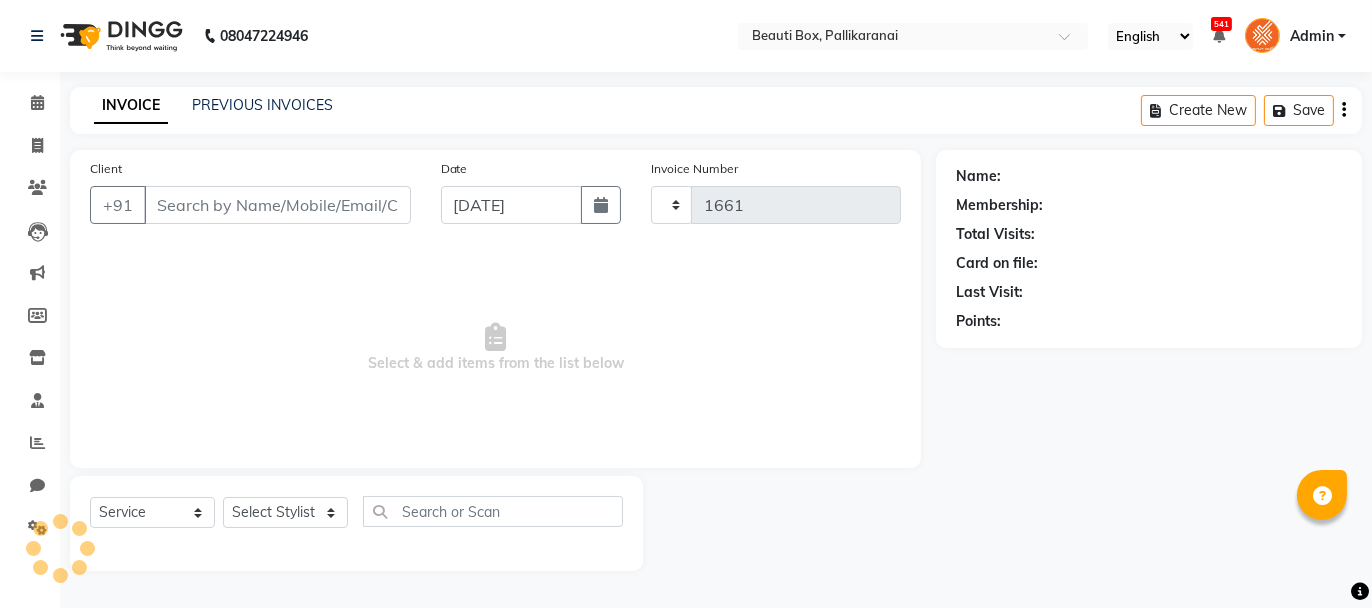 select on "11" 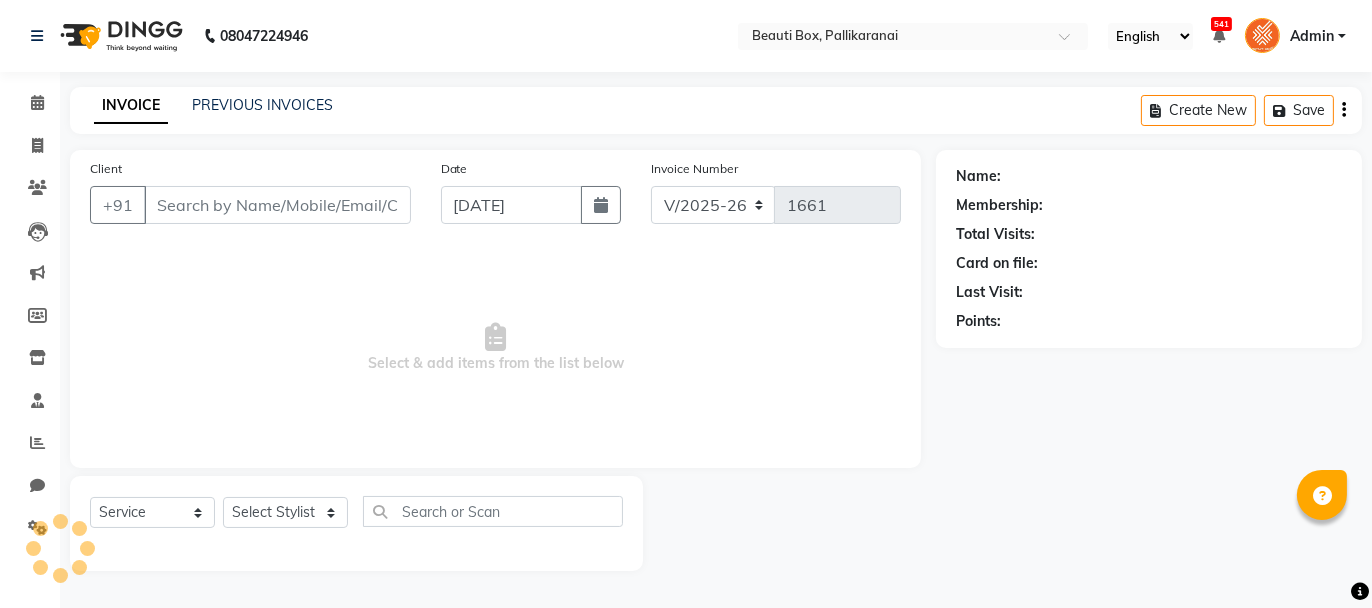 type on "1234568910" 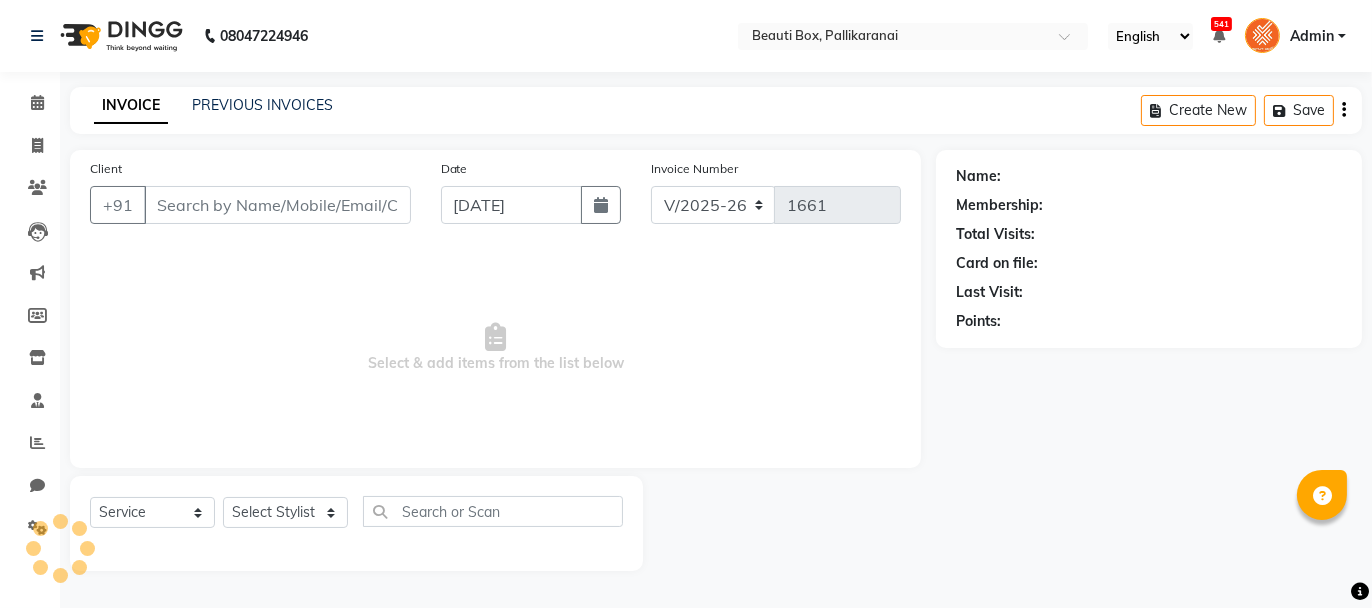 select on "18746" 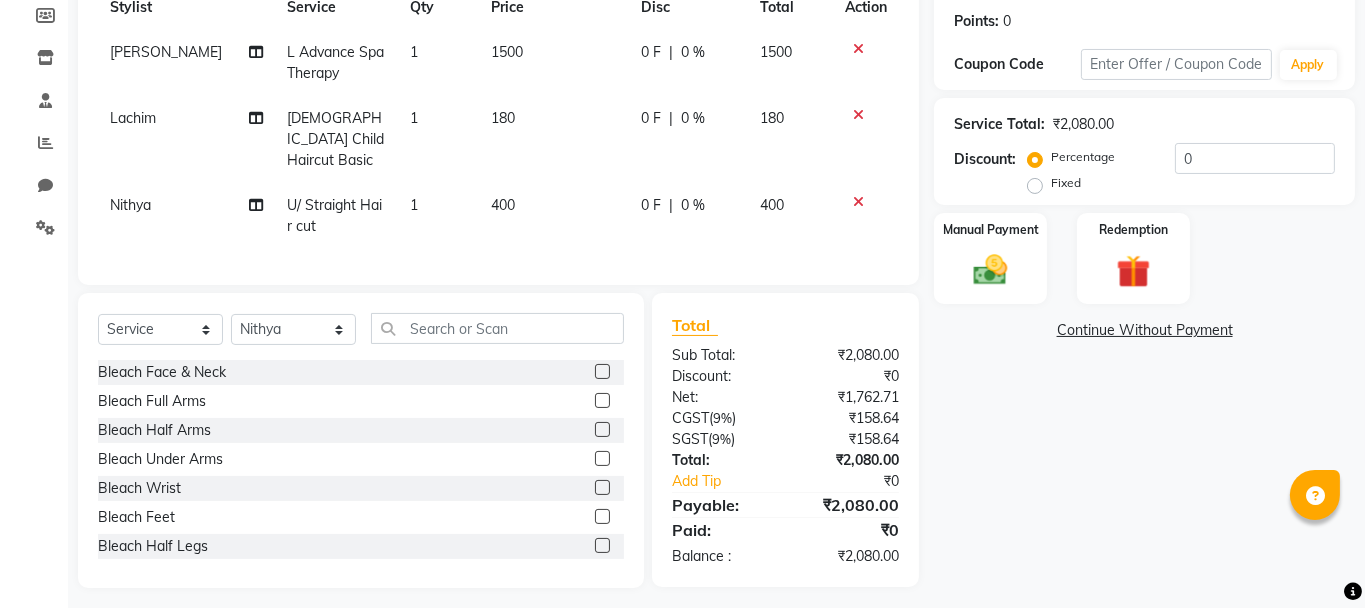 scroll, scrollTop: 0, scrollLeft: 0, axis: both 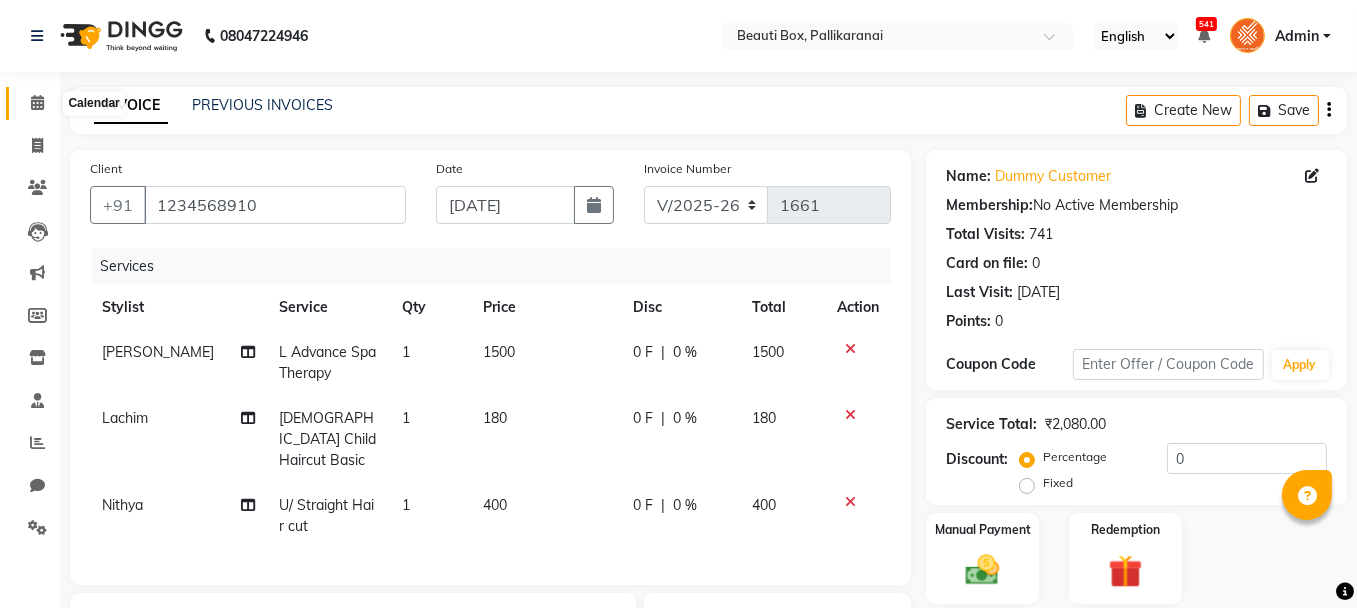 click 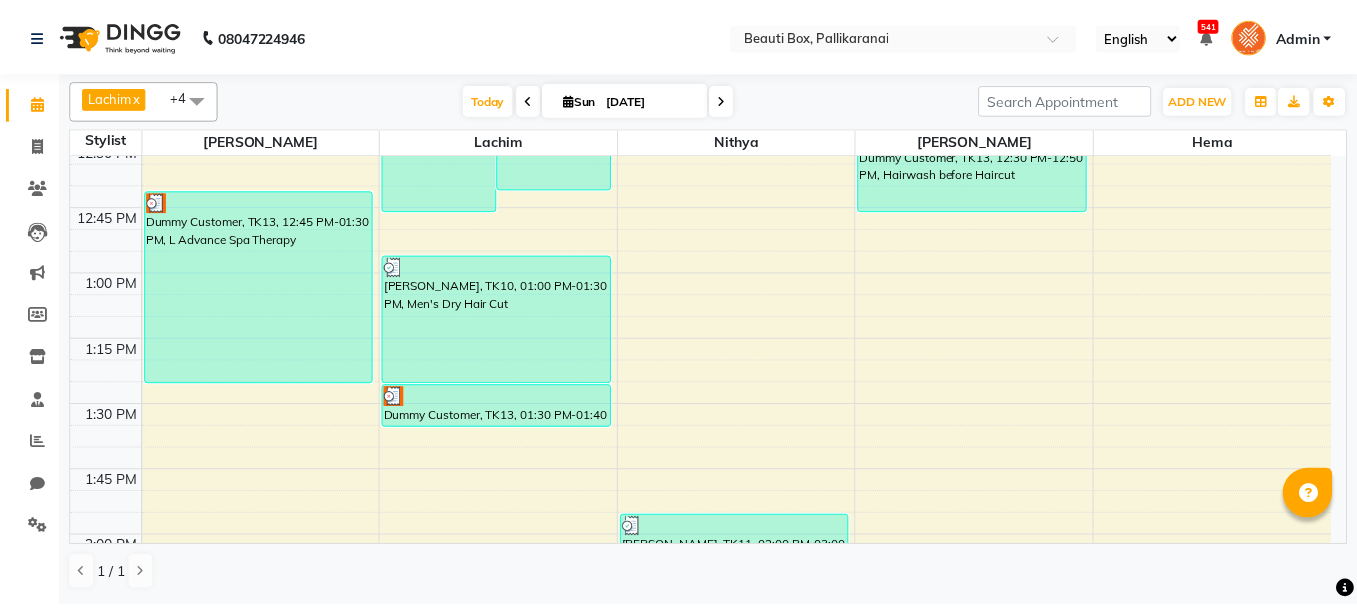 scroll, scrollTop: 1200, scrollLeft: 0, axis: vertical 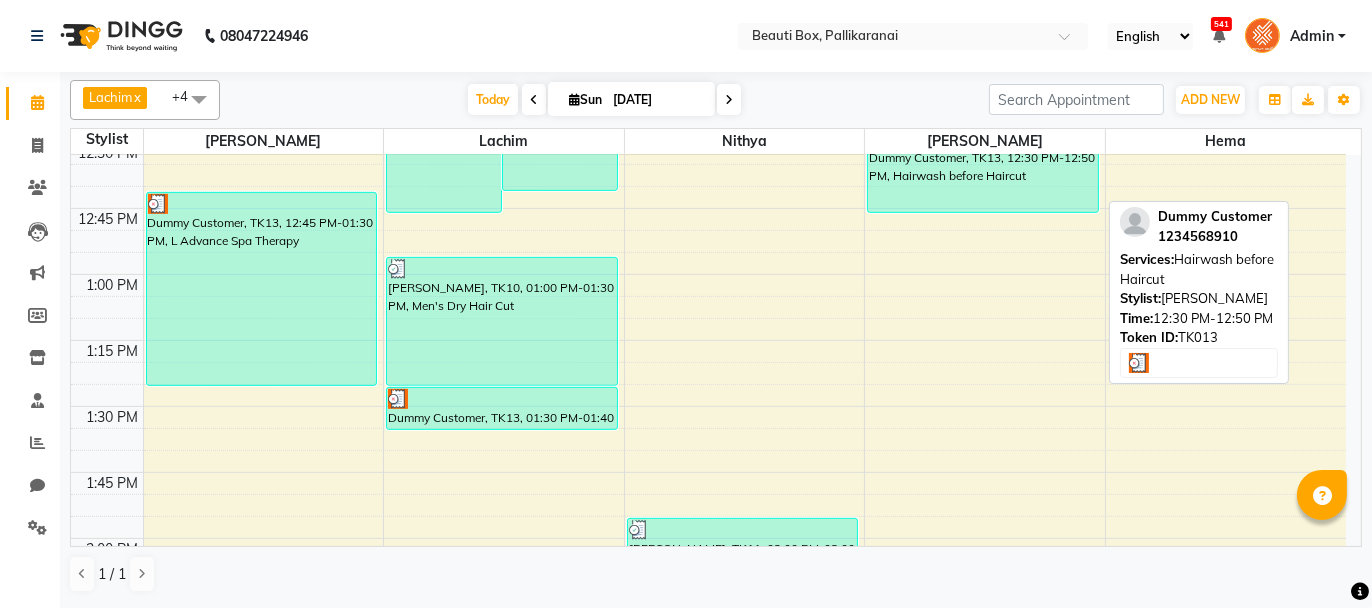 click on "Dummy Customer, TK13, 12:30 PM-12:50 PM, Hairwash before Haircut" at bounding box center (983, 170) 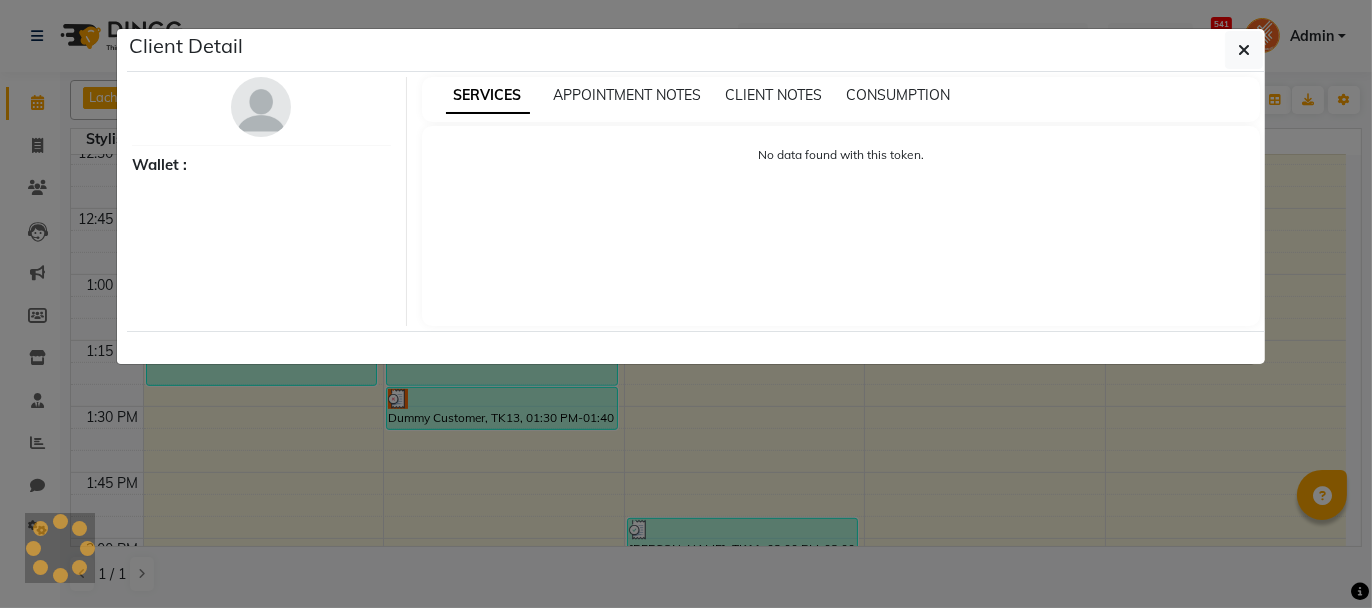 select on "3" 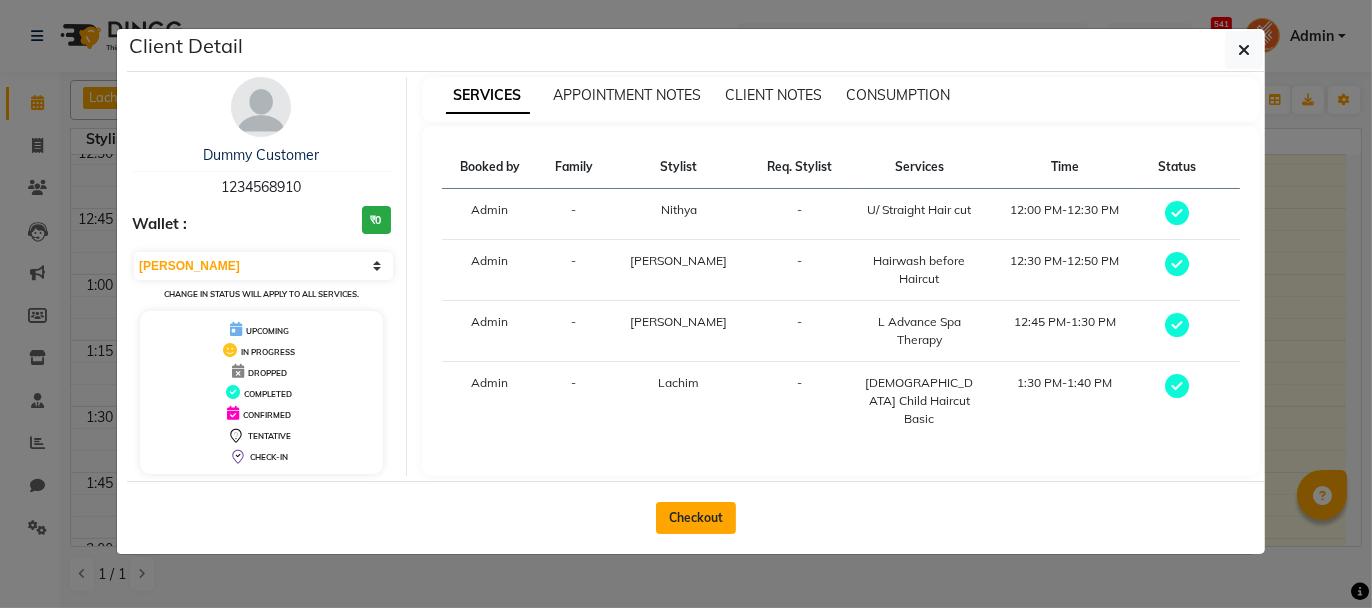 click on "Checkout" 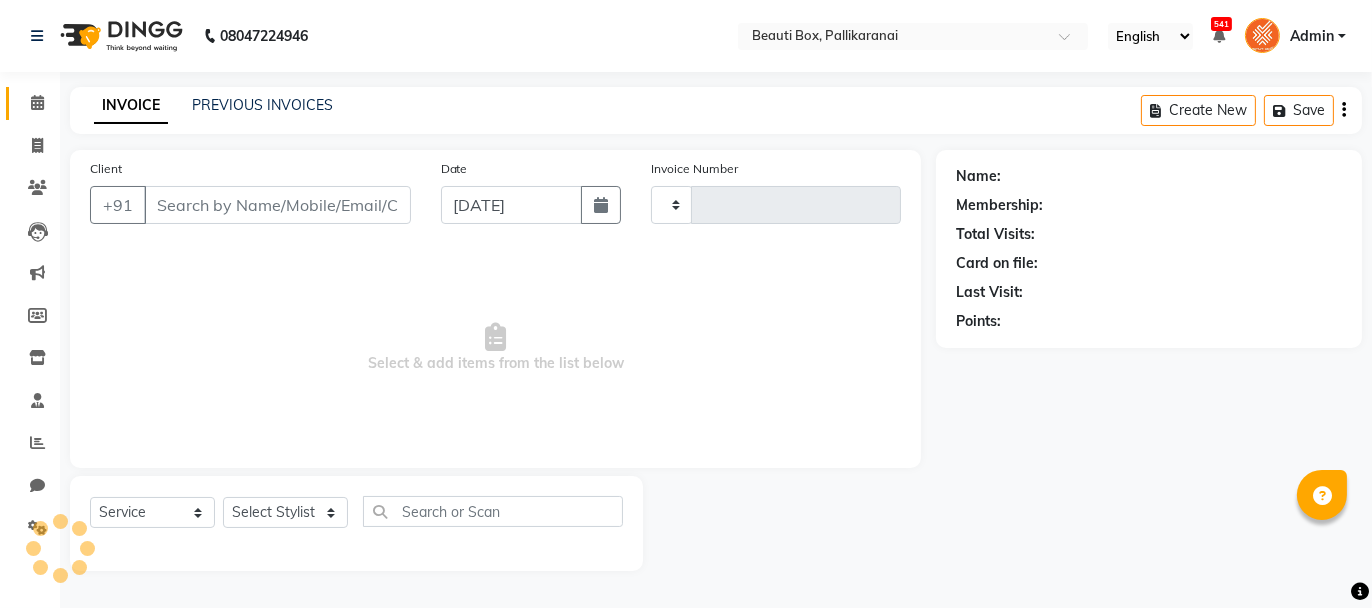 type on "1661" 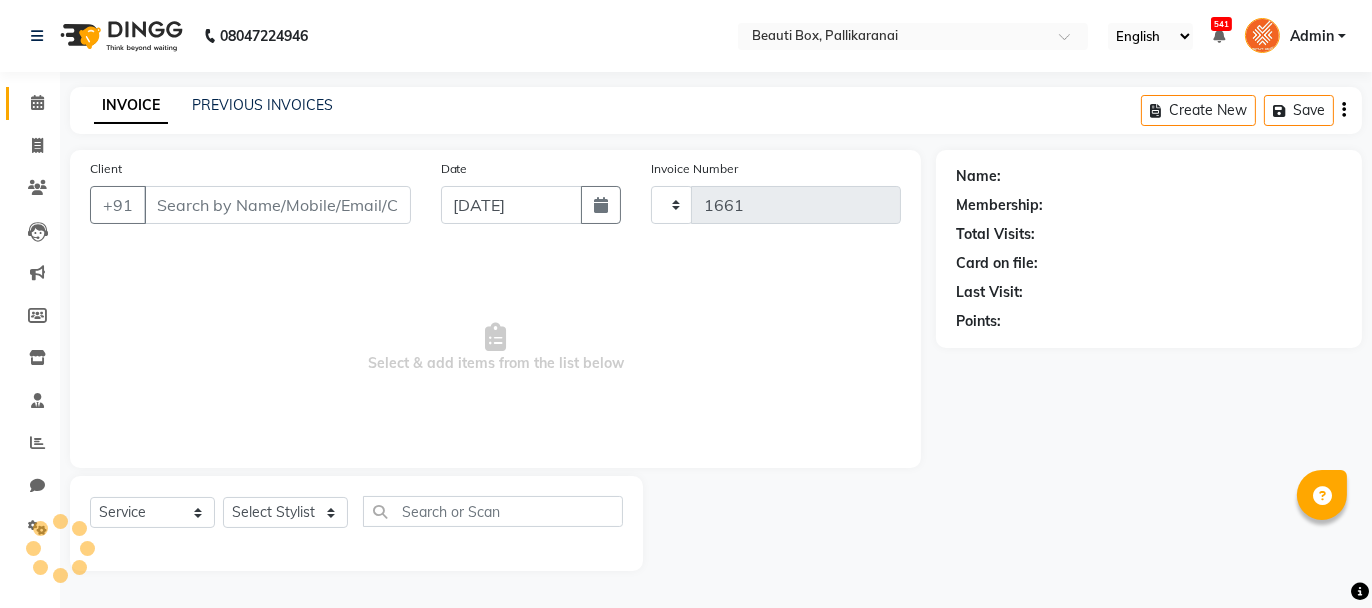 select on "11" 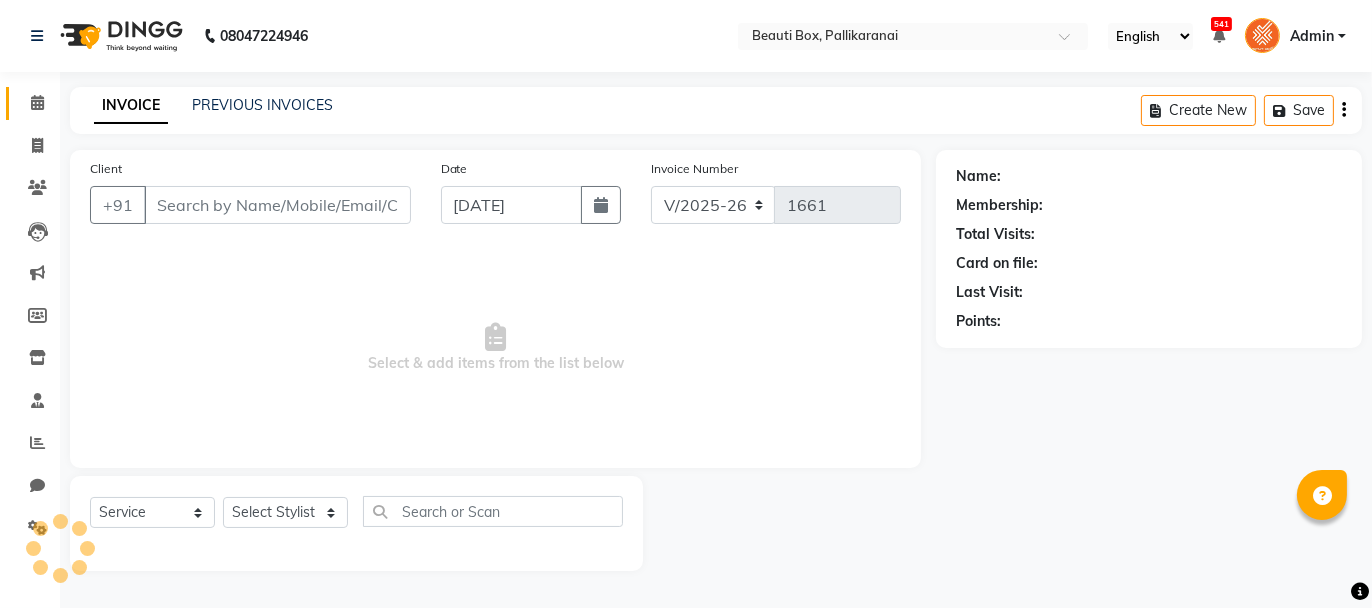 type on "1234568910" 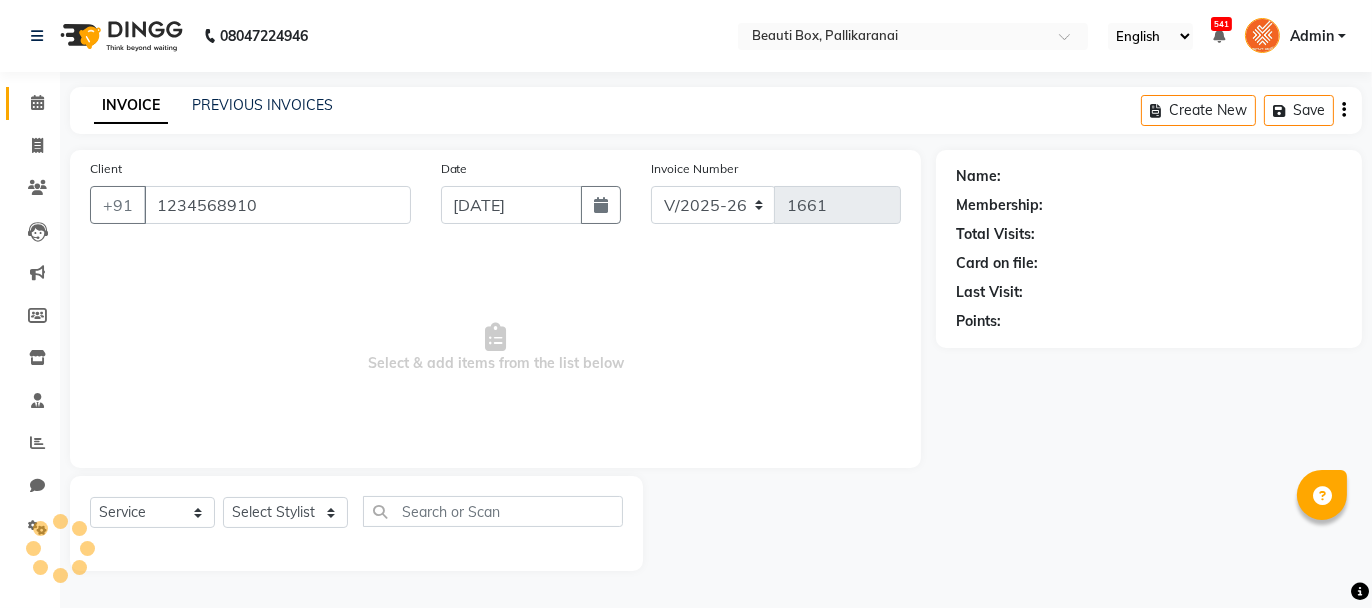 select on "40097" 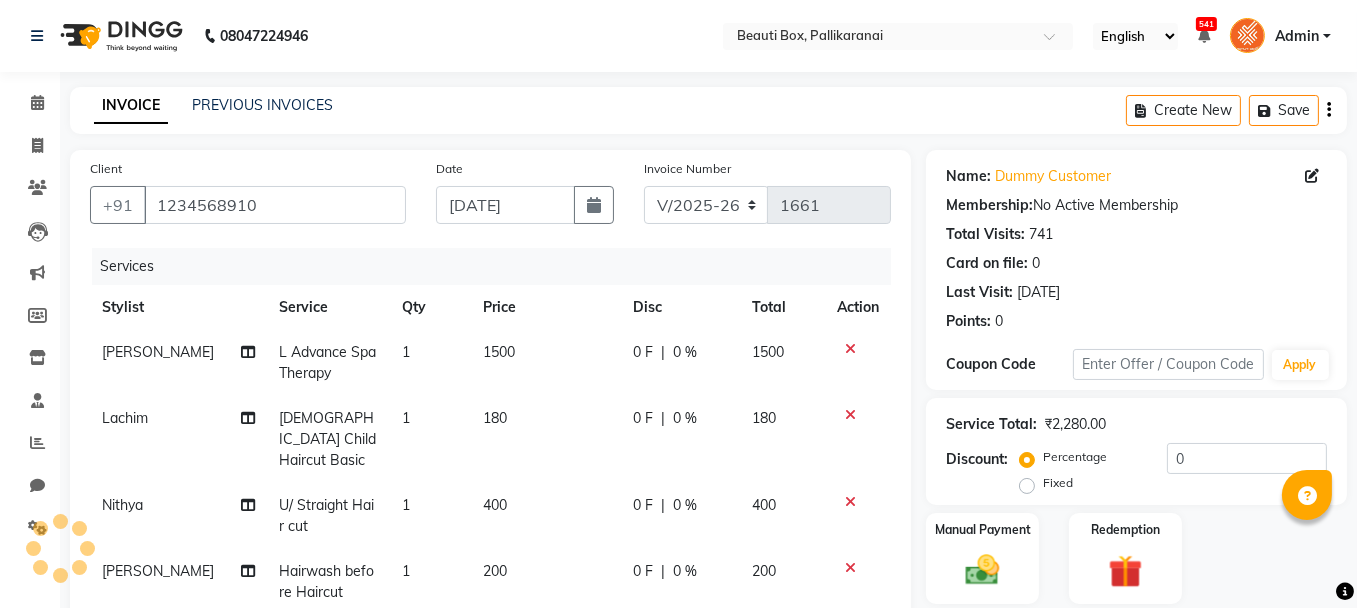click on "1500" 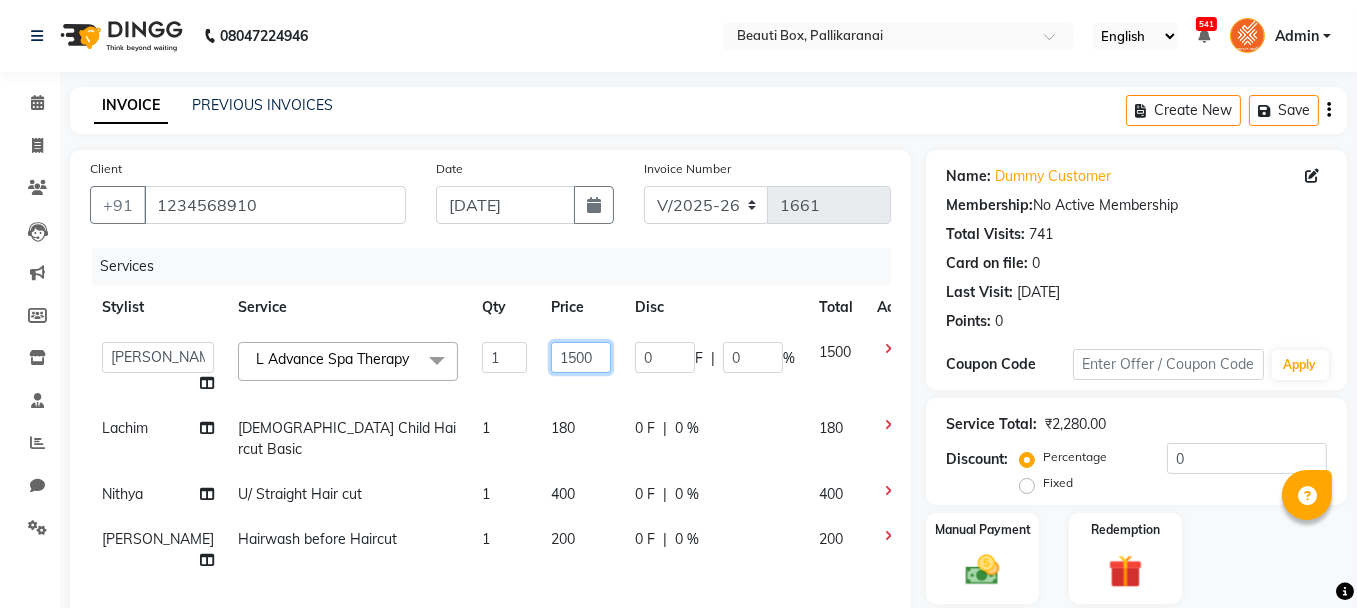click on "1500" 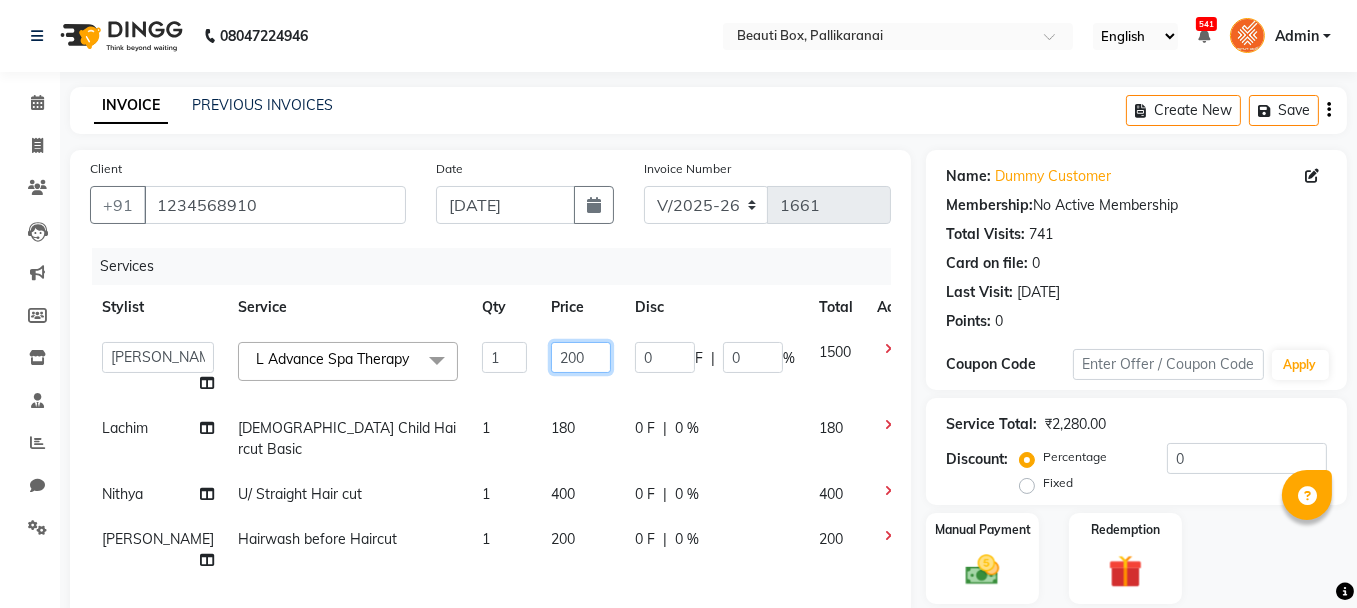 type on "2000" 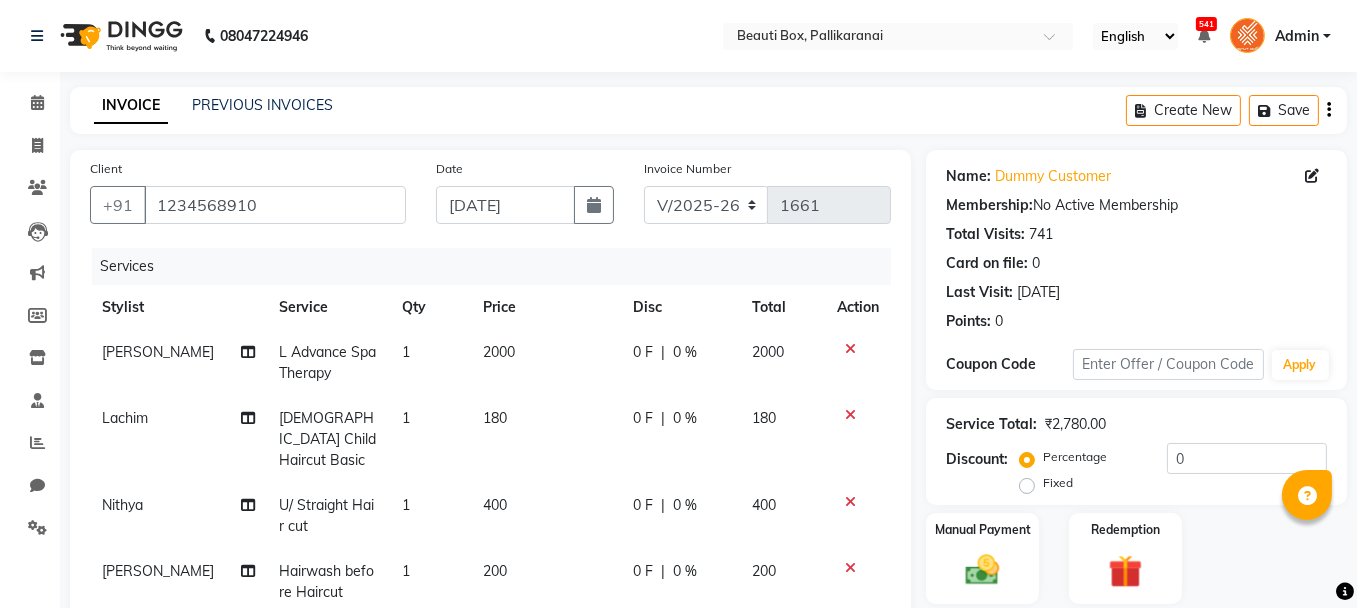click on "180" 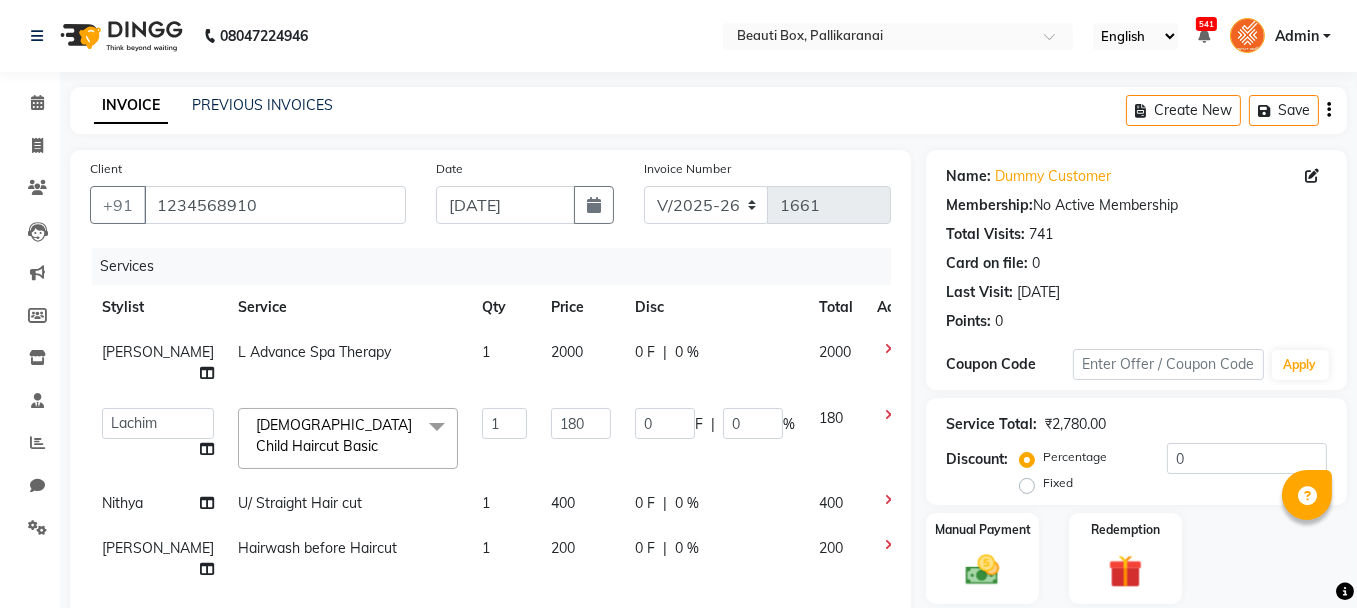 scroll, scrollTop: 100, scrollLeft: 0, axis: vertical 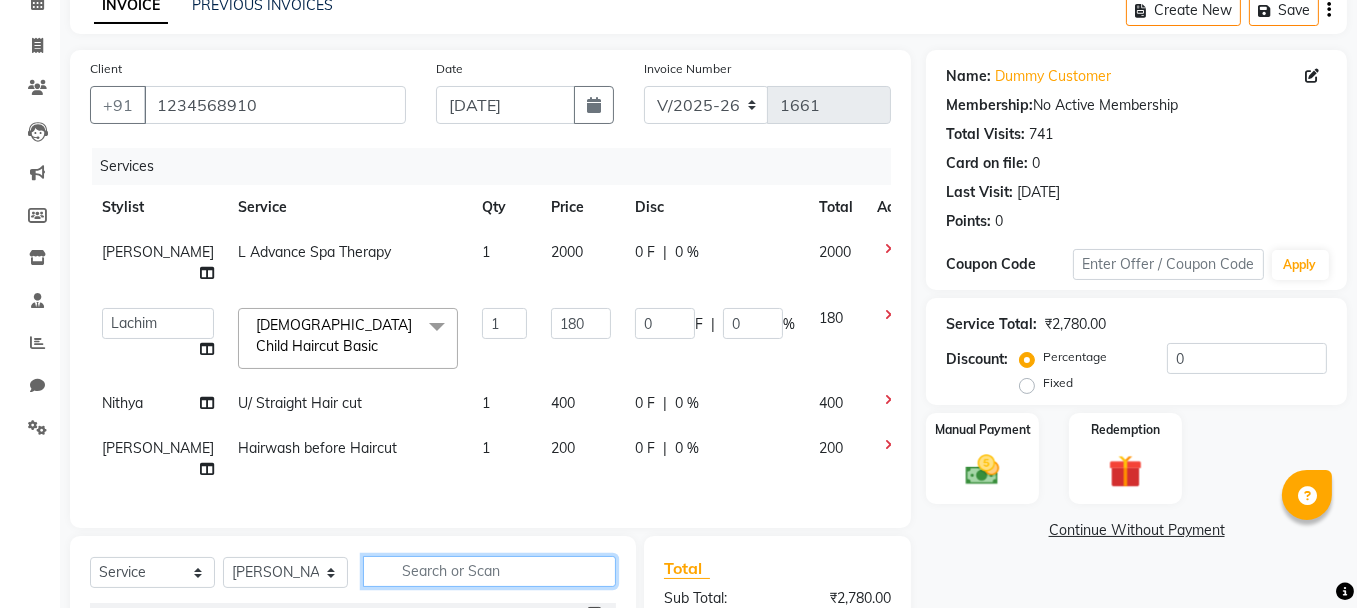 click 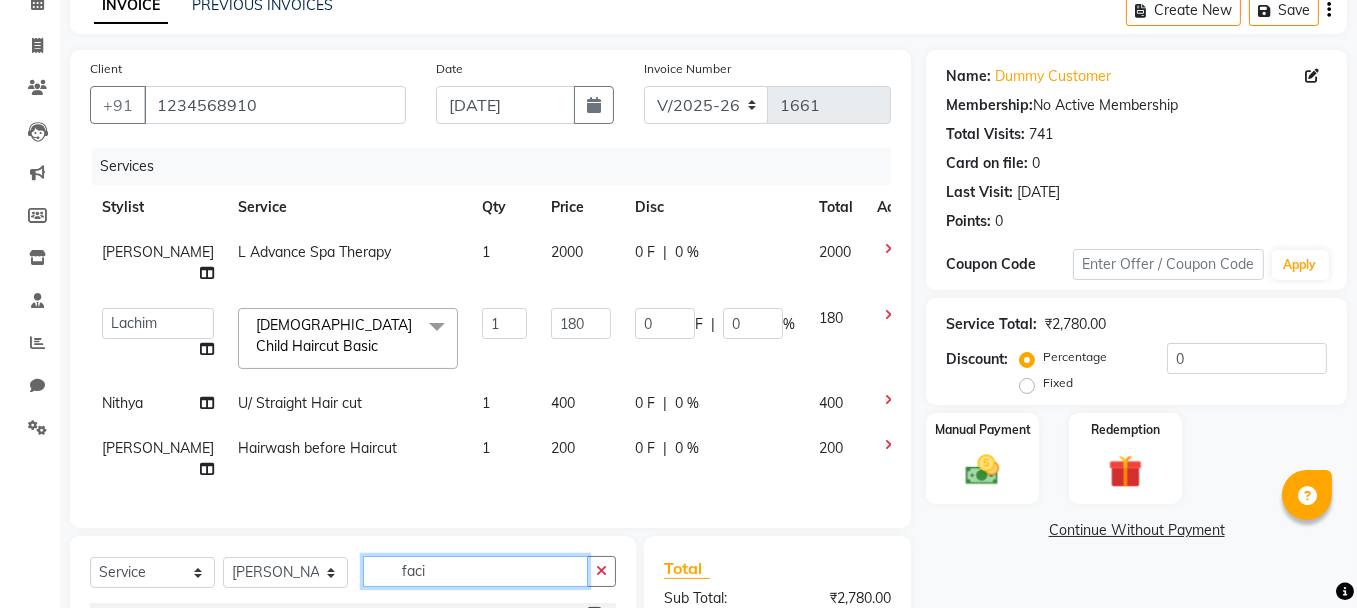 scroll, scrollTop: 300, scrollLeft: 0, axis: vertical 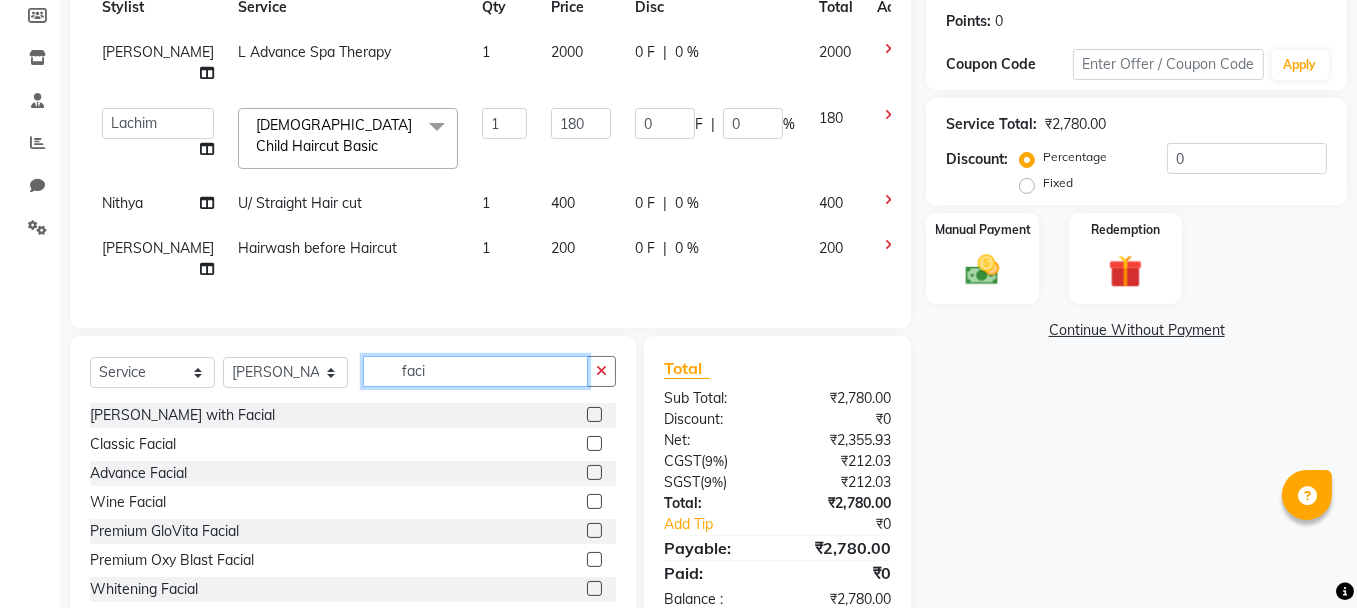 type on "faci" 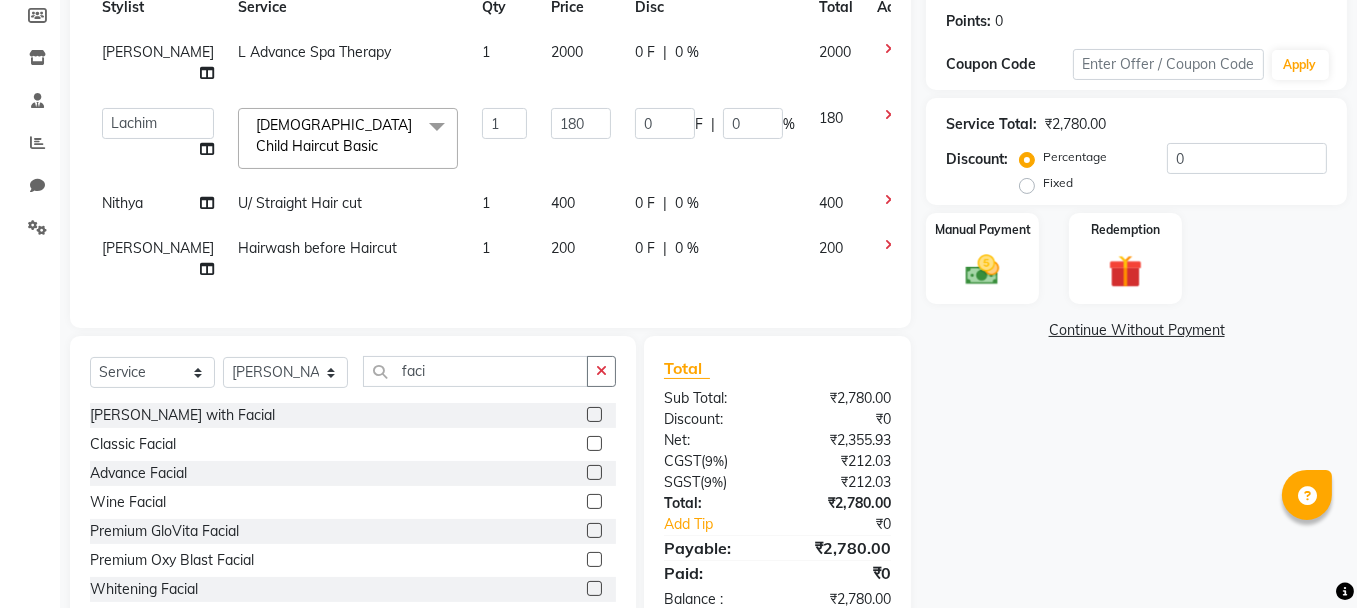 click 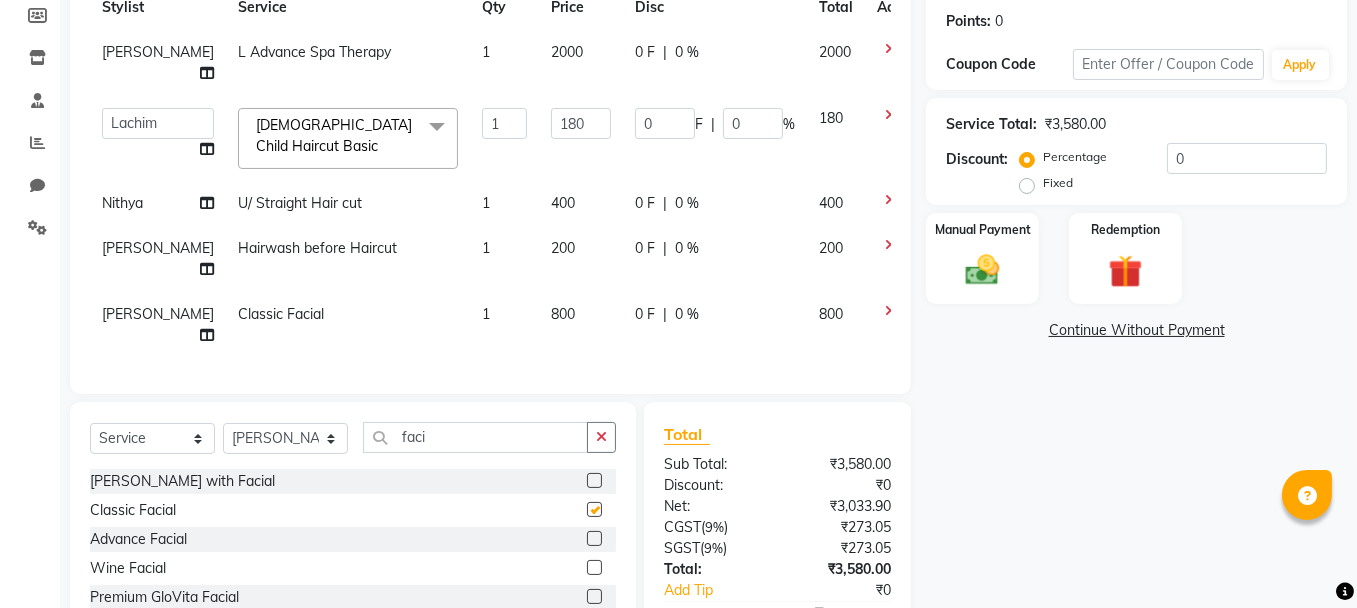 checkbox on "false" 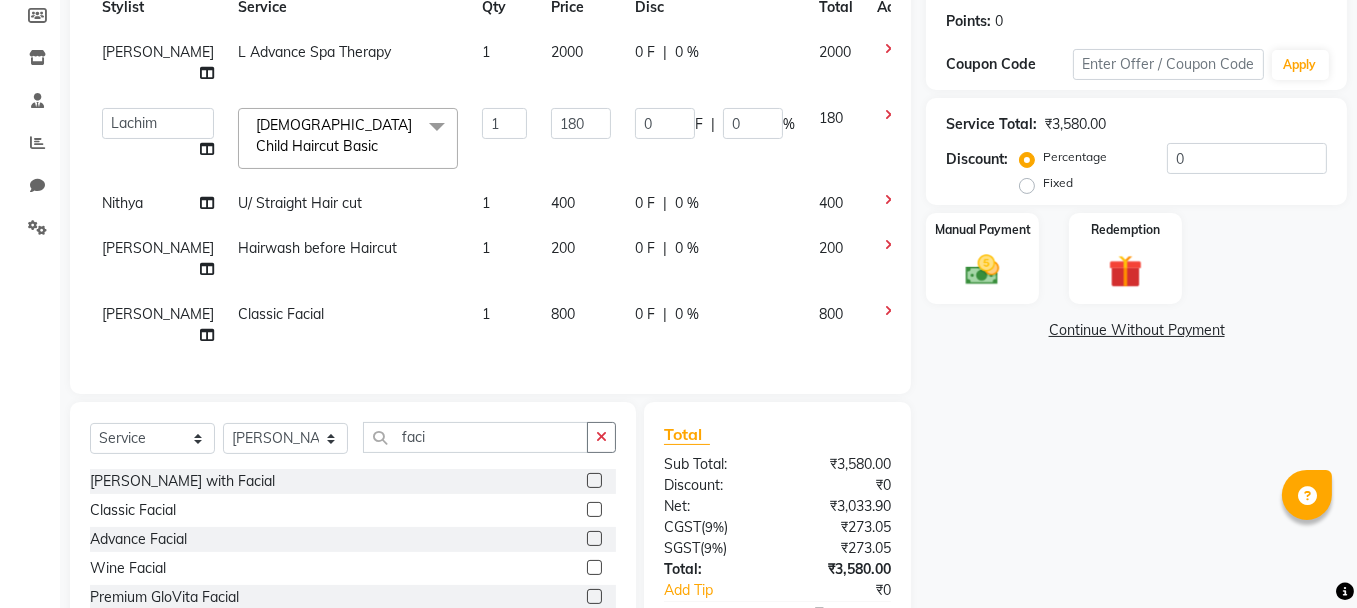 click on "800" 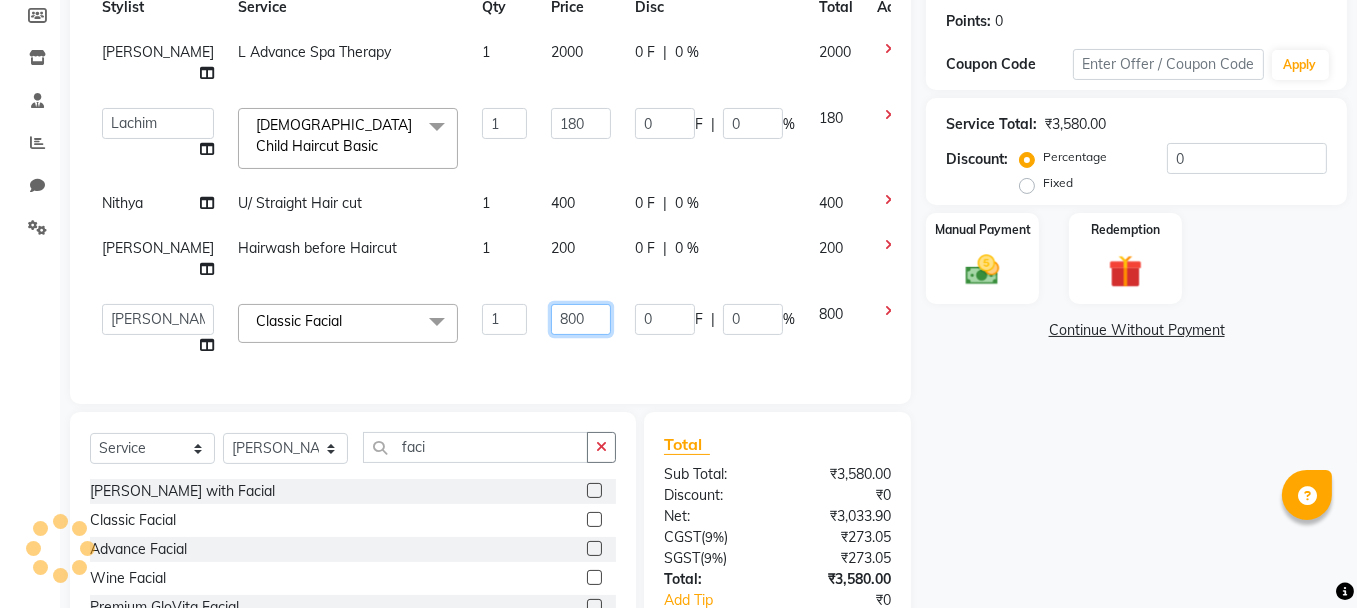 click on "800" 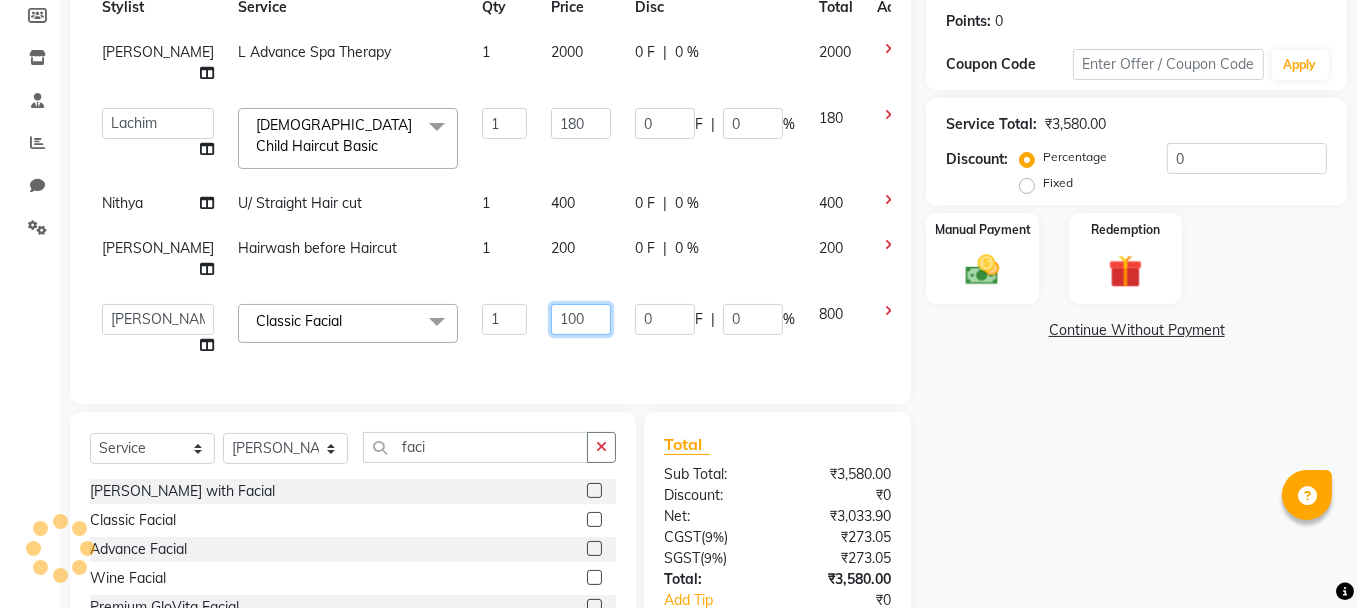 type on "1000" 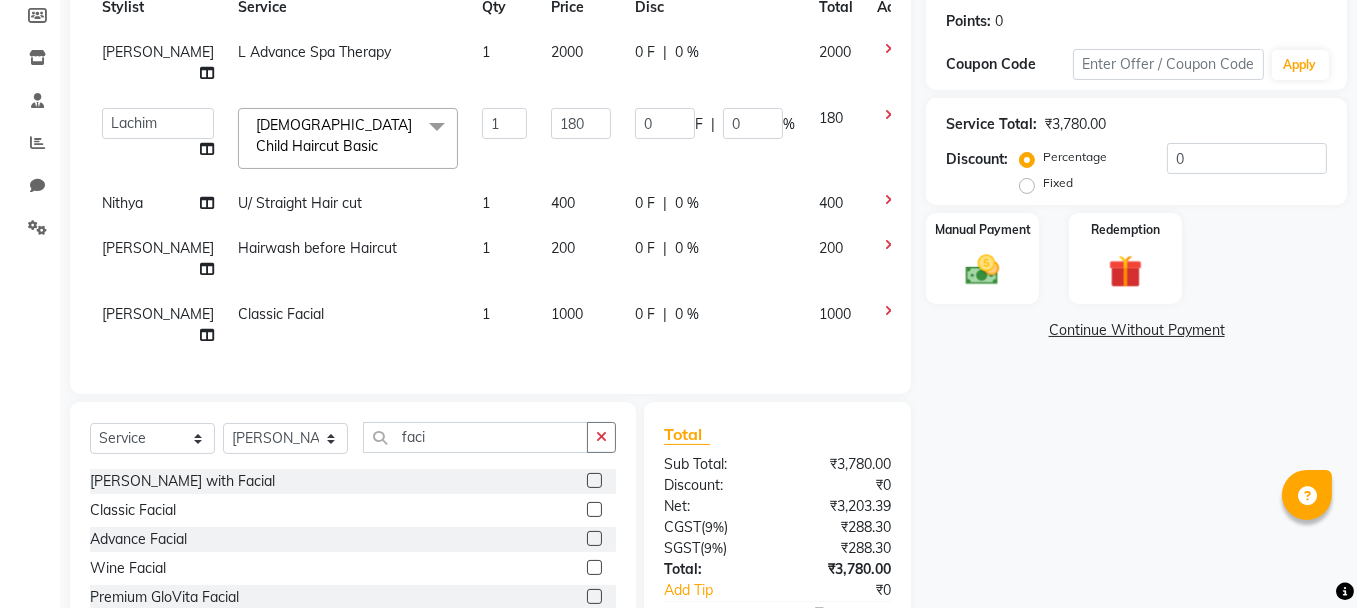 click on "Services Stylist Service Qty Price Disc Total Action [PERSON_NAME] L Advance Spa Therapy 1 2000 0 F | 0 % 2000  [PERSON_NAME]   [PERSON_NAME]   [PERSON_NAME]   Lachim   Nandini    [PERSON_NAME]   [PERSON_NAME]    [PERSON_NAME]   Sakeem   [PERSON_NAME]  [DEMOGRAPHIC_DATA] Child Haircut Basic   x Bleach Face & Neck   Bleach Neck Bleach Face Men's Dry Hair Cut  Men Fading Haircut  Men Design  HairCut  [DEMOGRAPHIC_DATA] Child Haircut Basic  [DEMOGRAPHIC_DATA] Child Haircut Advanced  [DEMOGRAPHIC_DATA] Head Shave [DEMOGRAPHIC_DATA] Hairwash  [DEMOGRAPHIC_DATA] wash & Setting  Foam Shave  [PERSON_NAME] Shaping  [PERSON_NAME] Design Shaping  [PERSON_NAME] Trimming  Upper Body Trimming  Upper Body Foam Shave  Upper Body Waxing  Men Head Massage  Men Face Massage  Men Foot Massage  Men Manicure  Men Pedicure  Men [PERSON_NAME] Colour  Men Moustache Men AF Hair Color Men Highlights 1 Men Highlights Cap  Men Hair Spa  Men Anti Dandruff Men Straightening  Hairwash before Haircut  Hairwash & Normal Dry  Head Massage without wash  Hair Wash & Setting  Face Massage  Foot Massage  Nail Filing  U/ Straight Hair cut  Threading" 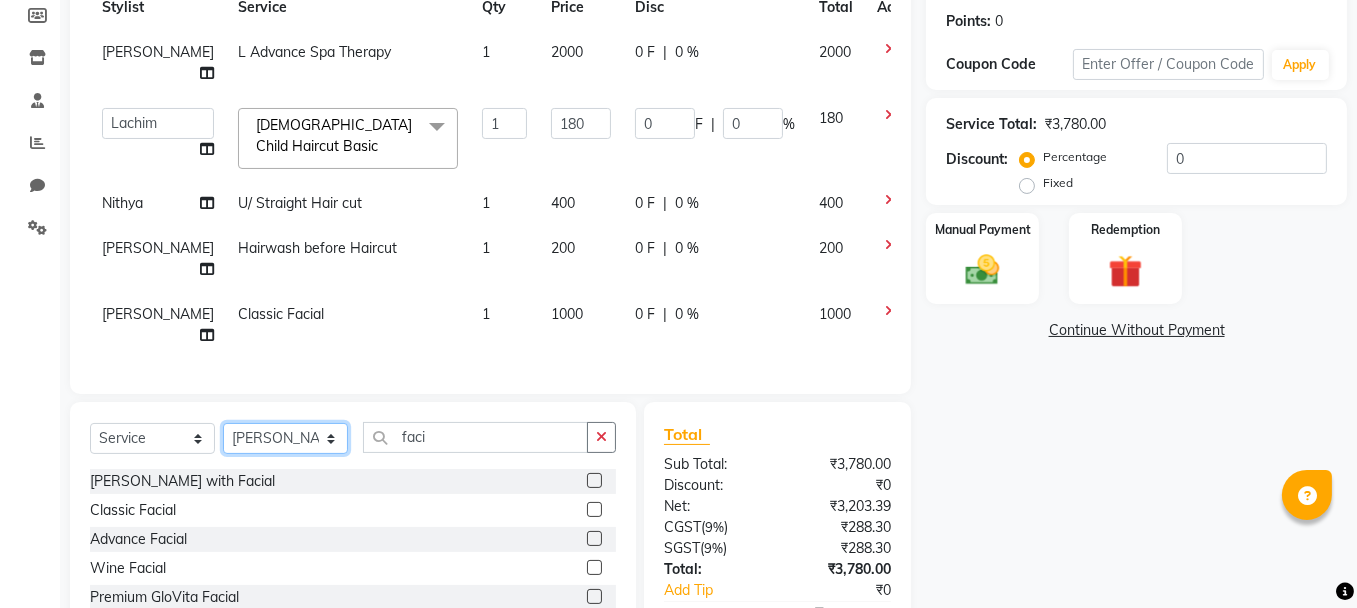 click on "Select Stylist [PERSON_NAME] [PERSON_NAME] Ifzan  [PERSON_NAME] Lachim Nandini  [PERSON_NAME] [PERSON_NAME]  [PERSON_NAME] [PERSON_NAME]" 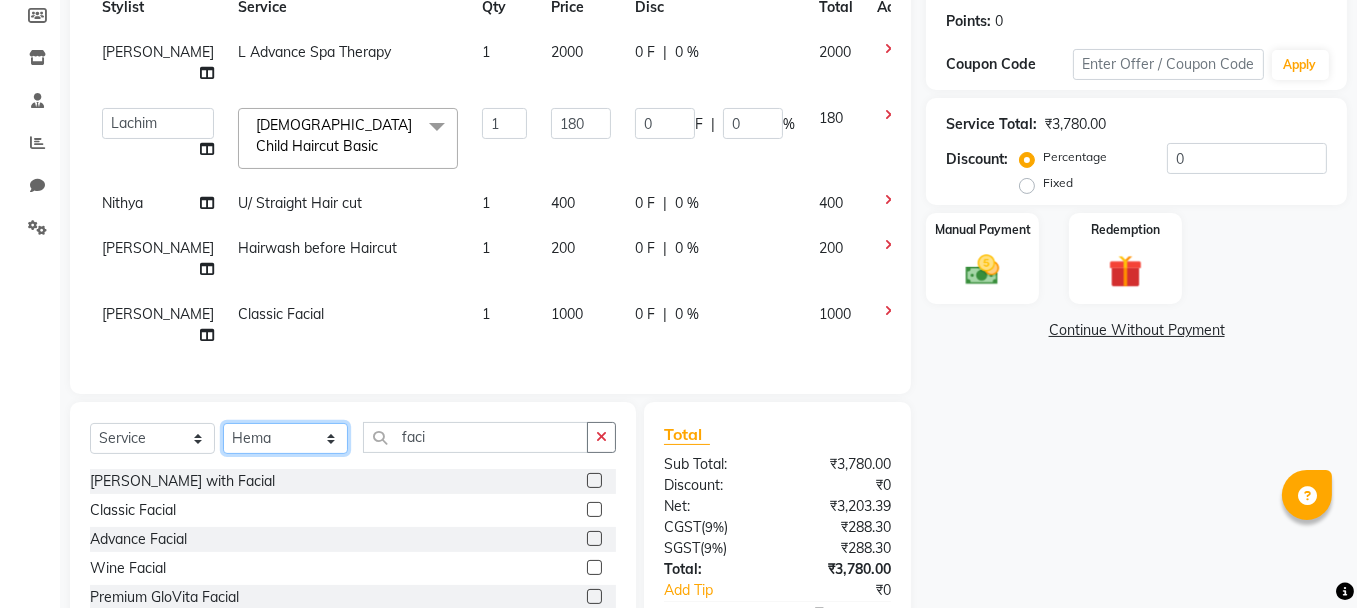 click on "Select Stylist [PERSON_NAME] [PERSON_NAME] Ifzan  [PERSON_NAME] Lachim Nandini  [PERSON_NAME] [PERSON_NAME]  [PERSON_NAME] [PERSON_NAME]" 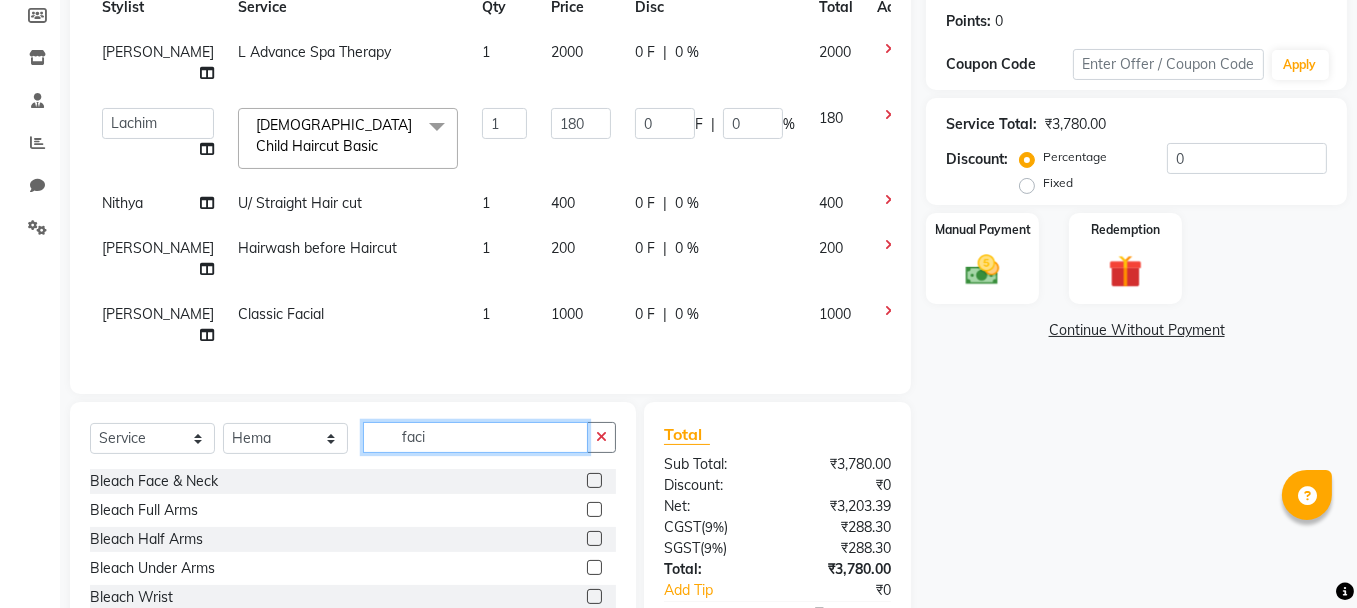 click on "faci" 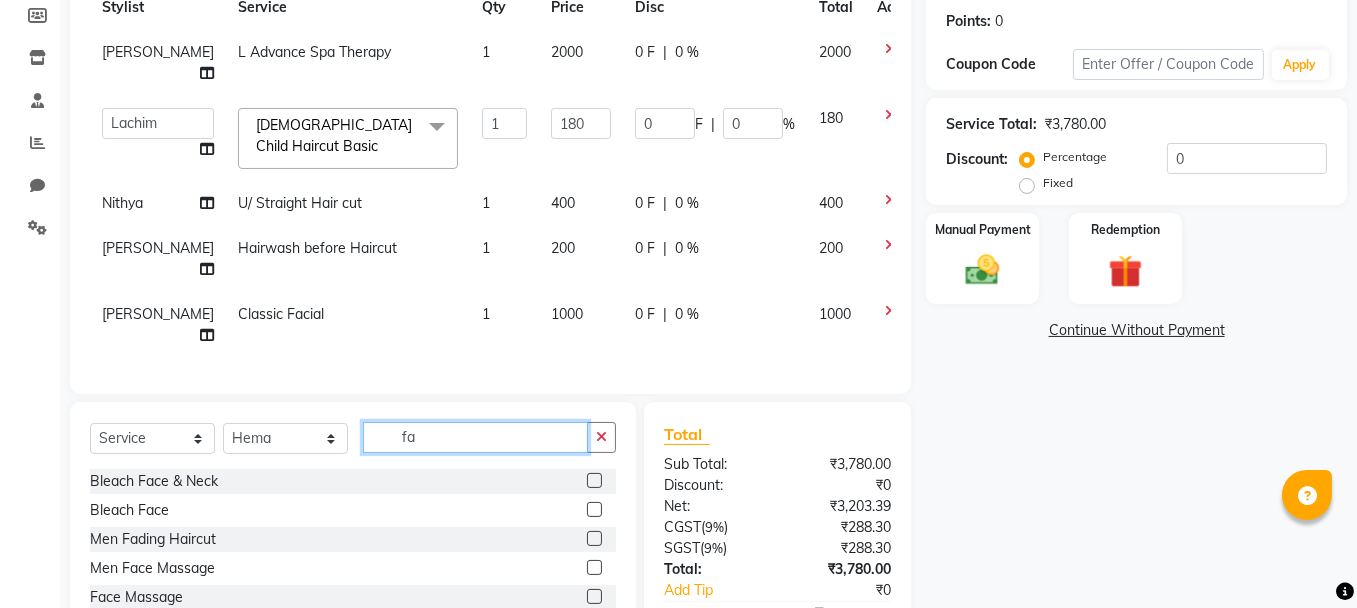 type on "f" 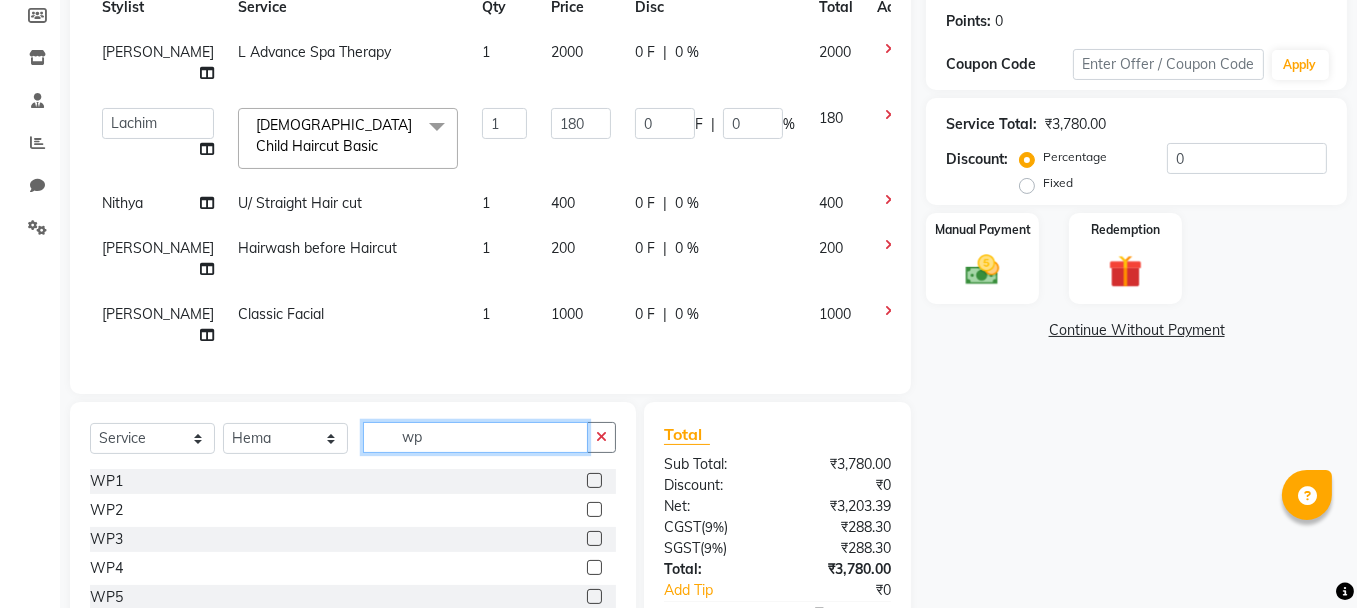 type on "wp" 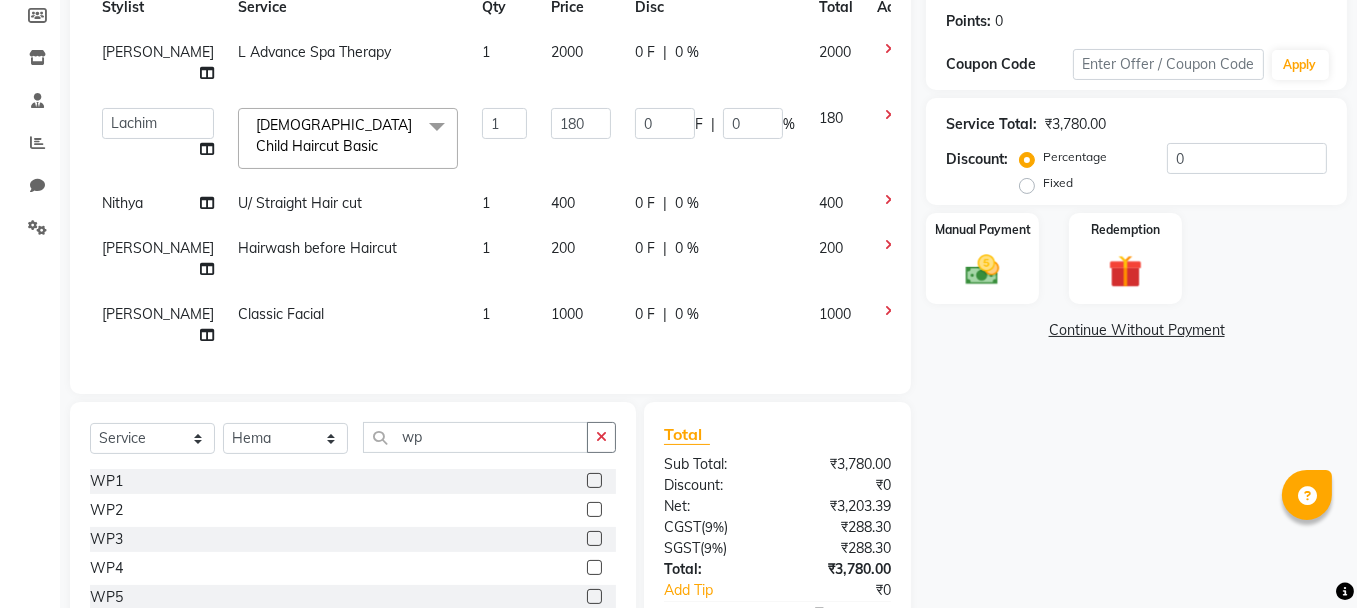 click 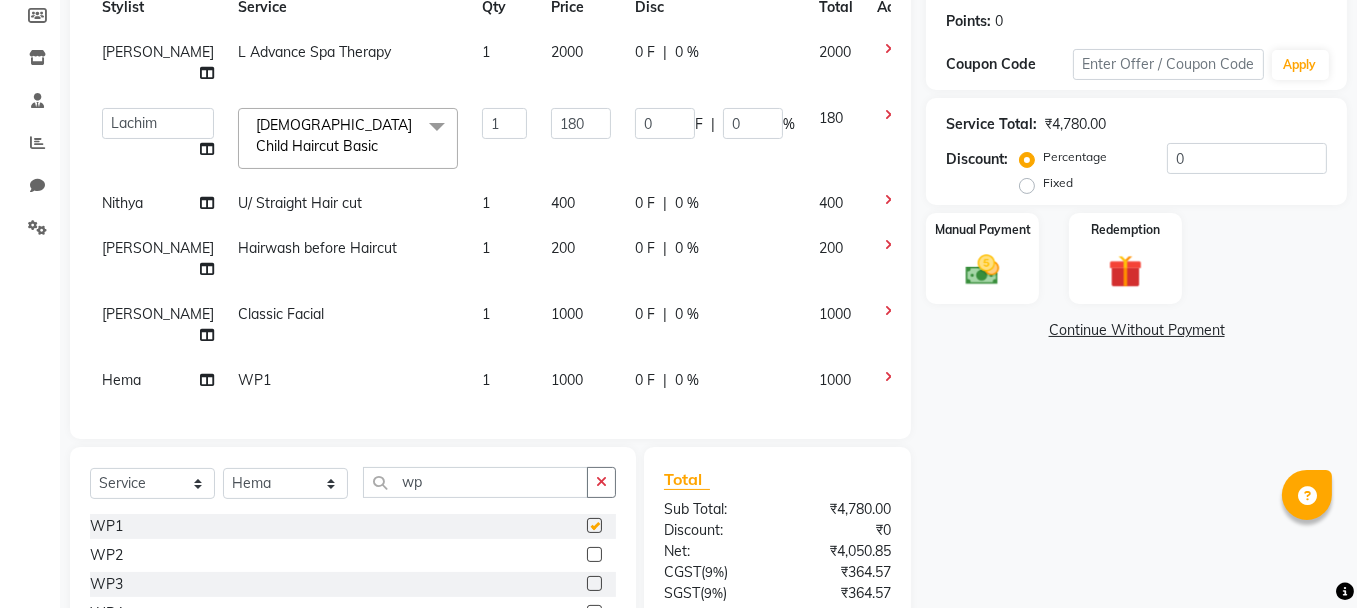 checkbox on "false" 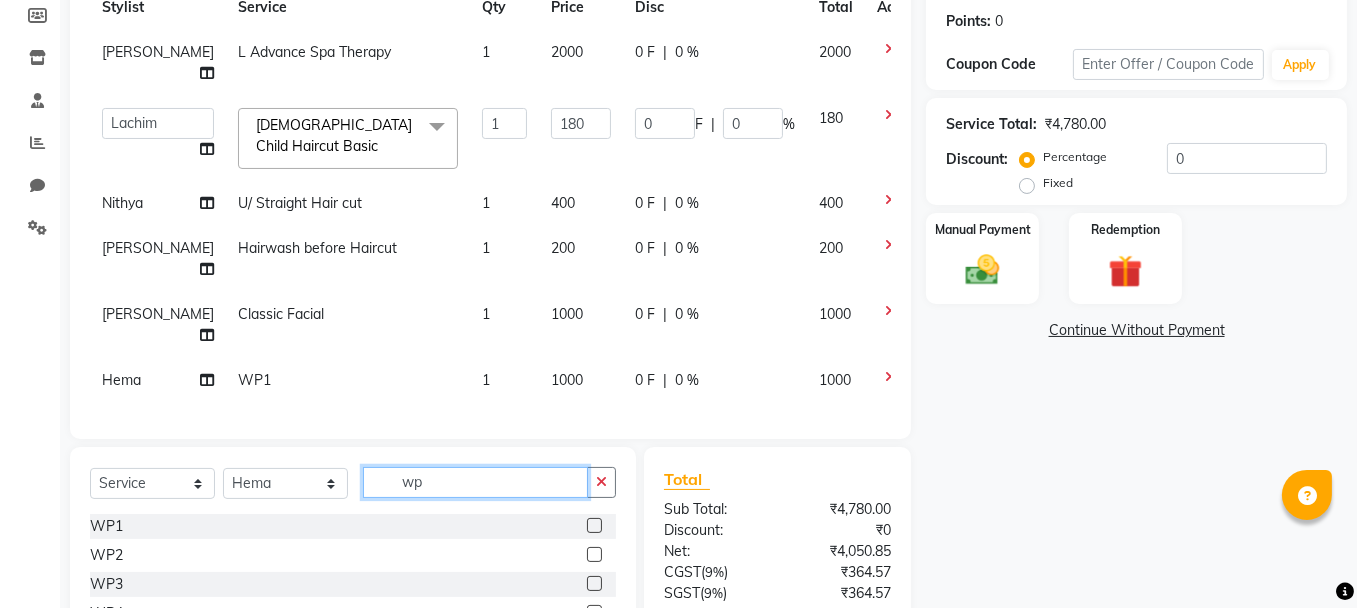 click on "wp" 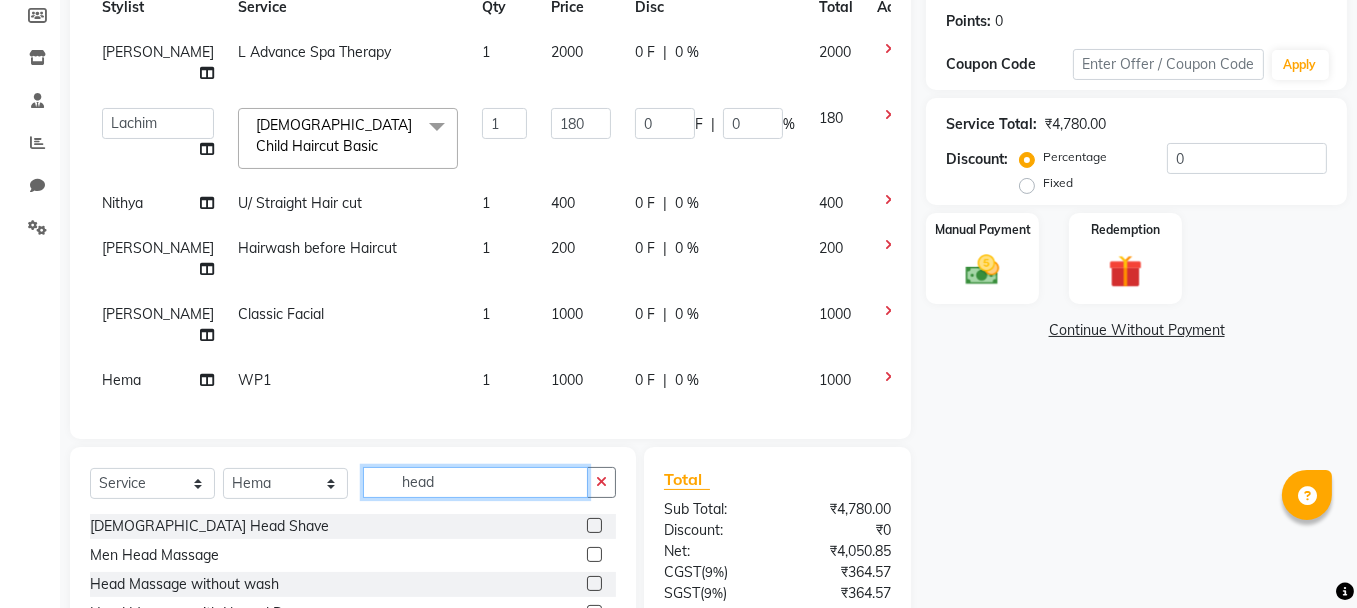 scroll, scrollTop: 400, scrollLeft: 0, axis: vertical 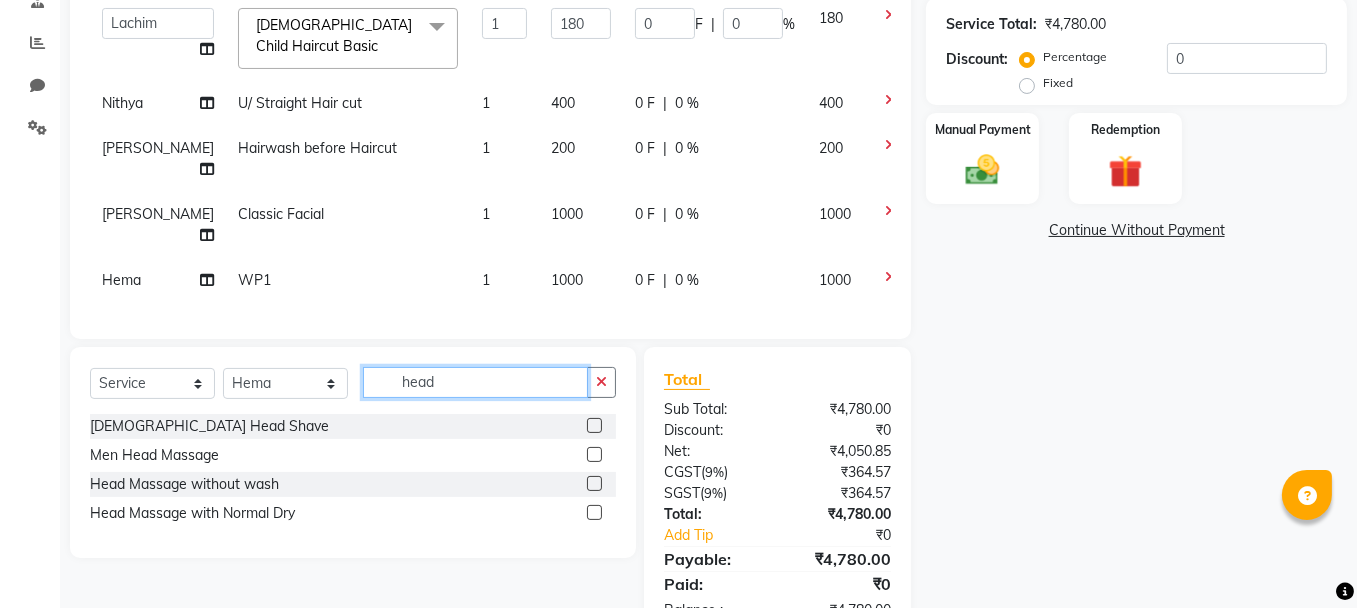 type on "head" 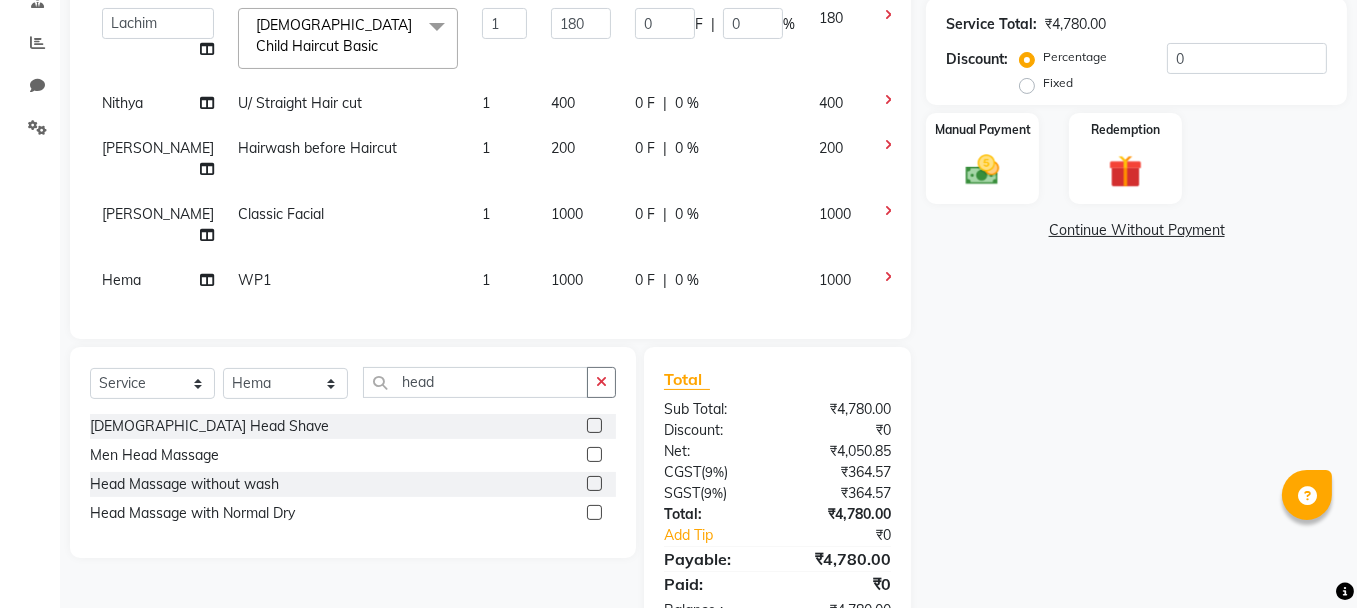 click 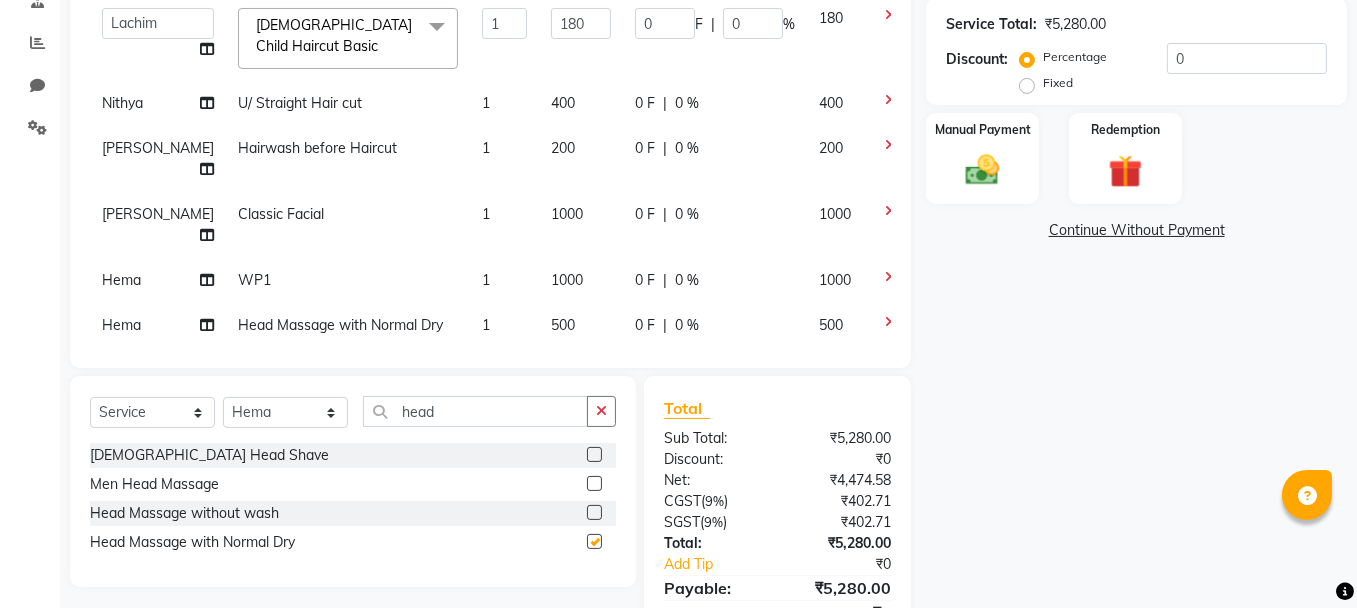 checkbox on "false" 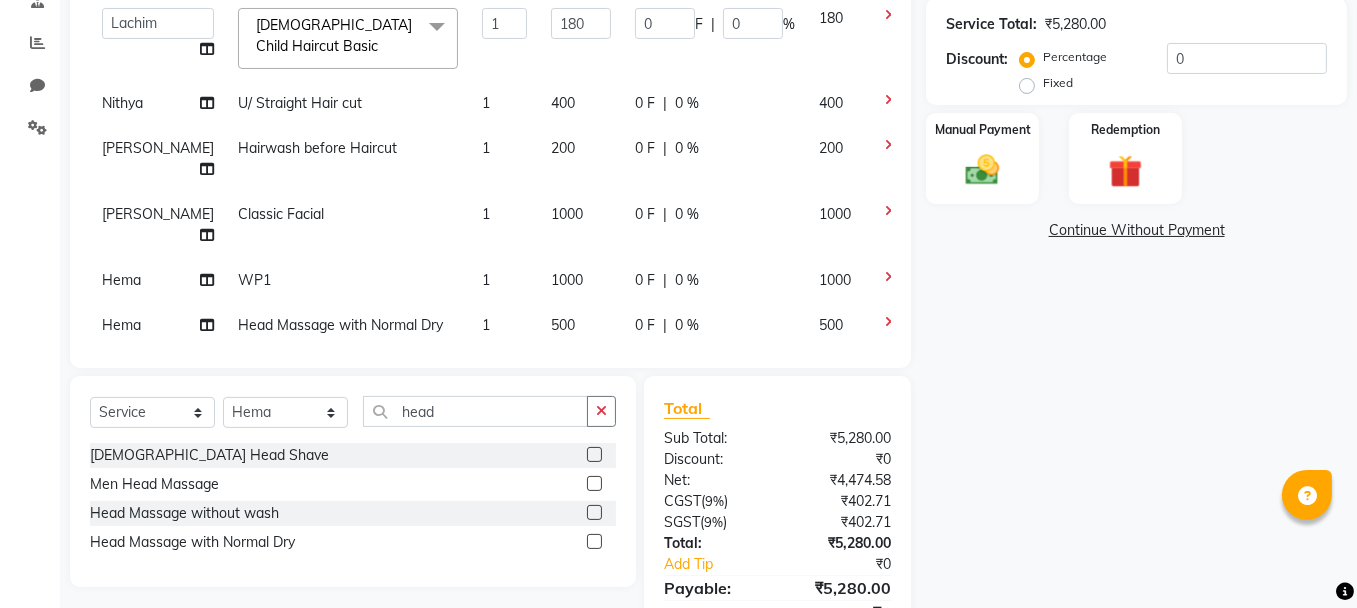 click on "500" 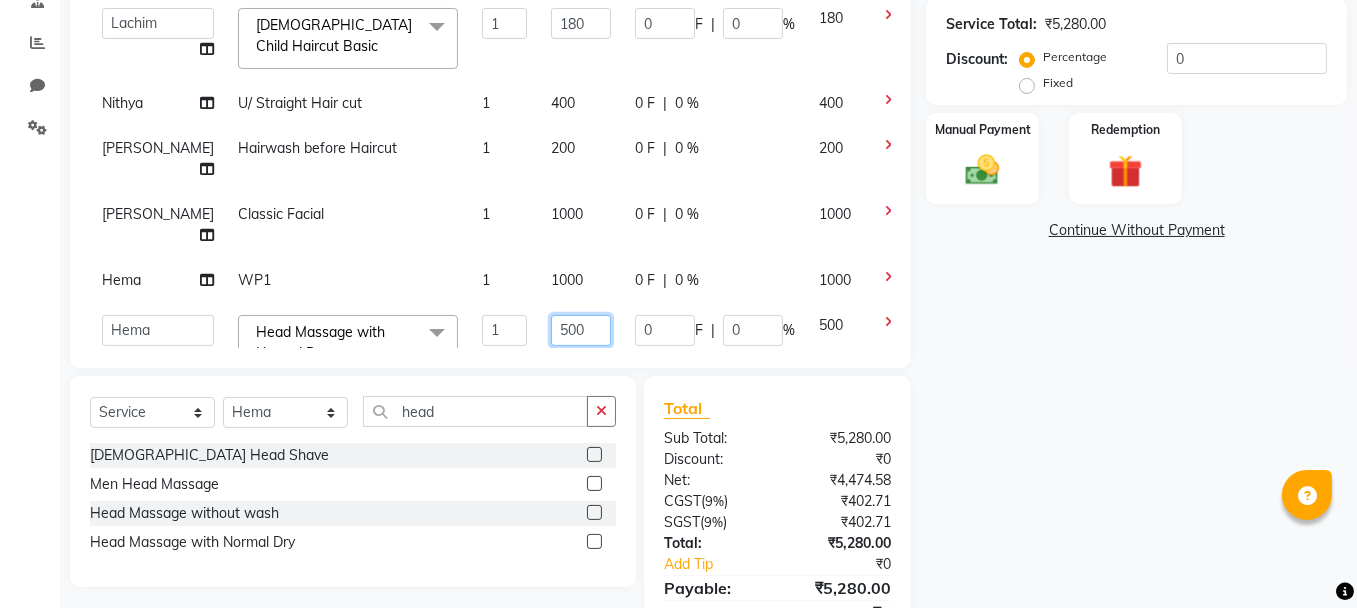 click on "500" 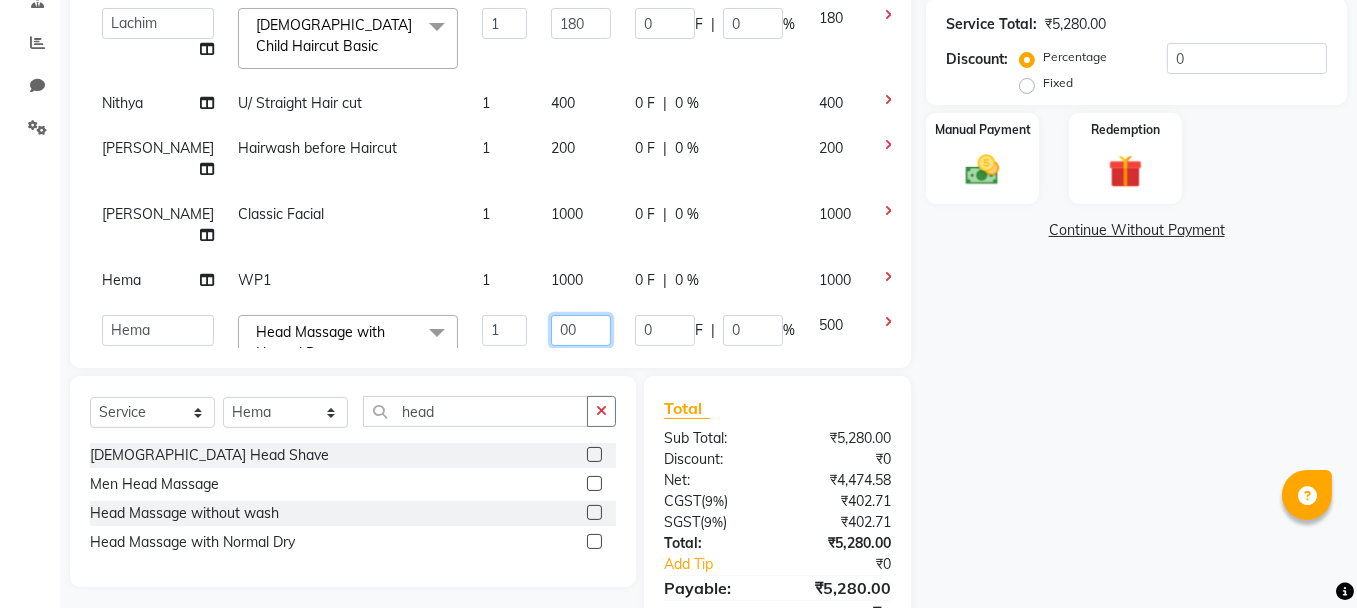 scroll, scrollTop: 5, scrollLeft: 0, axis: vertical 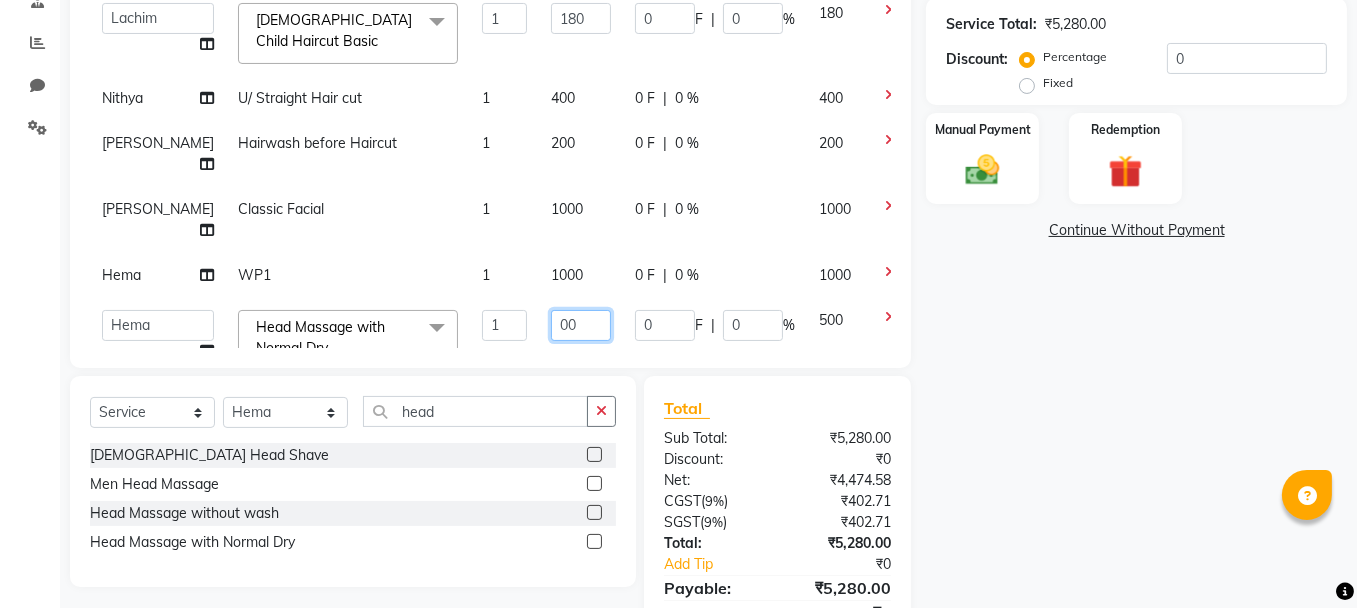 type on "600" 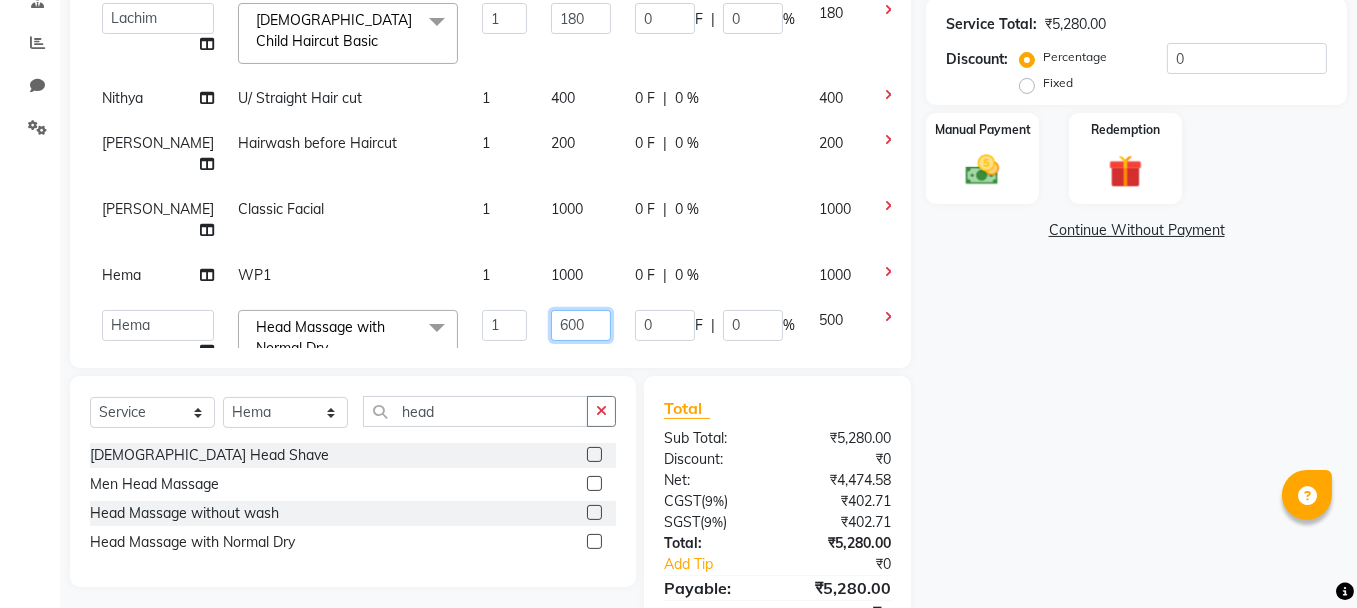 scroll, scrollTop: 69, scrollLeft: 0, axis: vertical 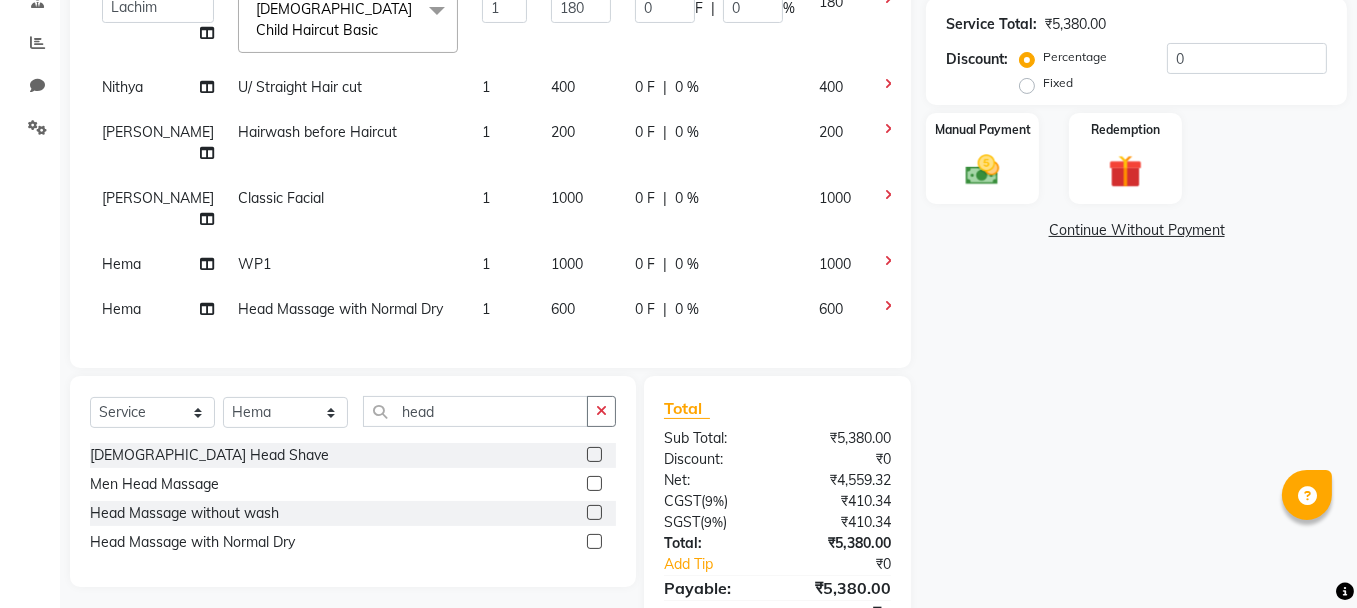 click on "0 F | 0 %" 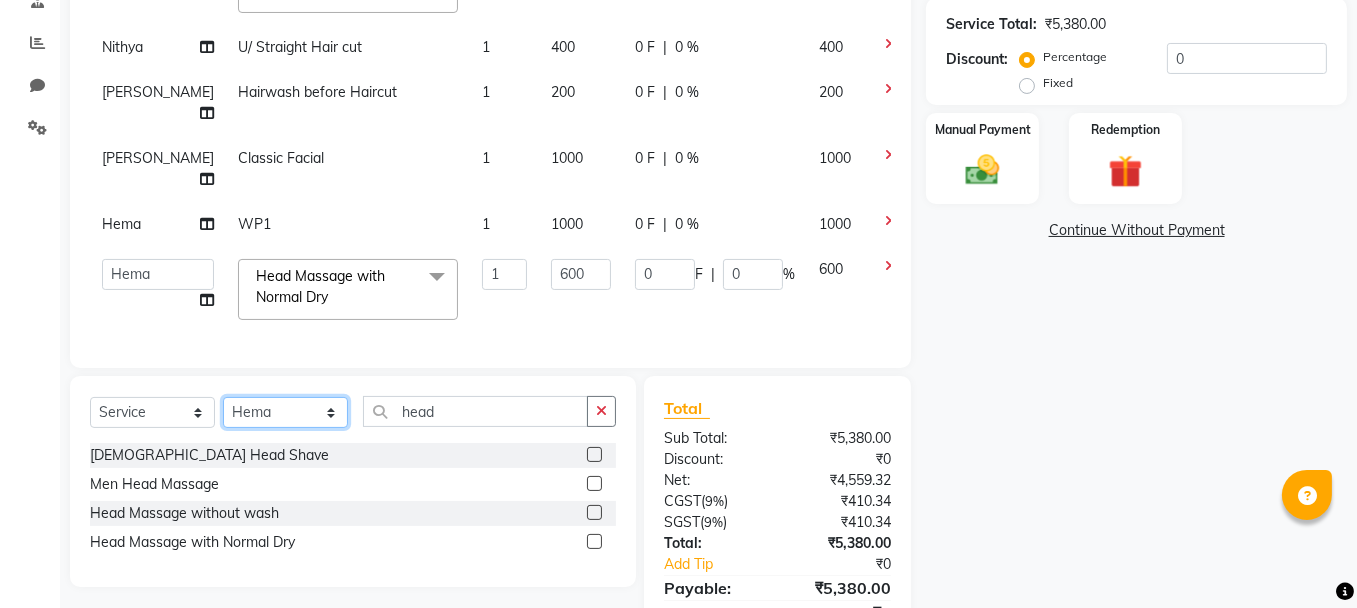 click on "Select Stylist [PERSON_NAME] [PERSON_NAME] Ifzan  [PERSON_NAME] Lachim Nandini  [PERSON_NAME] [PERSON_NAME]  [PERSON_NAME] [PERSON_NAME]" 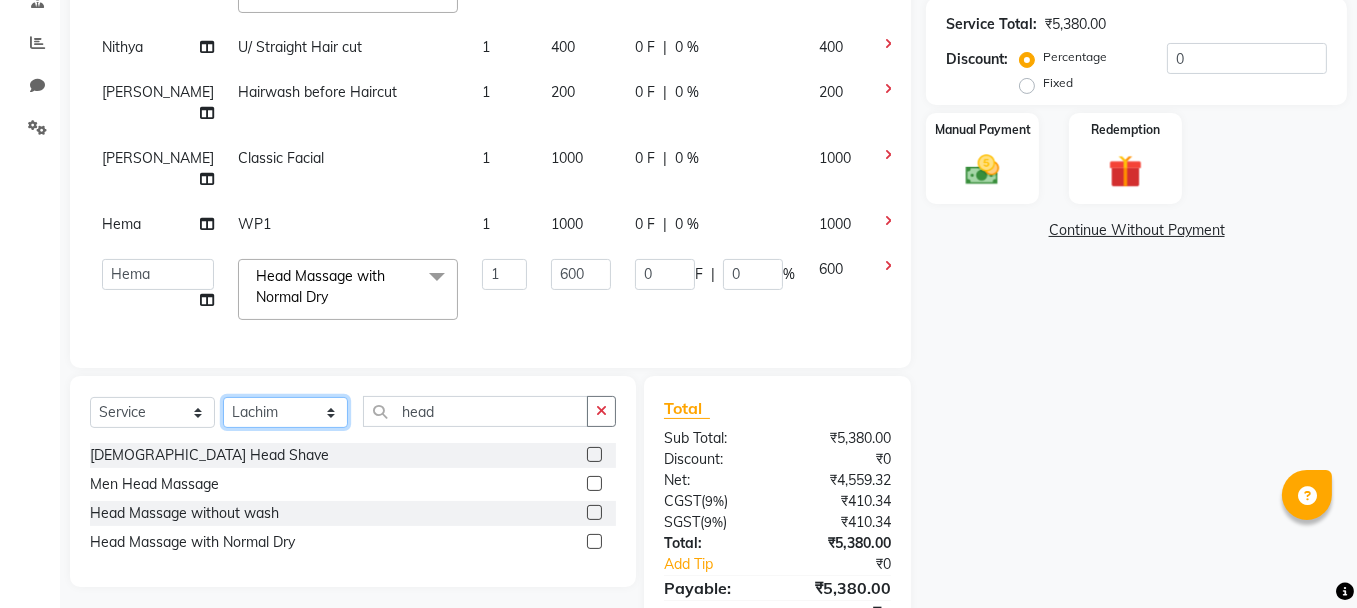 click on "Select Stylist [PERSON_NAME] [PERSON_NAME] Ifzan  [PERSON_NAME] Lachim Nandini  [PERSON_NAME] [PERSON_NAME]  [PERSON_NAME] [PERSON_NAME]" 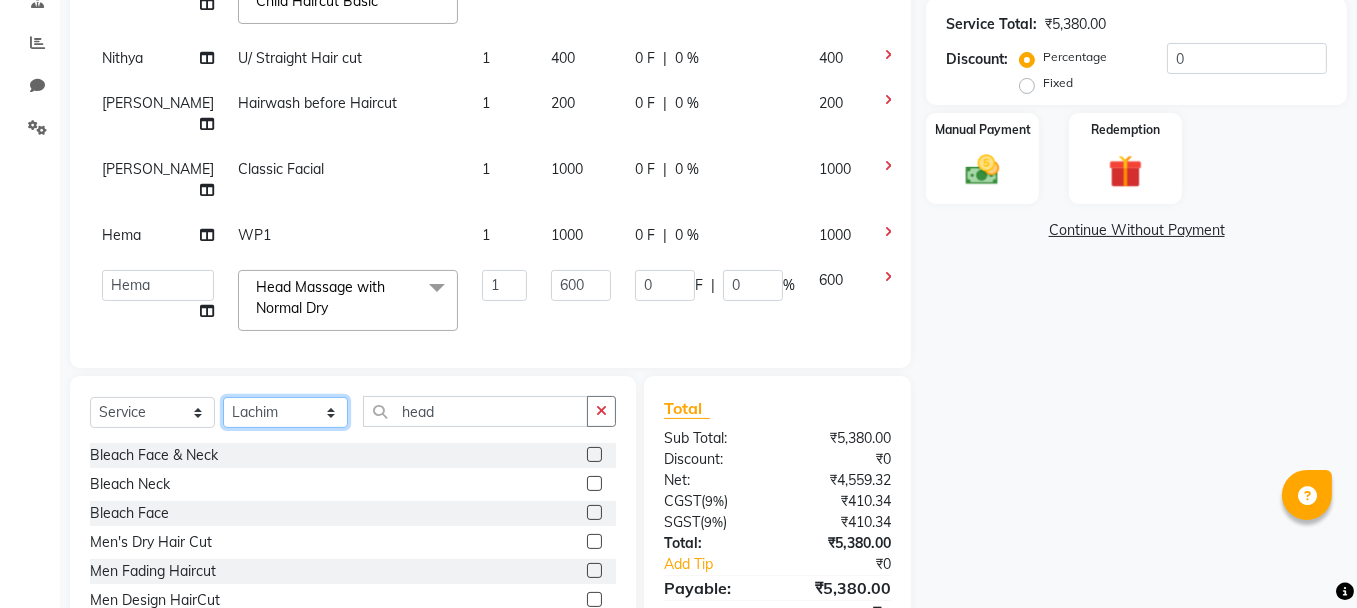 scroll, scrollTop: 69, scrollLeft: 0, axis: vertical 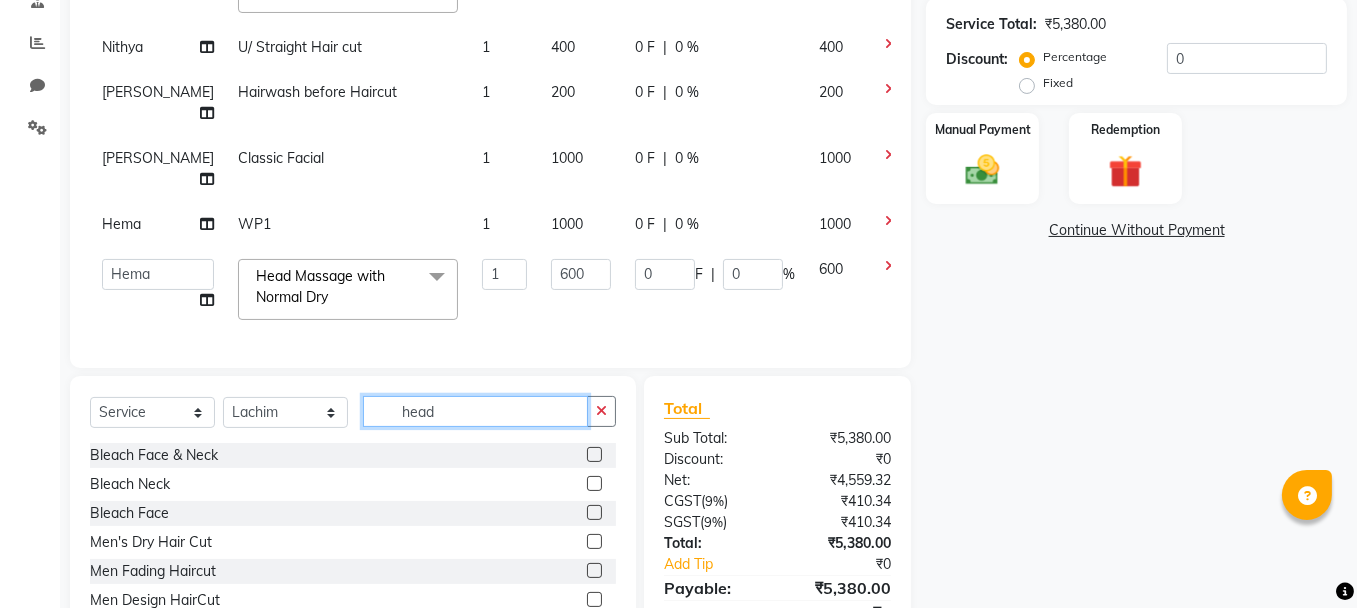 click on "head" 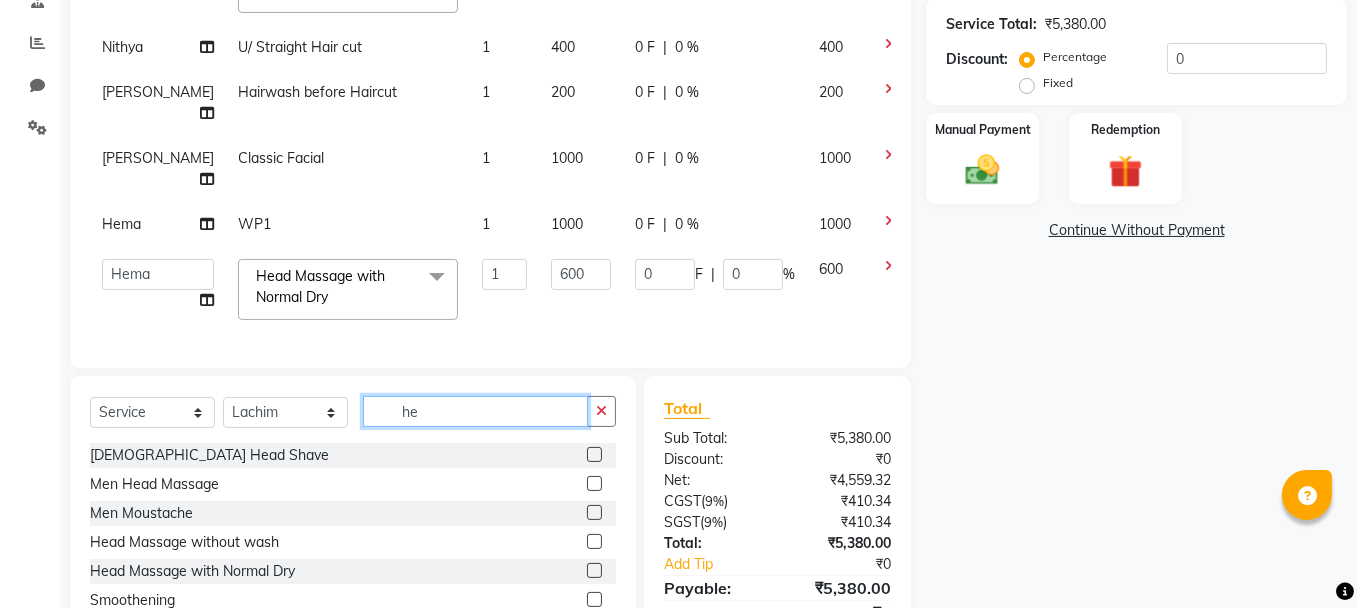 type on "h" 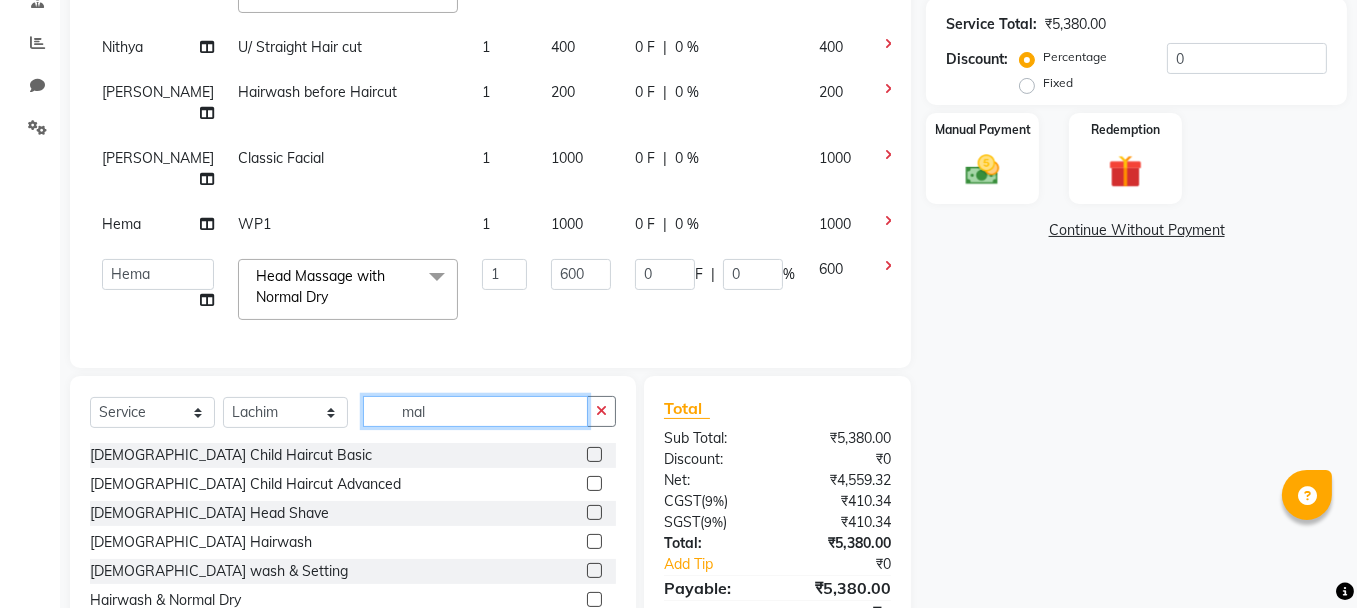type on "mal" 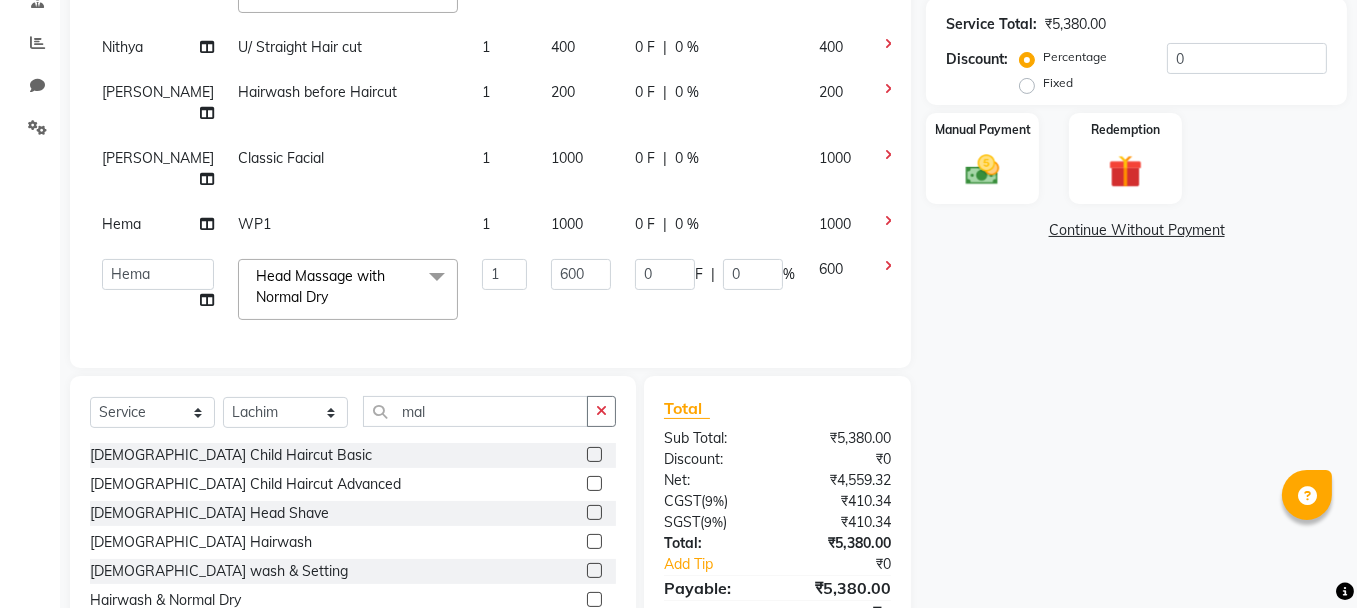 click 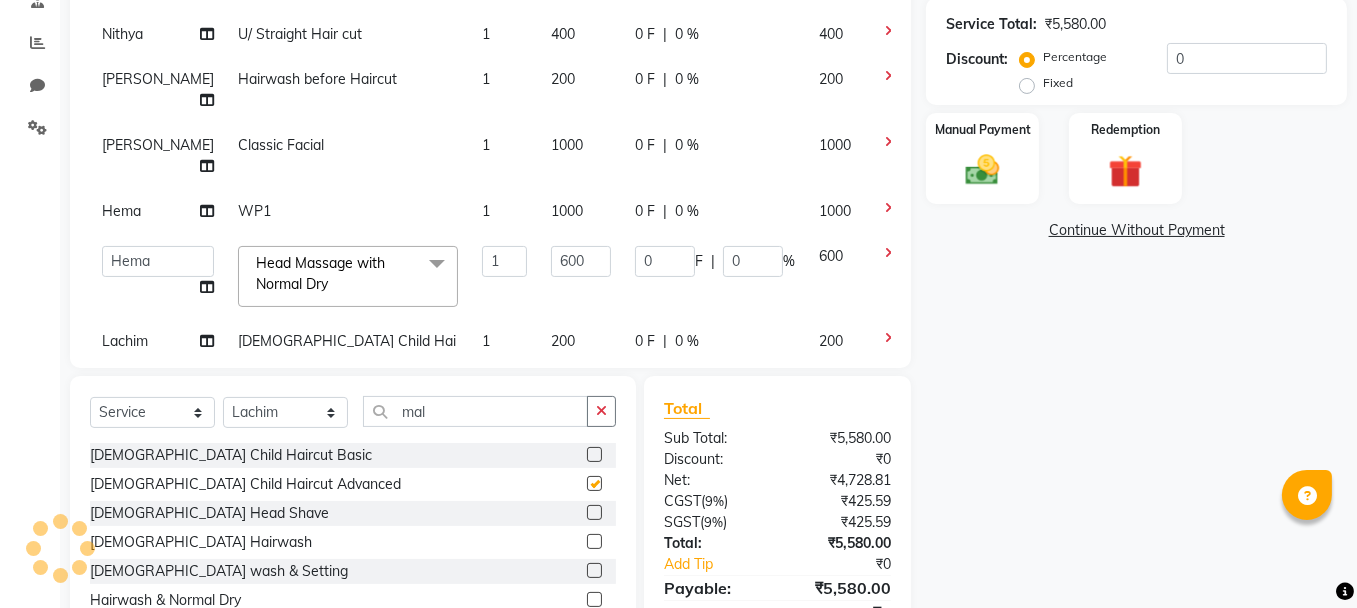 checkbox on "false" 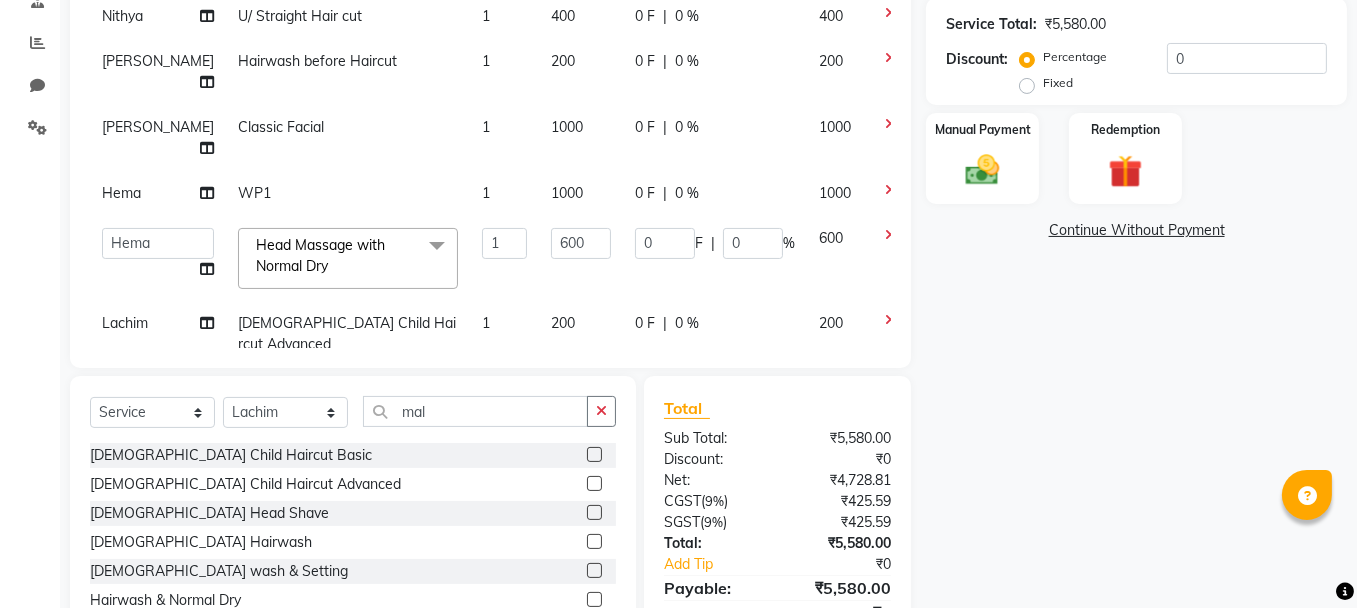 scroll, scrollTop: 114, scrollLeft: 0, axis: vertical 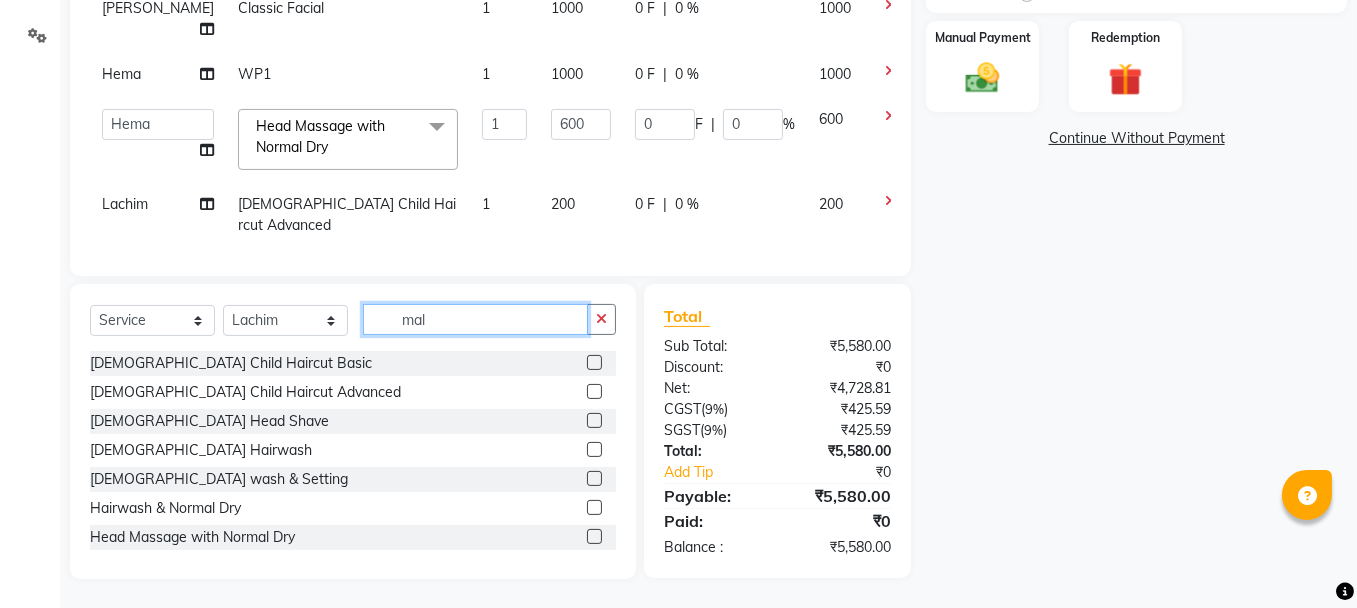 click on "mal" 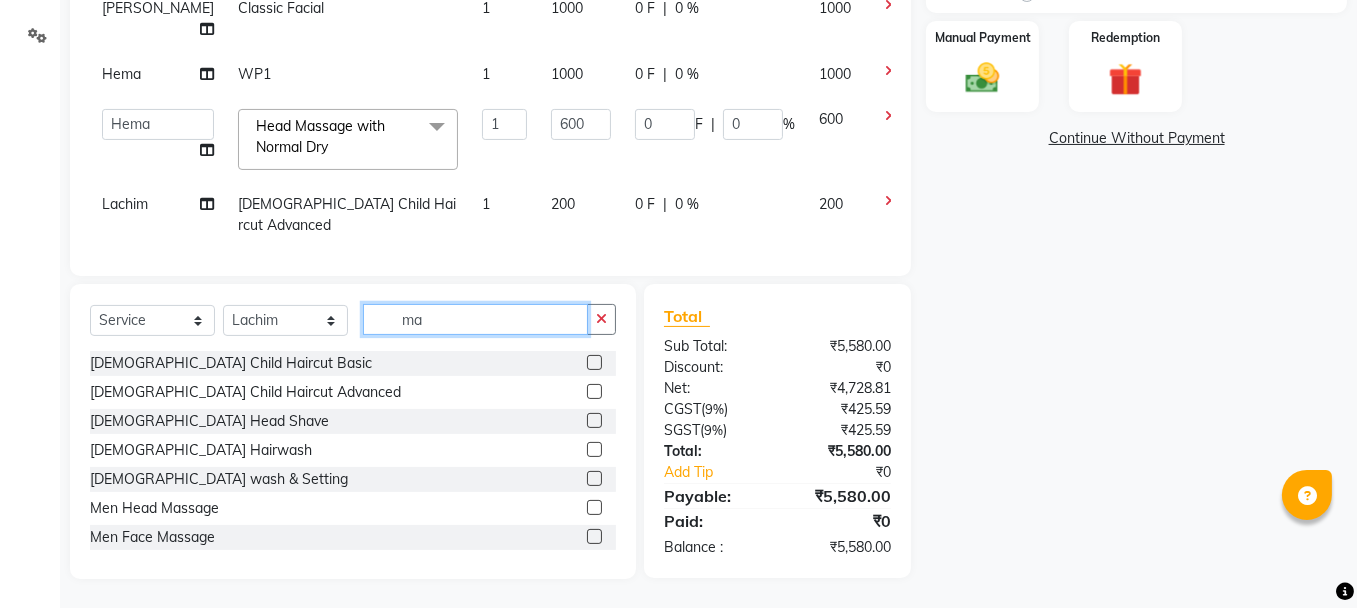 type on "m" 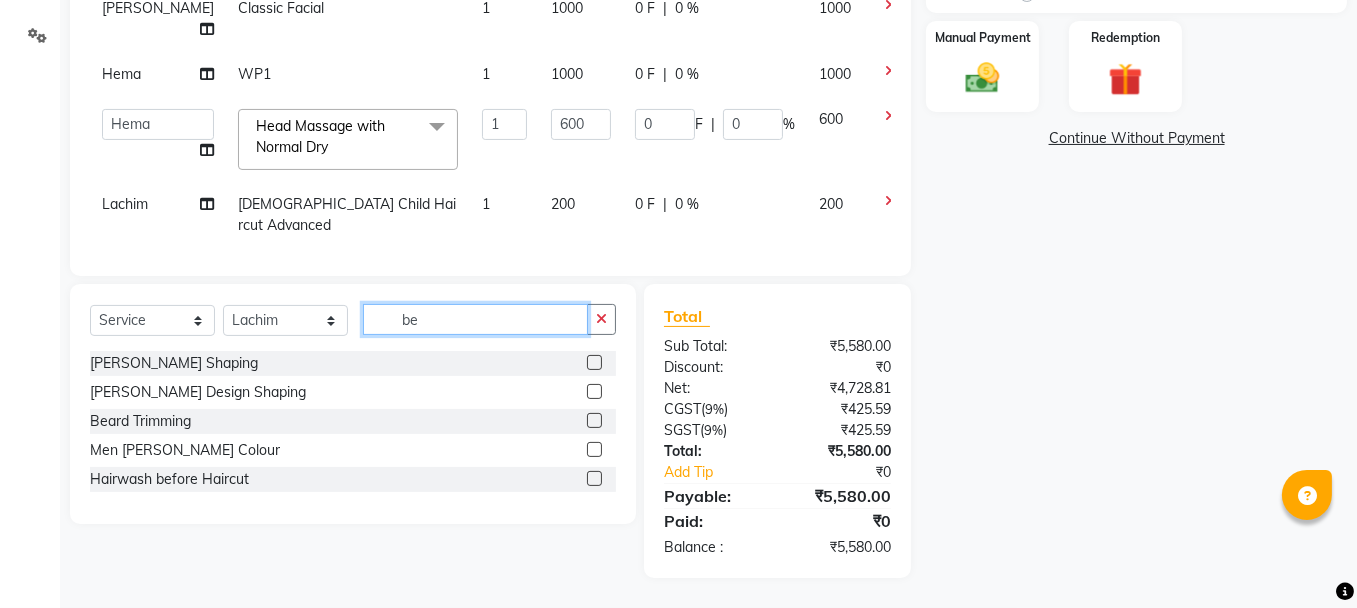 scroll, scrollTop: 490, scrollLeft: 0, axis: vertical 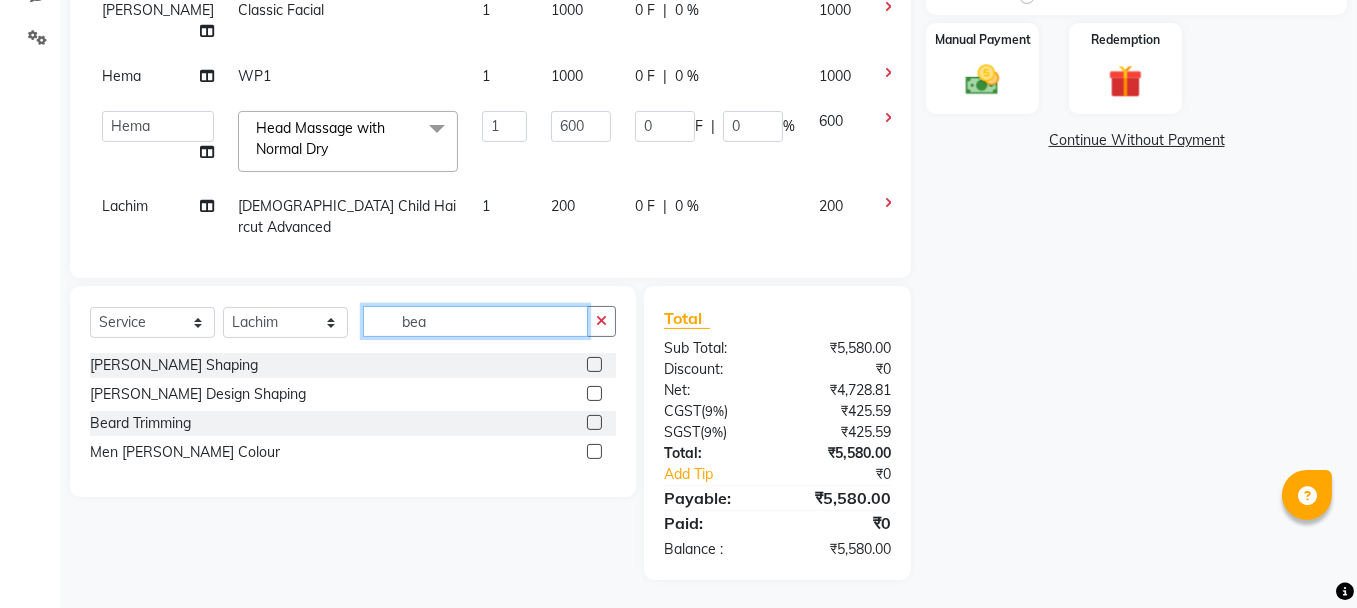 type on "bea" 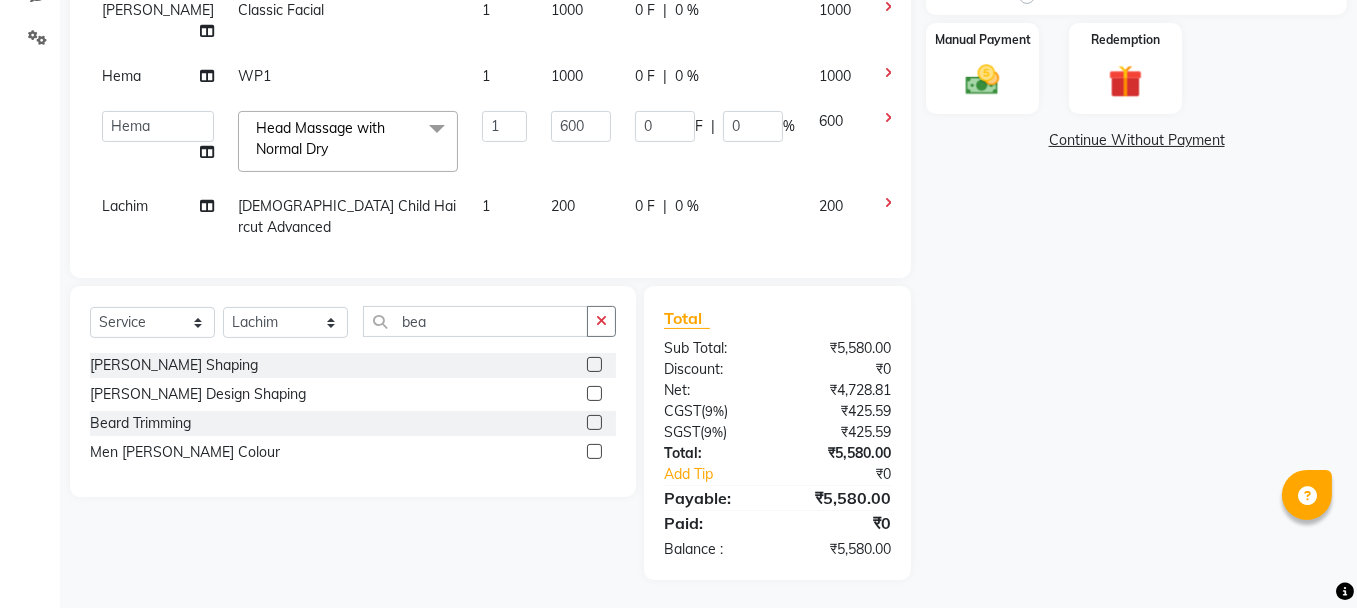 click 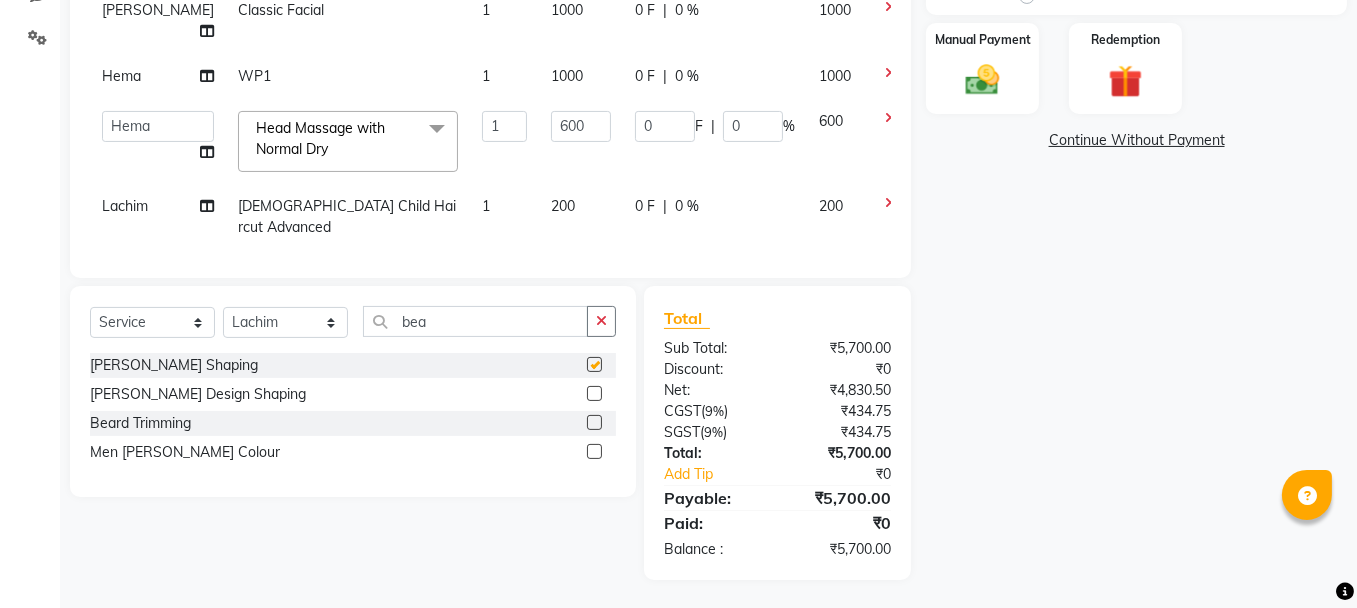 checkbox on "false" 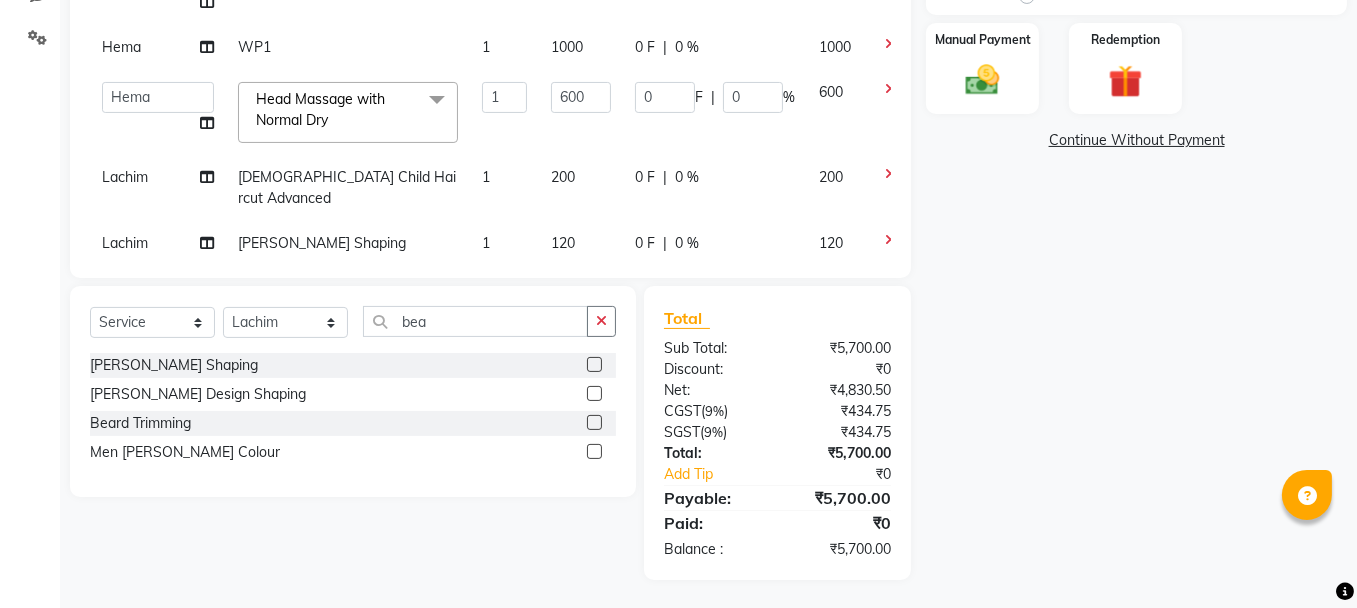 scroll, scrollTop: 159, scrollLeft: 0, axis: vertical 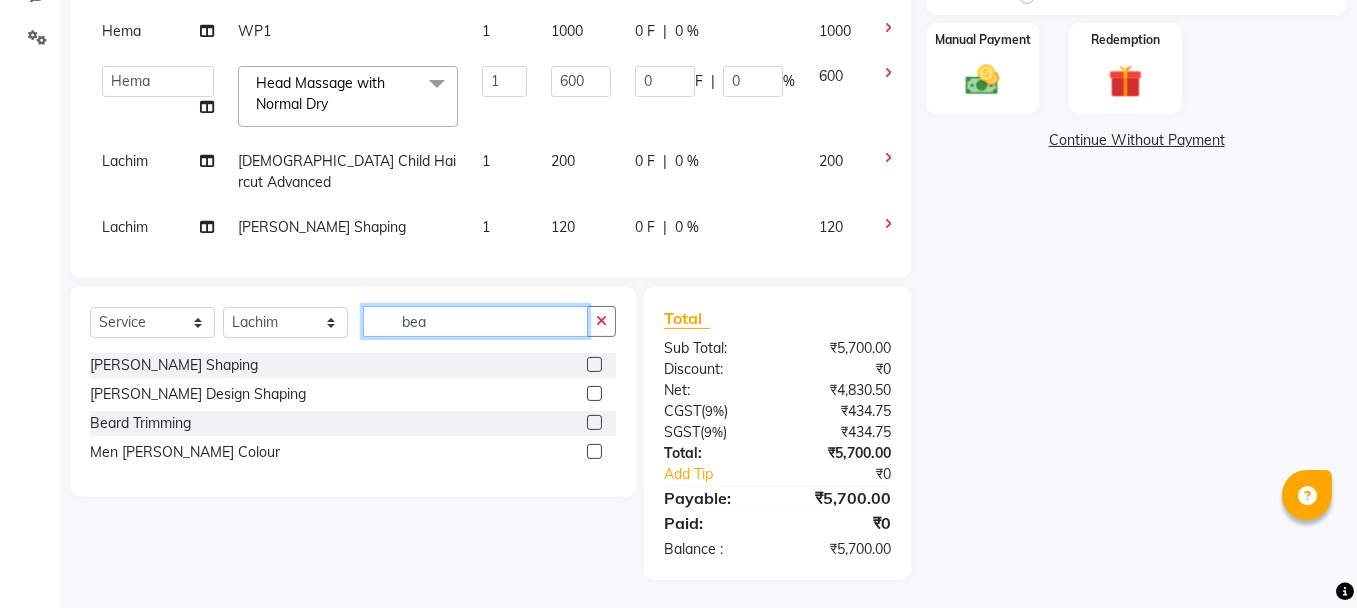 click on "bea" 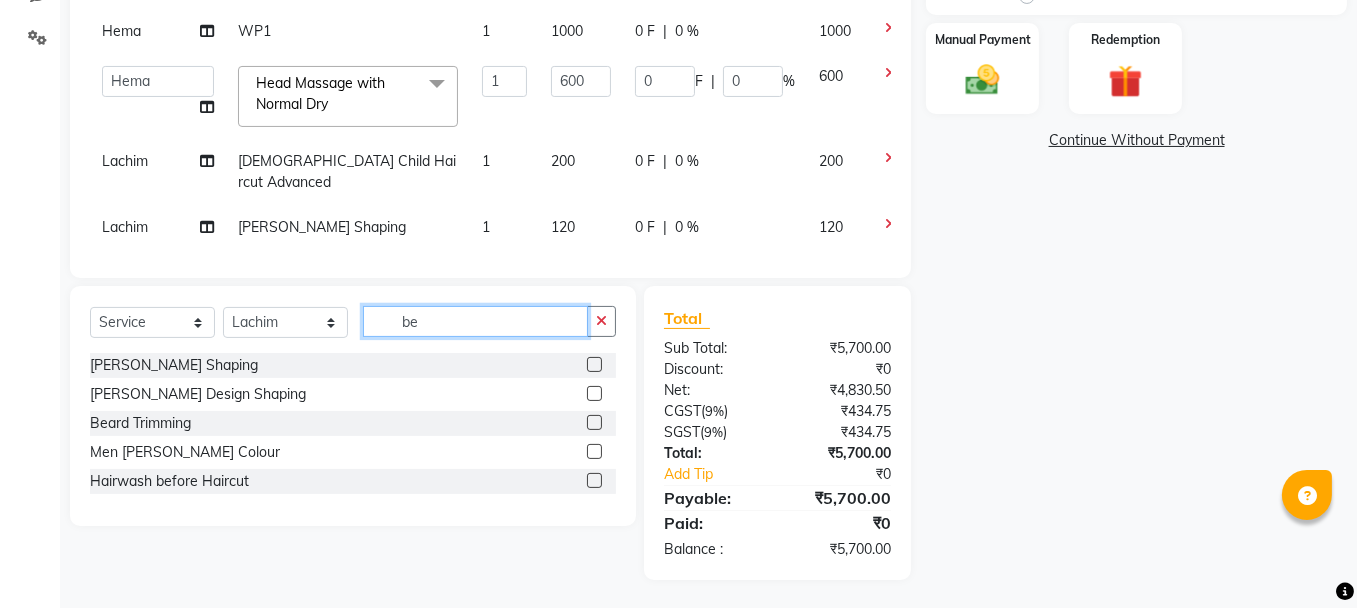 type on "b" 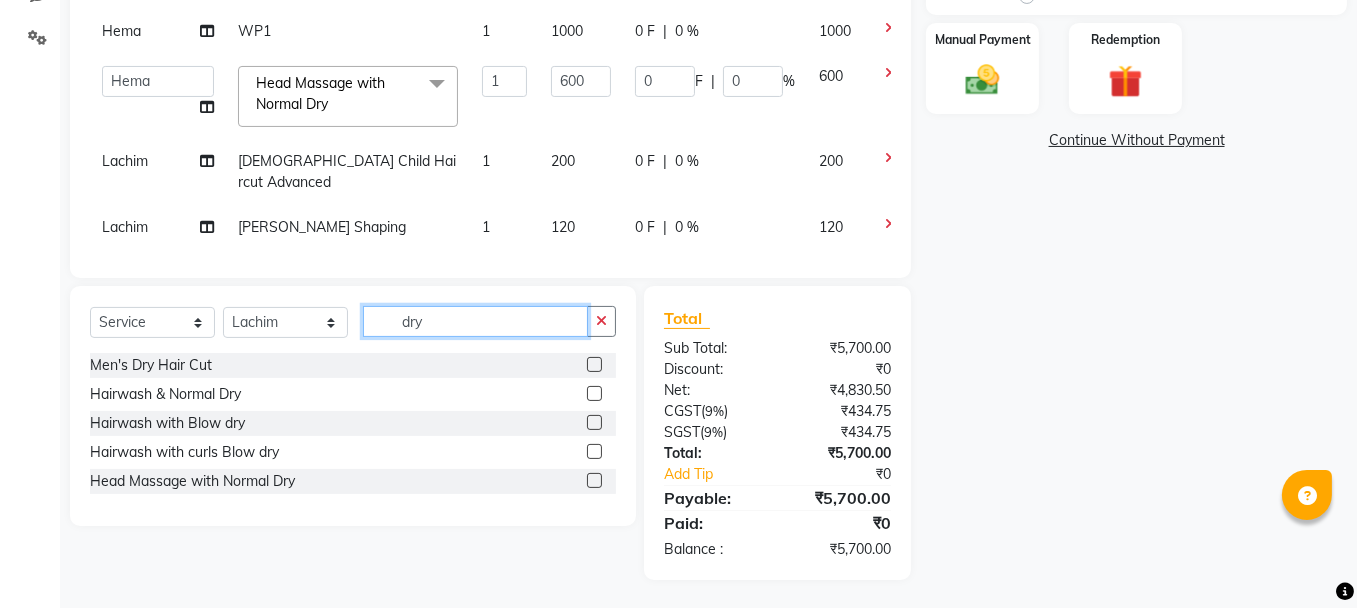 type on "dry" 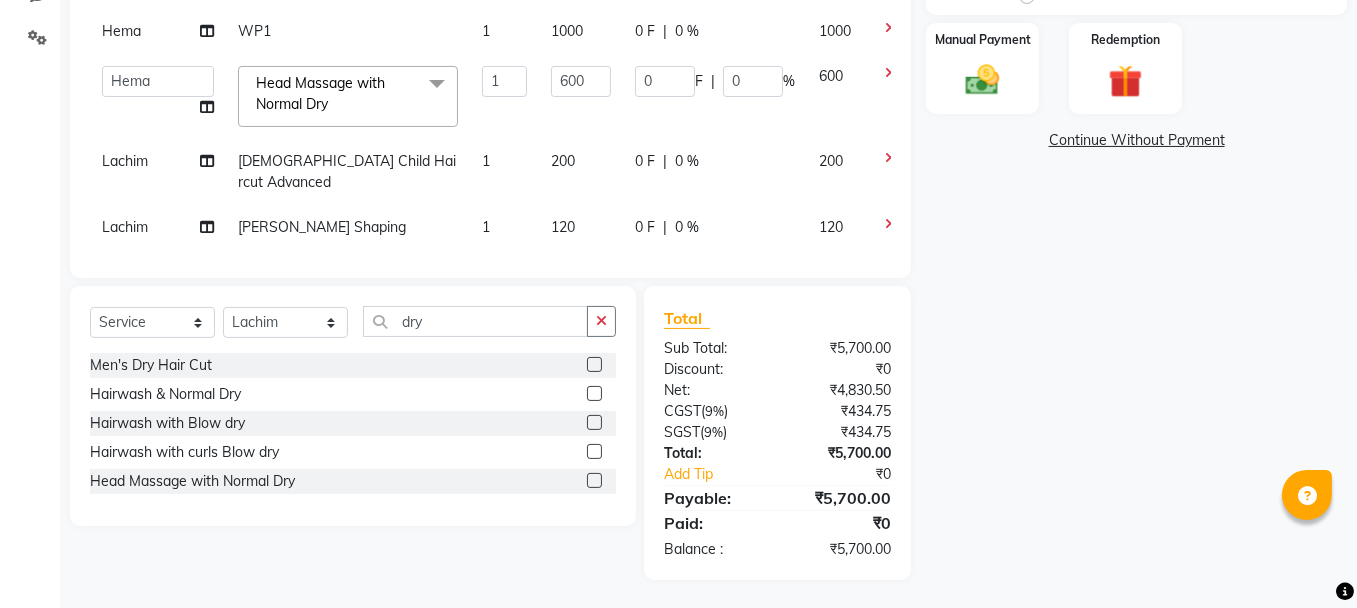 click 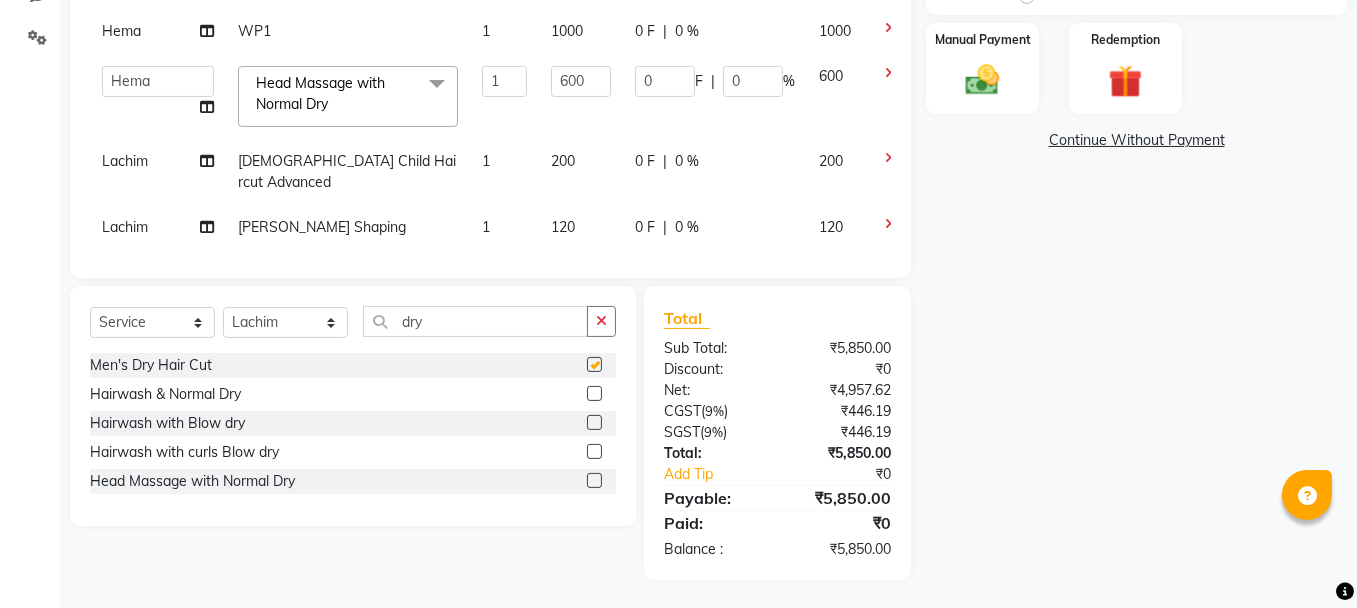 checkbox on "false" 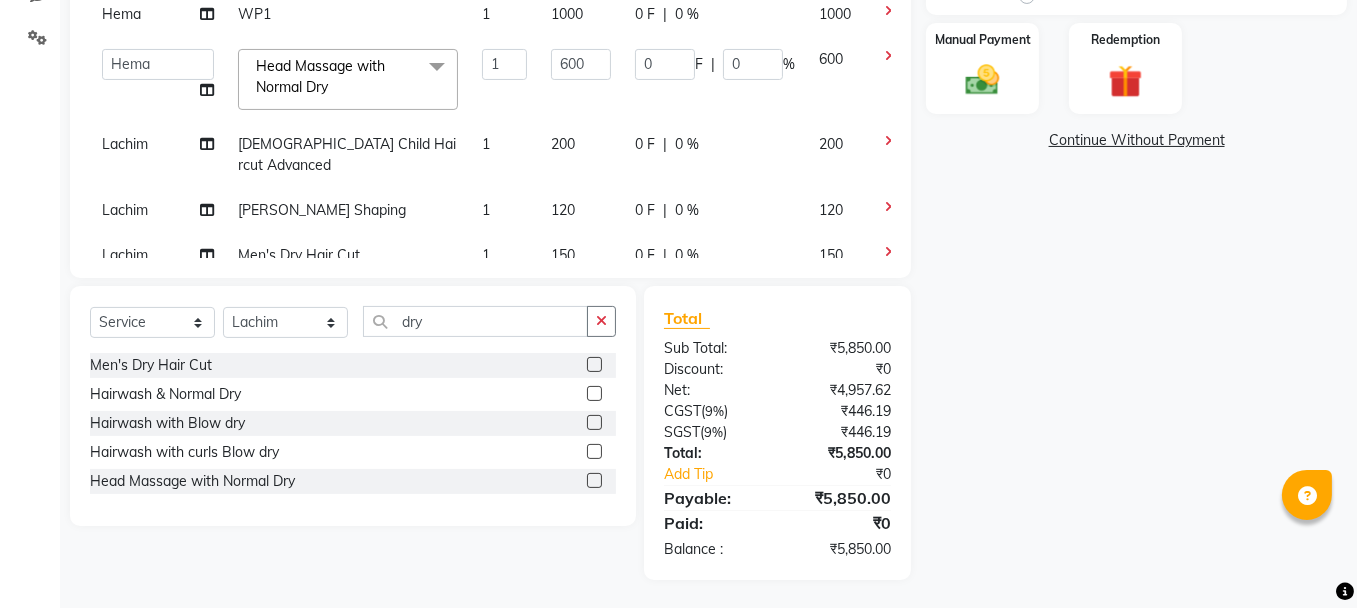 scroll, scrollTop: 204, scrollLeft: 0, axis: vertical 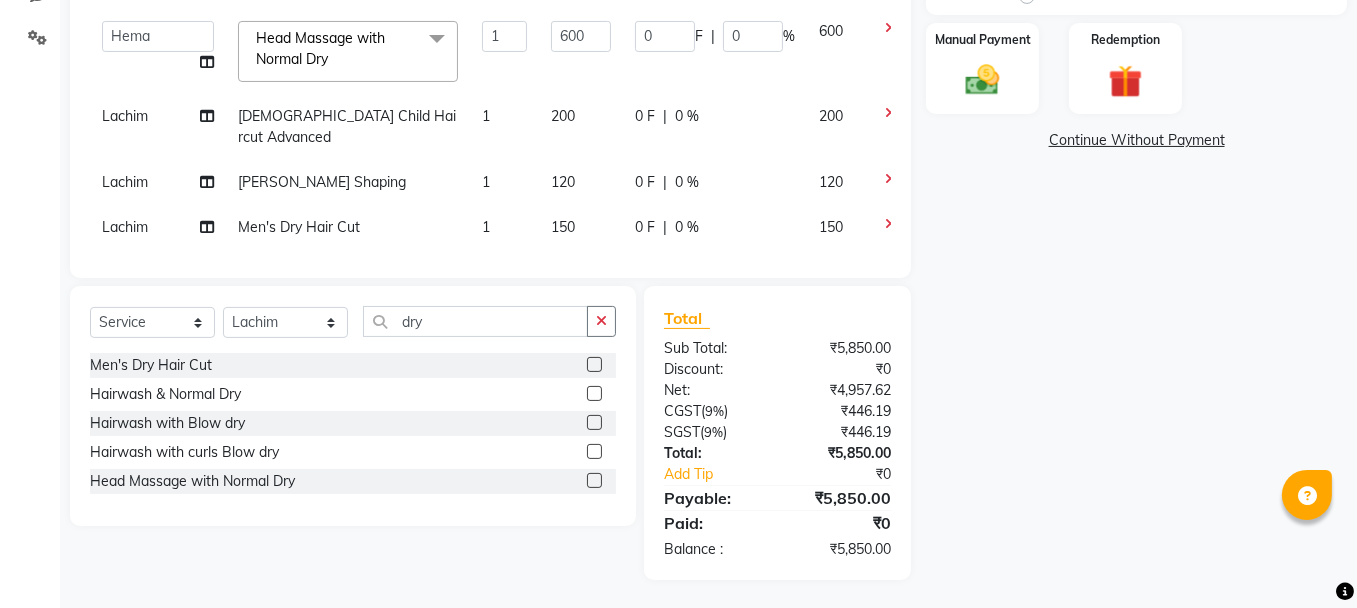 click on "1" 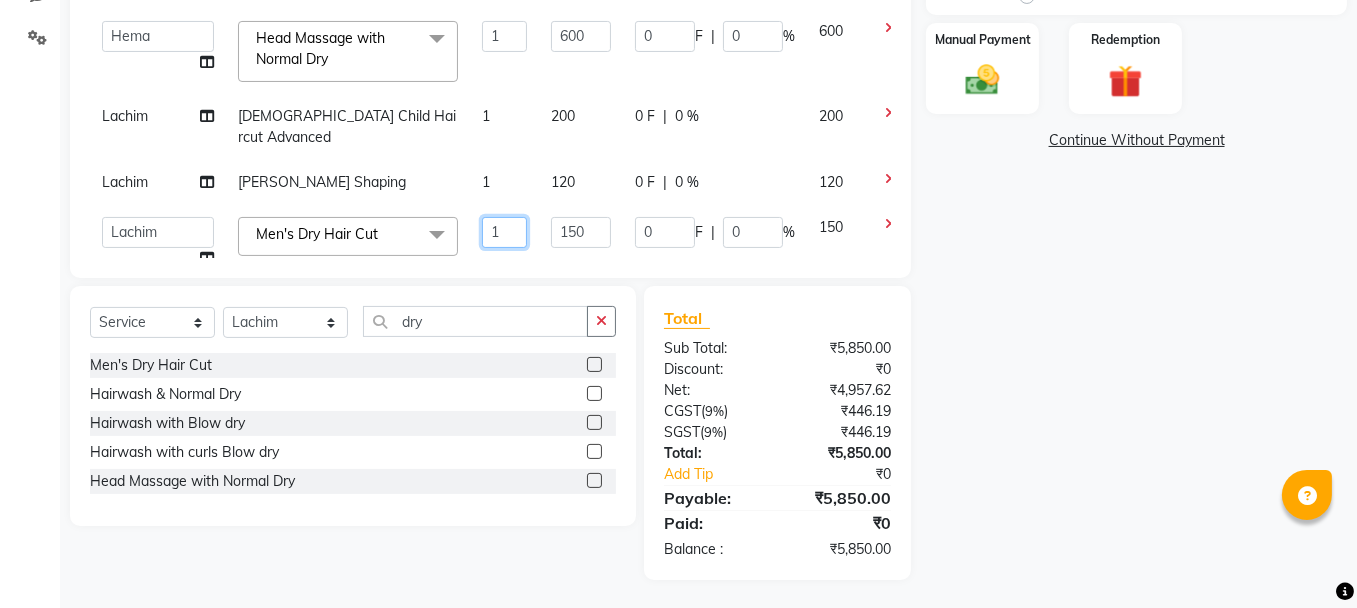 click on "1" 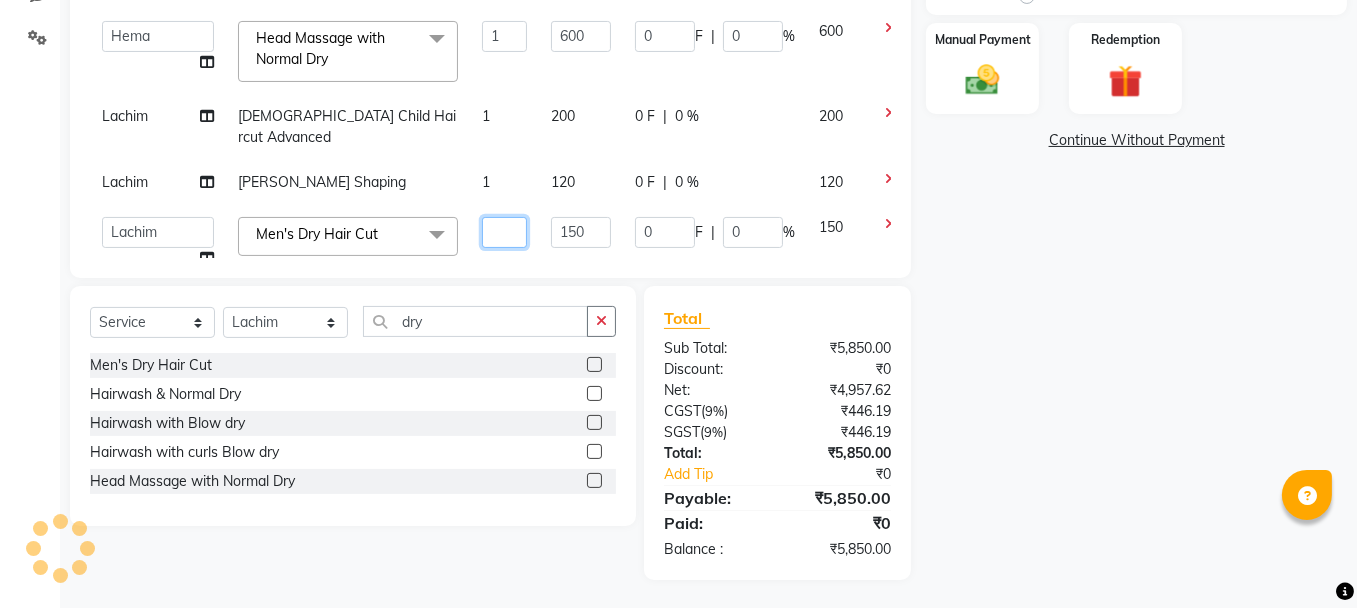 type on "3" 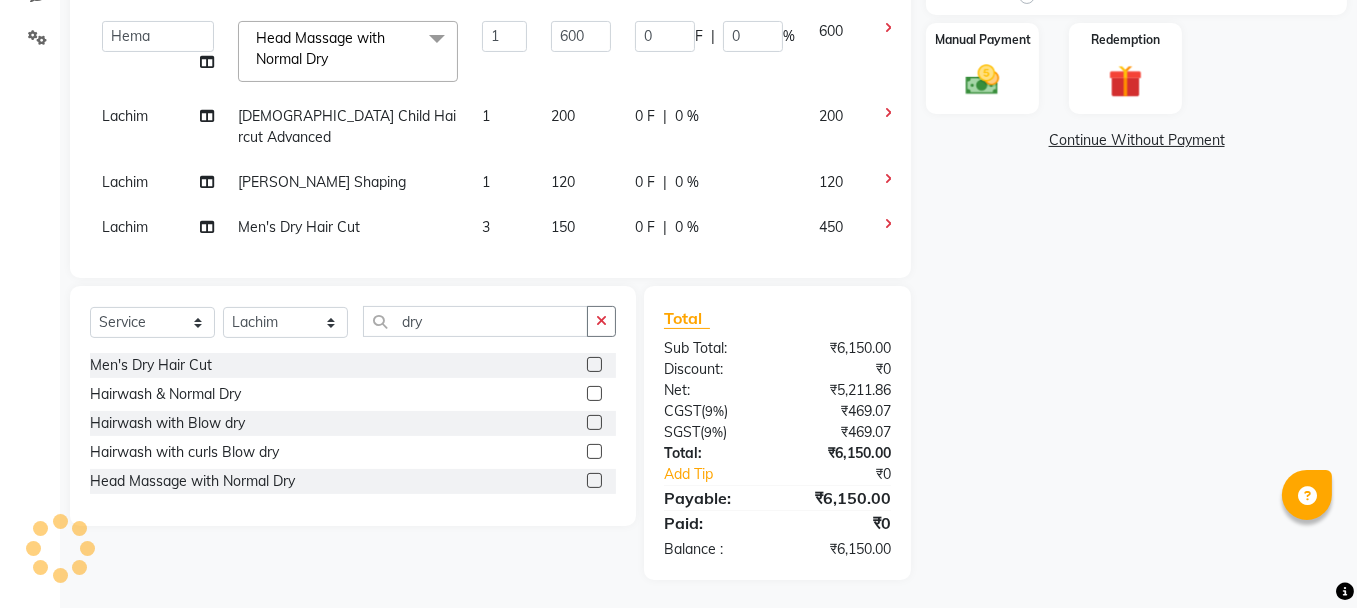 click on "Services Stylist Service Qty Price Disc Total Action [PERSON_NAME] L Advance Spa Therapy 1 2000 0 F | 0 % 2000  [PERSON_NAME]   [PERSON_NAME]   [PERSON_NAME]   Lachim   Nandini    [PERSON_NAME]   [PERSON_NAME]    [PERSON_NAME]   Sakeem   [PERSON_NAME]  [DEMOGRAPHIC_DATA] Child Haircut Basic   x Bleach Face & Neck   Bleach Neck Bleach Face Men's Dry Hair Cut  Men Fading Haircut  Men Design  HairCut  [DEMOGRAPHIC_DATA] Child Haircut Basic  [DEMOGRAPHIC_DATA] Child Haircut Advanced  [DEMOGRAPHIC_DATA] Head Shave [DEMOGRAPHIC_DATA] Hairwash  [DEMOGRAPHIC_DATA] wash & Setting  Foam Shave  [PERSON_NAME] Shaping  [PERSON_NAME] Design Shaping  [PERSON_NAME] Trimming  Upper Body Trimming  Upper Body Foam Shave  Upper Body Waxing  Men Head Massage  Men Face Massage  Men Foot Massage  Men Manicure  Men Pedicure  Men [PERSON_NAME] Colour  Men Moustache Men AF Hair Color Men Highlights 1 Men Highlights Cap  Men Hair Spa  Men Anti Dandruff Men Straightening  Hairwash before Haircut  Hairwash & Normal Dry  Head Massage without wash  Hair Wash & Setting  Face Massage  Foot Massage  Nail Filing  U/ Straight Hair cut  Threading" 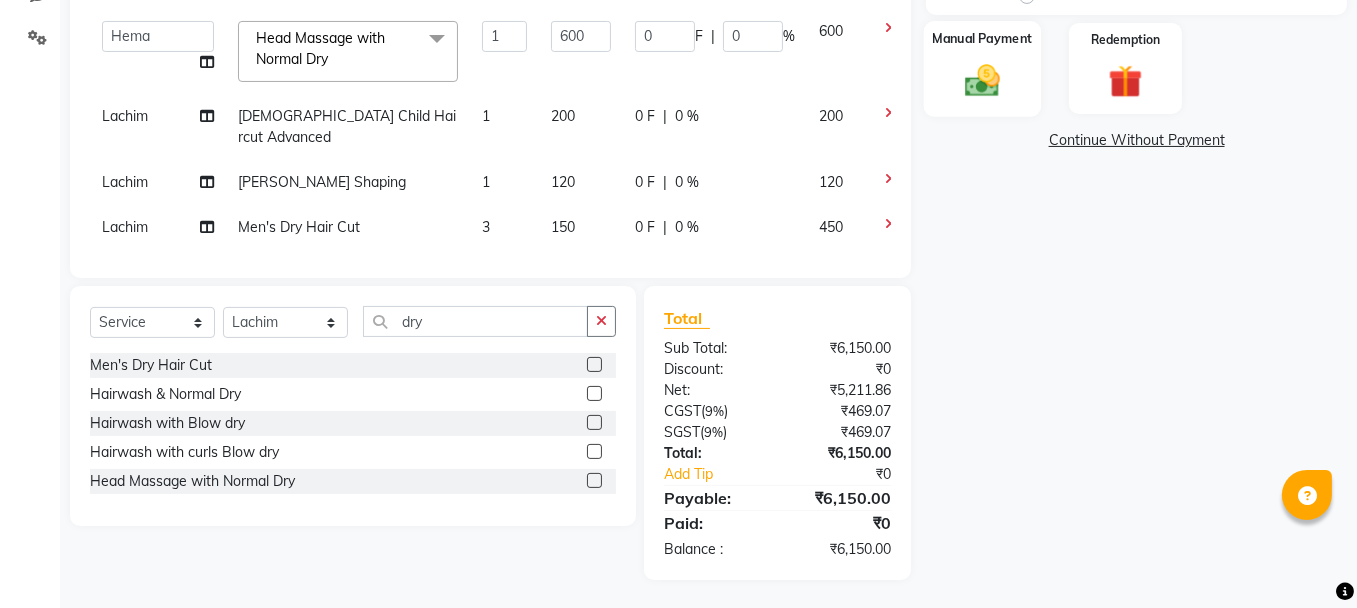 click 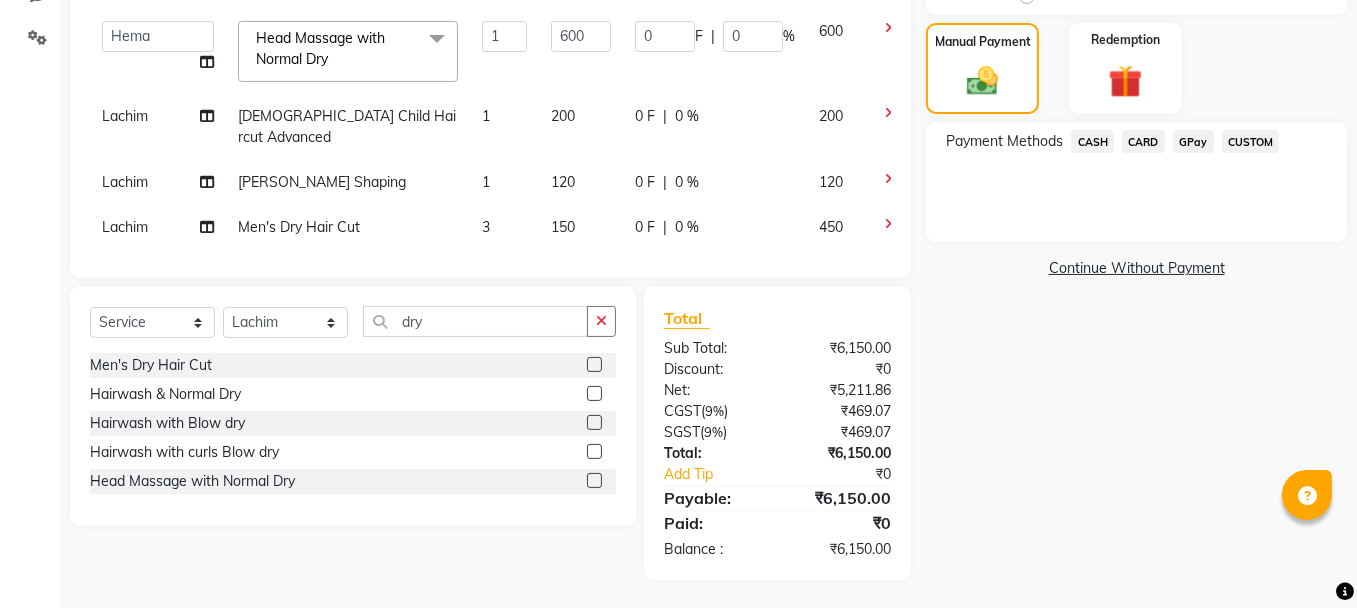 click on "GPay" 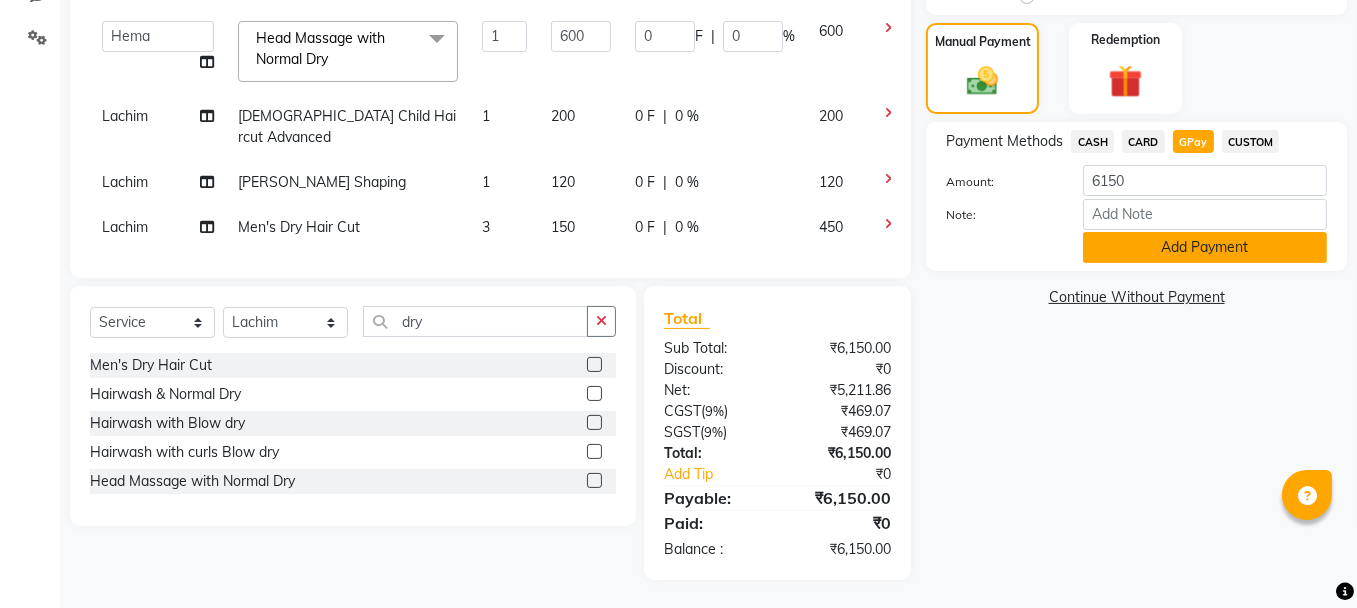 click on "Add Payment" 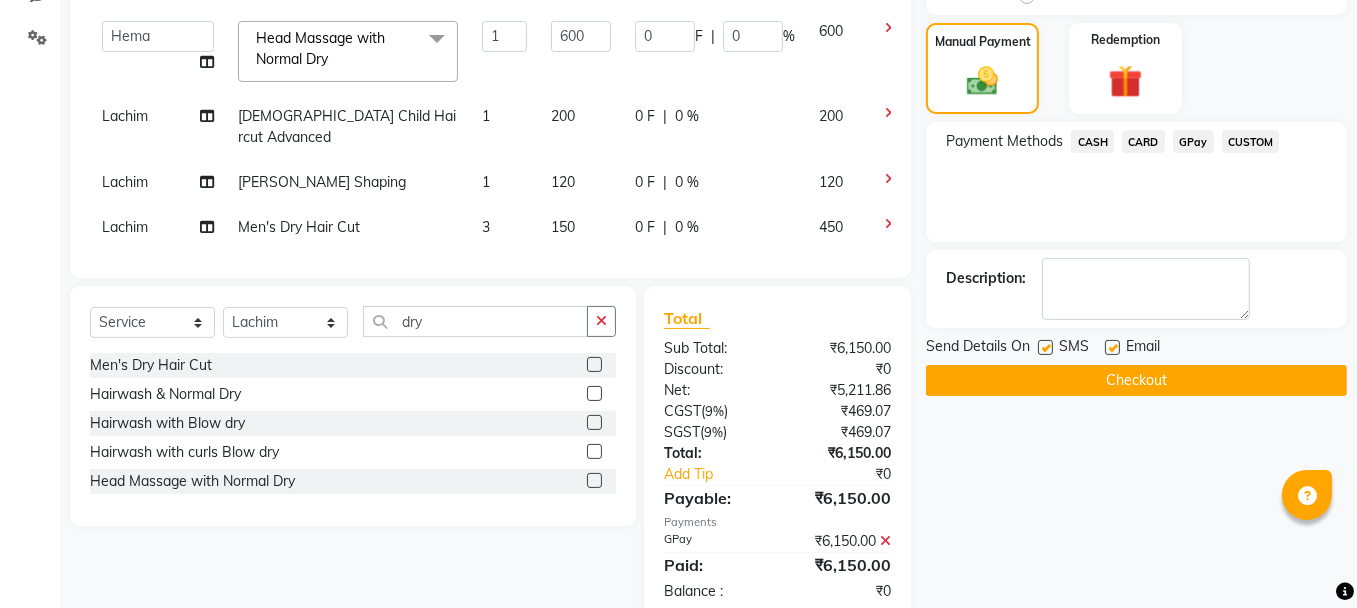 click on "Checkout" 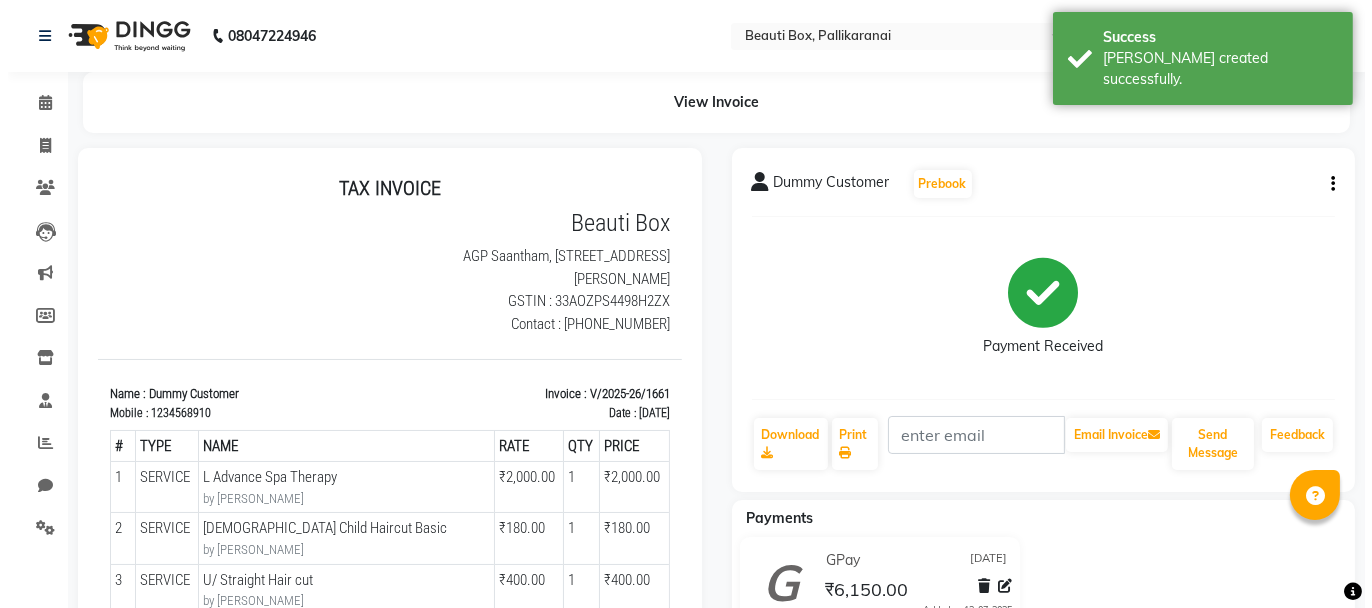 scroll, scrollTop: 0, scrollLeft: 0, axis: both 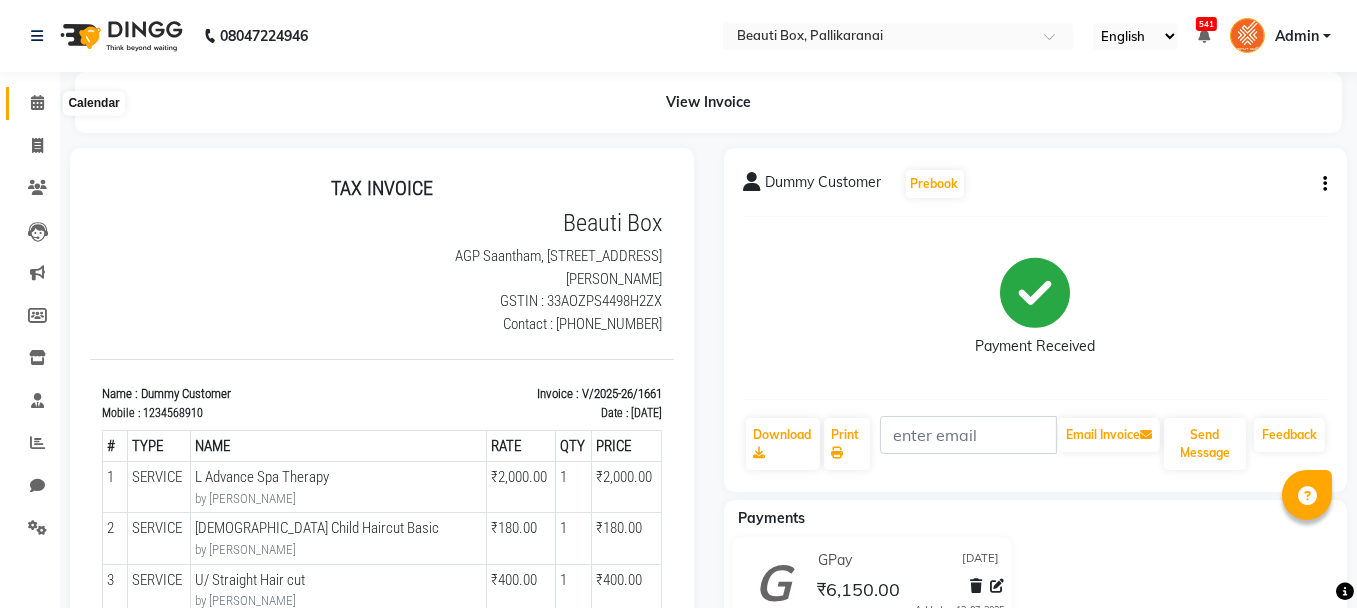 click 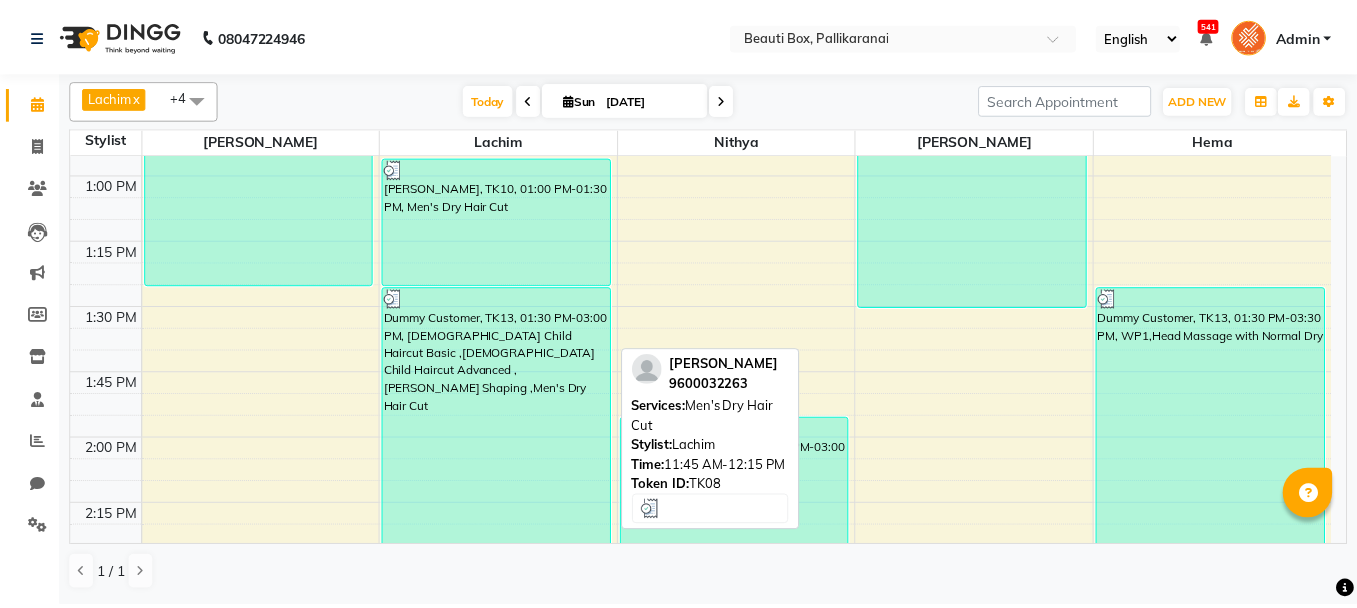 scroll, scrollTop: 1600, scrollLeft: 0, axis: vertical 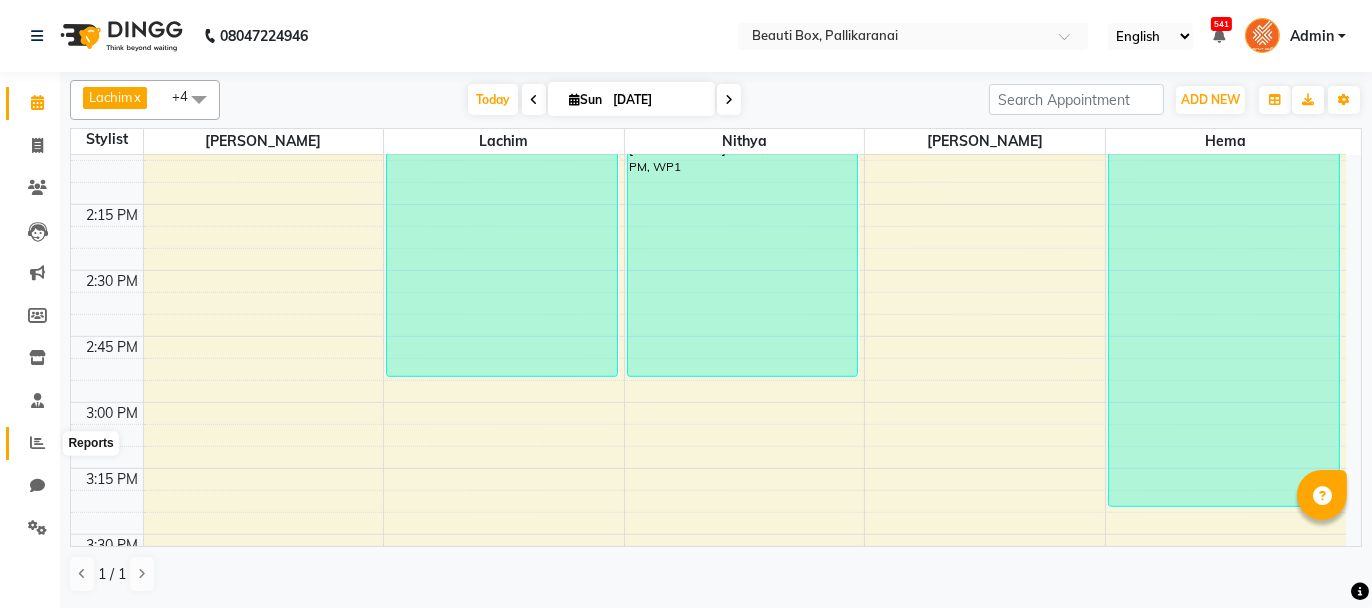 click 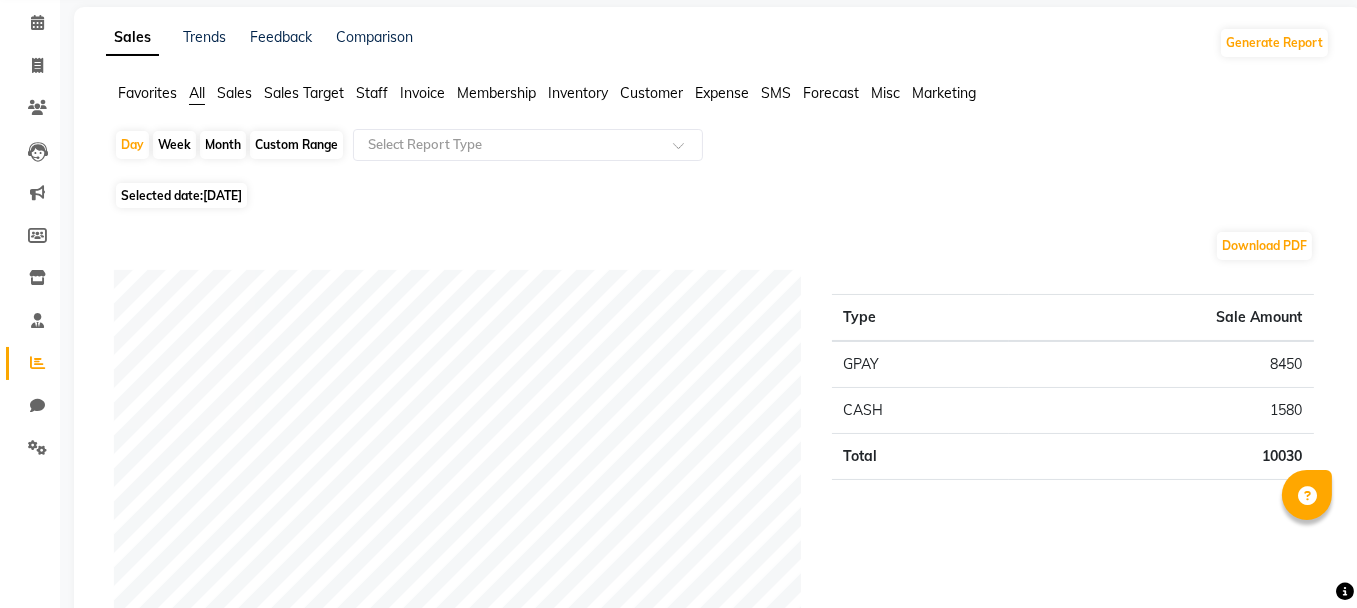 scroll, scrollTop: 200, scrollLeft: 0, axis: vertical 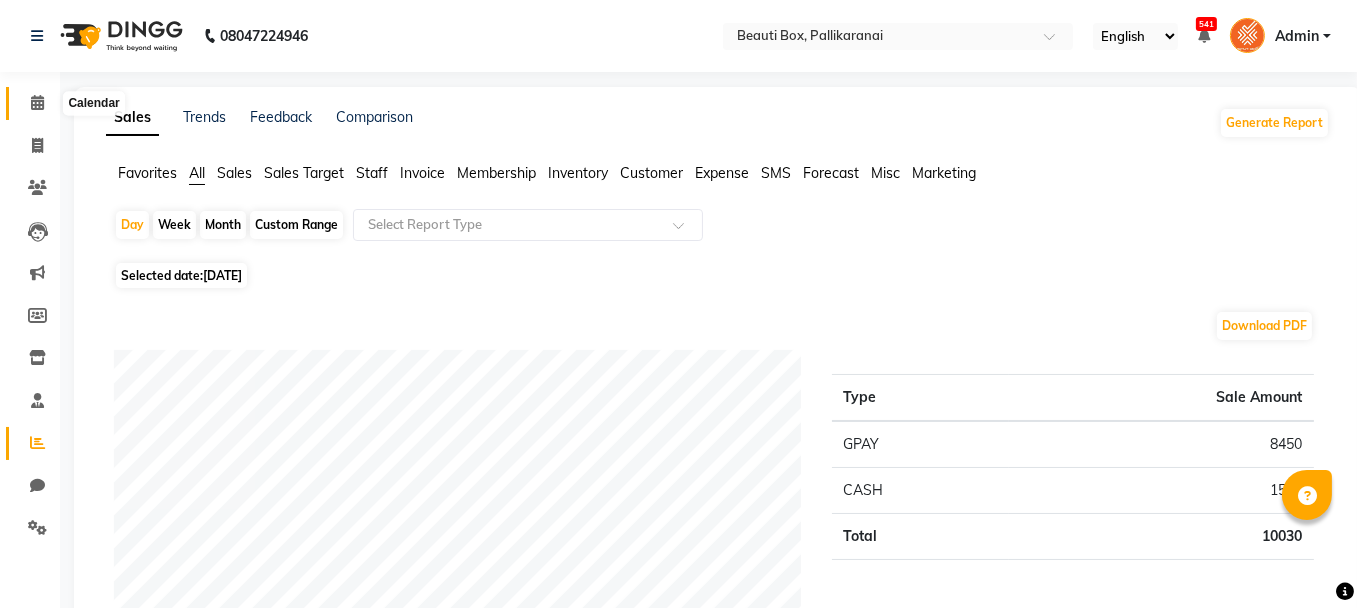 click 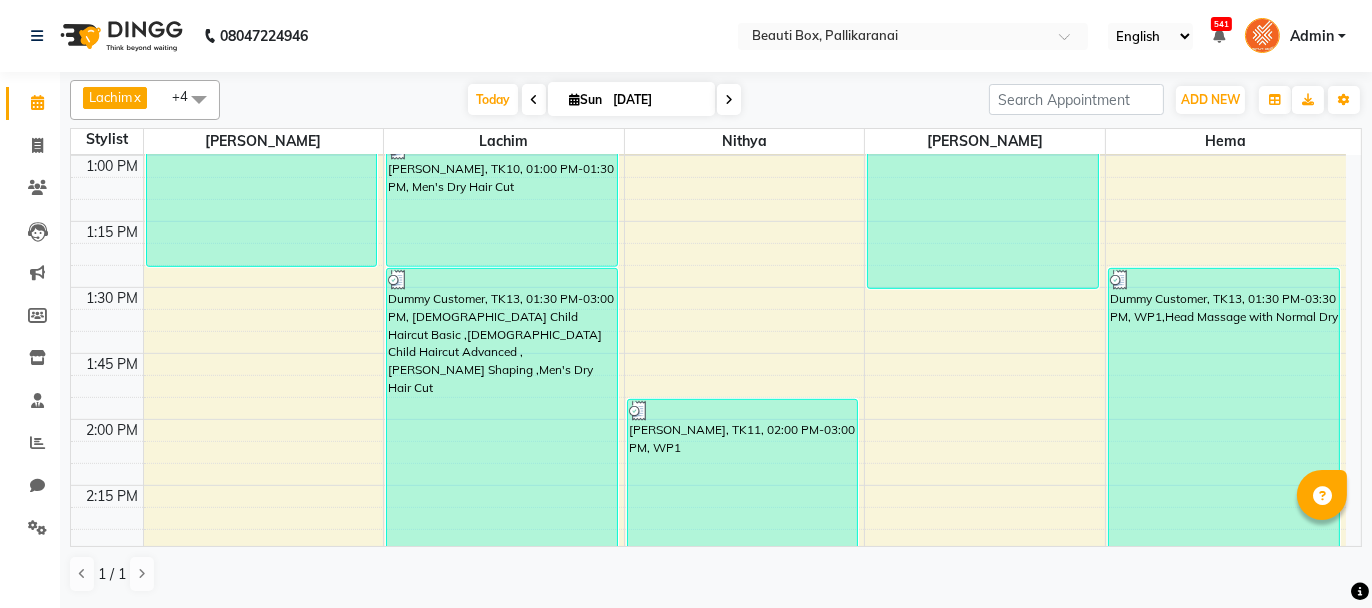 scroll, scrollTop: 1300, scrollLeft: 0, axis: vertical 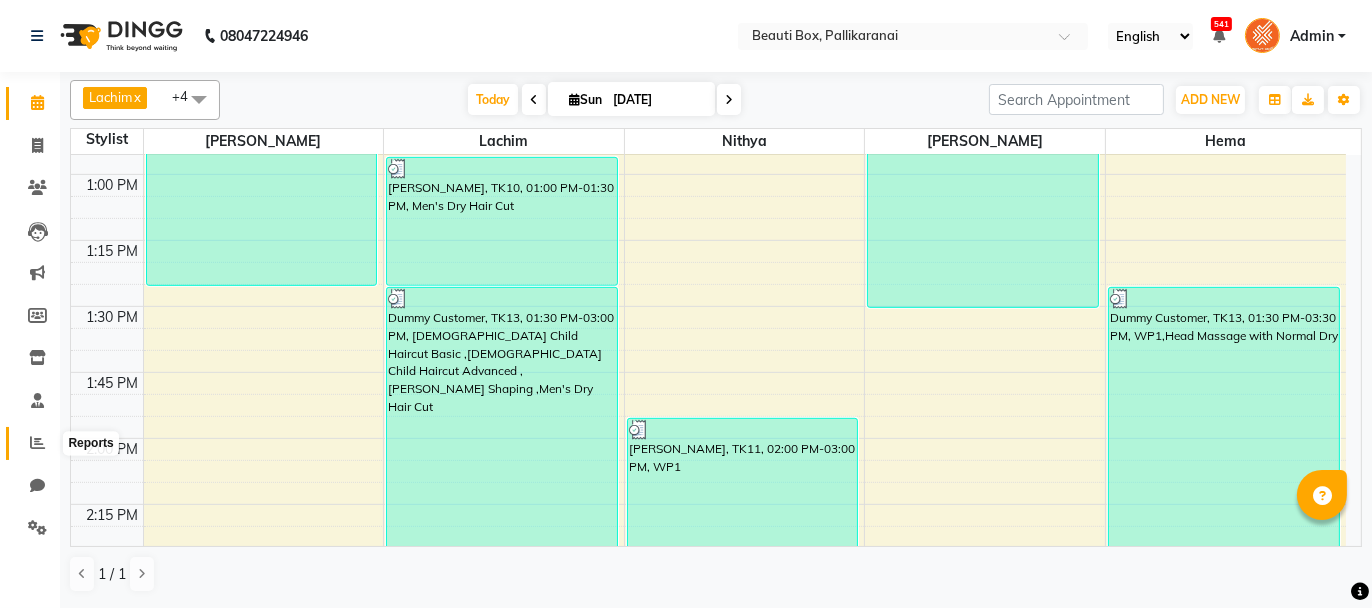 click 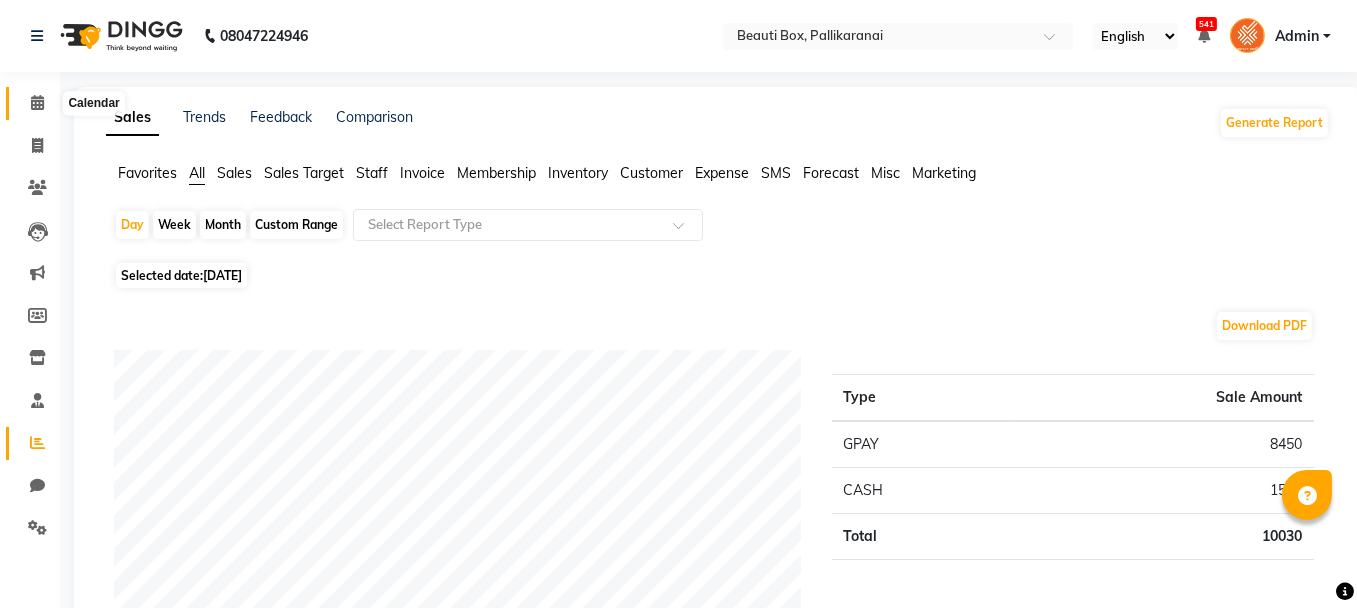 click 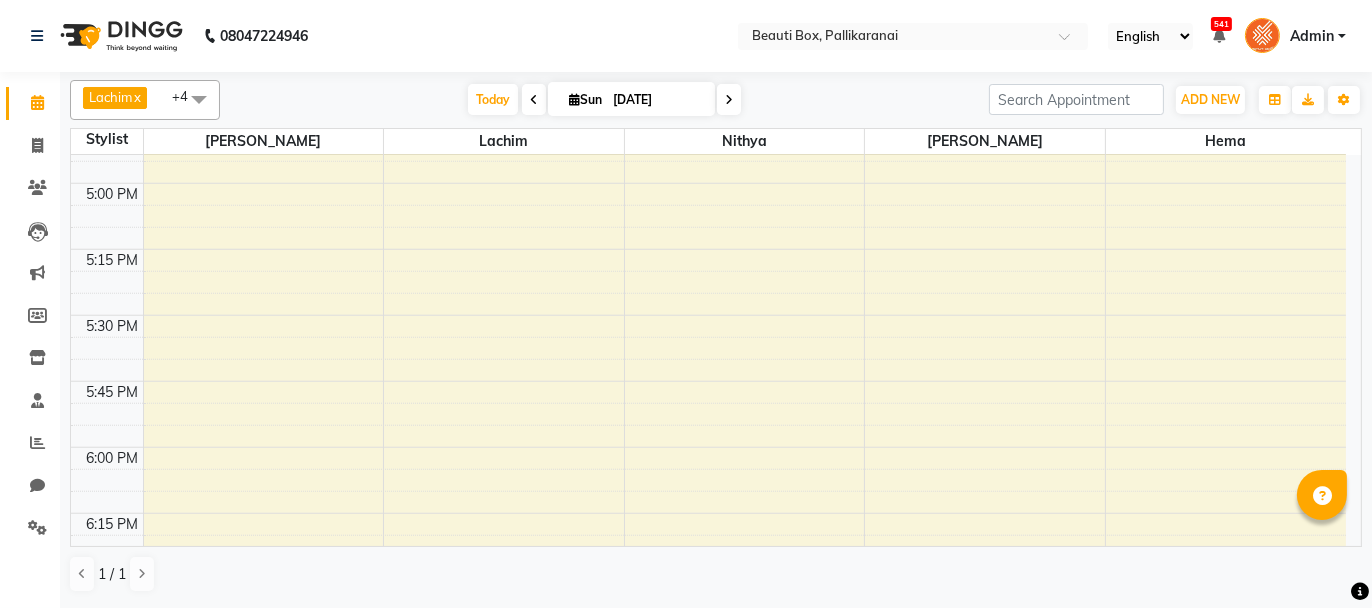 scroll, scrollTop: 2305, scrollLeft: 0, axis: vertical 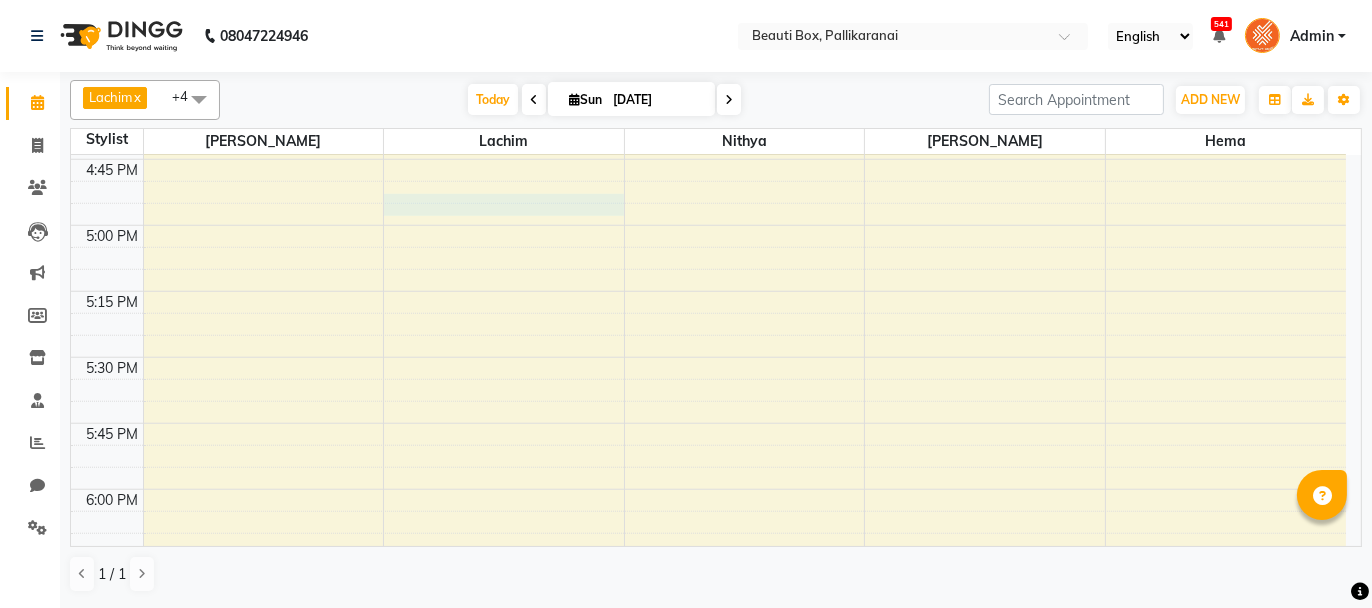 click on "8:00 AM 8:15 AM 8:30 AM 8:45 AM 9:00 AM 9:15 AM 9:30 AM 9:45 AM 10:00 AM 10:15 AM 10:30 AM 10:45 AM 11:00 AM 11:15 AM 11:30 AM 11:45 AM 12:00 PM 12:15 PM 12:30 PM 12:45 PM 1:00 PM 1:15 PM 1:30 PM 1:45 PM 2:00 PM 2:15 PM 2:30 PM 2:45 PM 3:00 PM 3:15 PM 3:30 PM 3:45 PM 4:00 PM 4:15 PM 4:30 PM 4:45 PM 5:00 PM 5:15 PM 5:30 PM 5:45 PM 6:00 PM 6:15 PM 6:30 PM 6:45 PM 7:00 PM 7:15 PM 7:30 PM 7:45 PM 8:00 PM 8:15 PM 8:30 PM 8:45 PM 9:00 PM 9:15 PM 9:30 PM 9:45 PM     Dummy Customer, TK13, 12:45 PM-01:30 PM, L Advance Spa Therapy     Roshiner, TK07, 11:45 AM-12:50 PM, Men's Dry Hair Cut ,Foam Shave      Hari, TK08, 11:45 AM-12:15 PM, Men's Dry Hair Cut      [PERSON_NAME], TK09, 12:15 PM-12:45 PM, Men's Dry Hair Cut      [PERSON_NAME], TK02, 09:30 AM-10:35 AM, Men's Dry Hair Cut ,Foam Shave      [PERSON_NAME] R, TK03, 10:35 AM-10:45 AM, [DEMOGRAPHIC_DATA] Child Haircut Basic      Sunil, TK04, 10:45 AM-11:15 AM, Men's Dry Hair Cut      Kumaran, TK05, 11:15 AM-11:45 AM, Men's Dry Hair Cut" at bounding box center (708, -303) 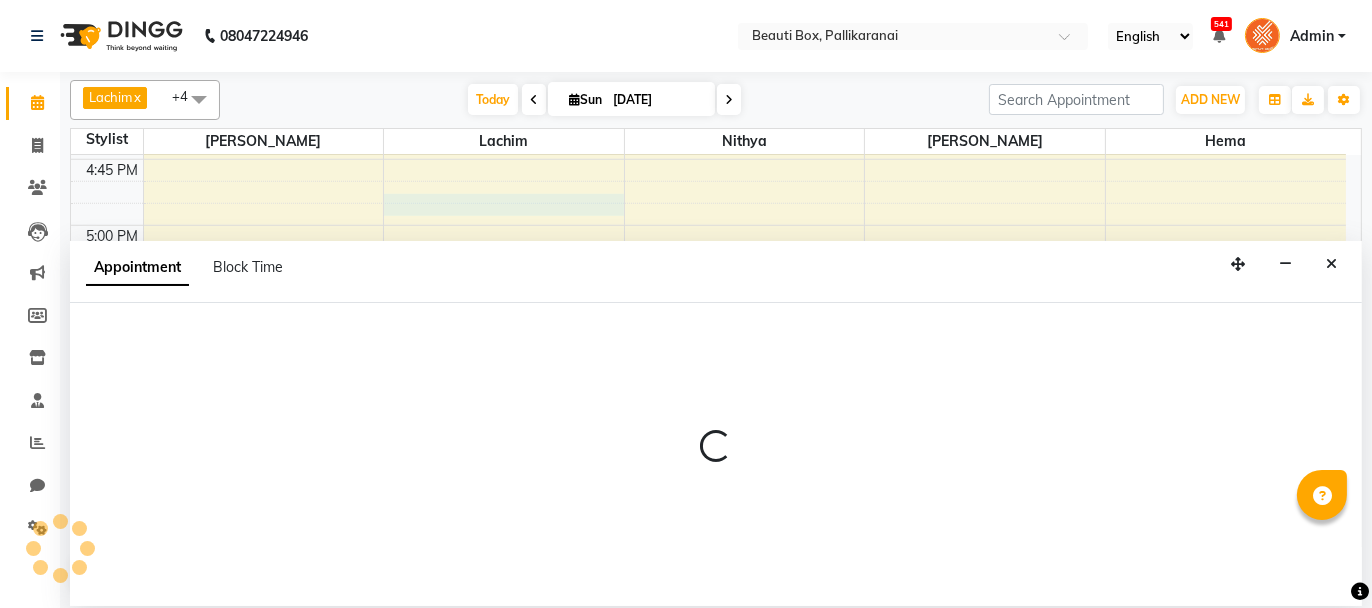 select on "9763" 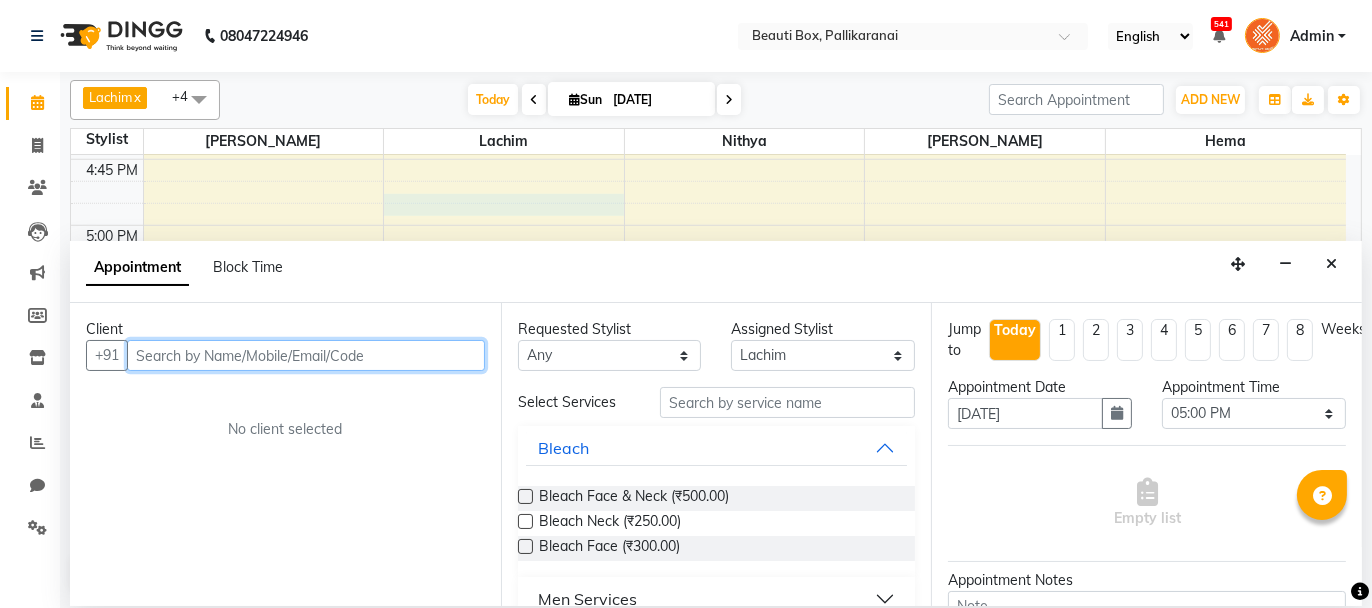 click at bounding box center (306, 355) 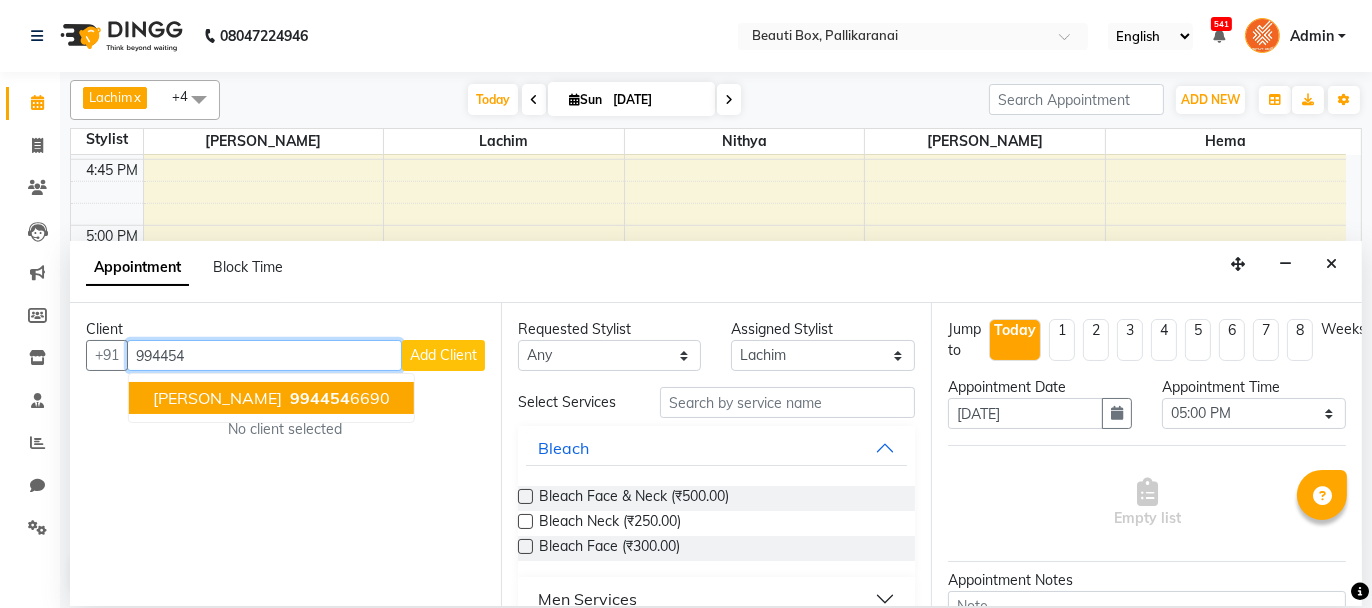 click on "994454 6690" at bounding box center [338, 398] 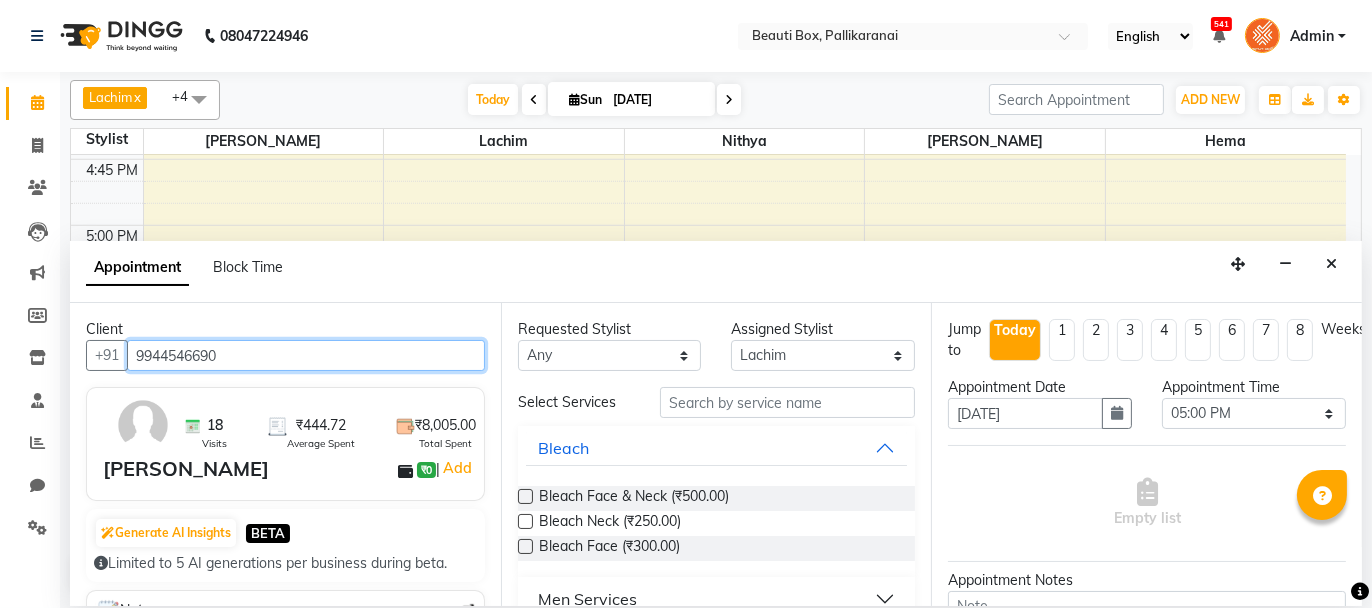 type on "9944546690" 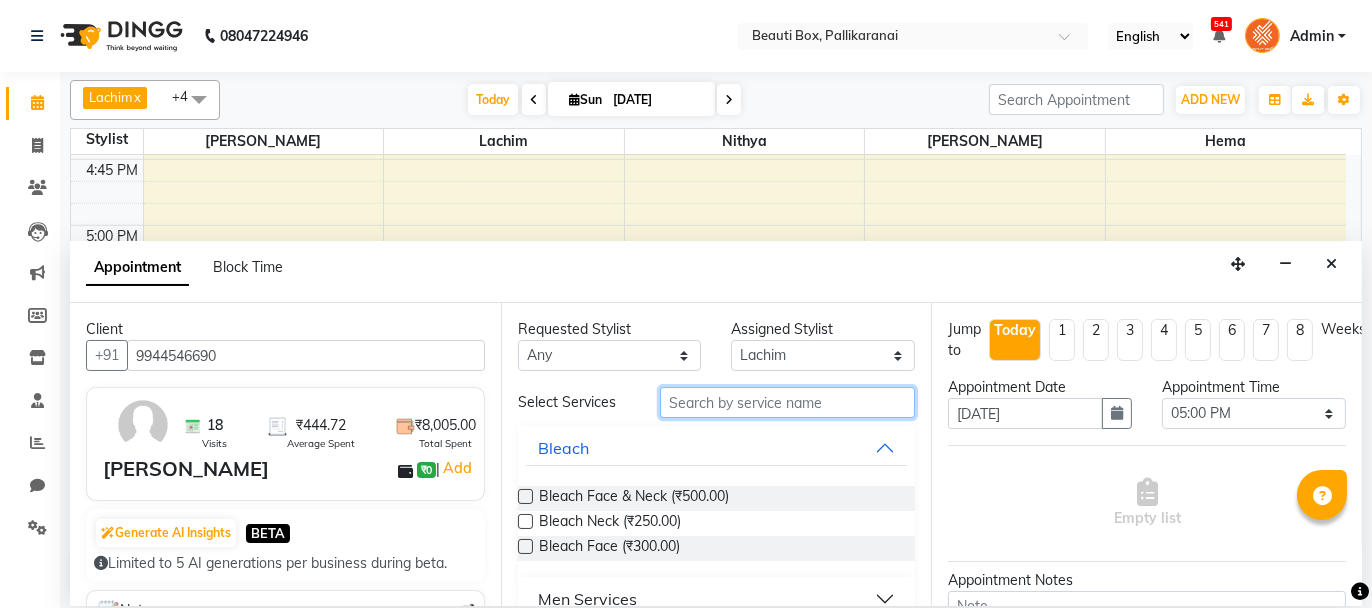 click at bounding box center (787, 402) 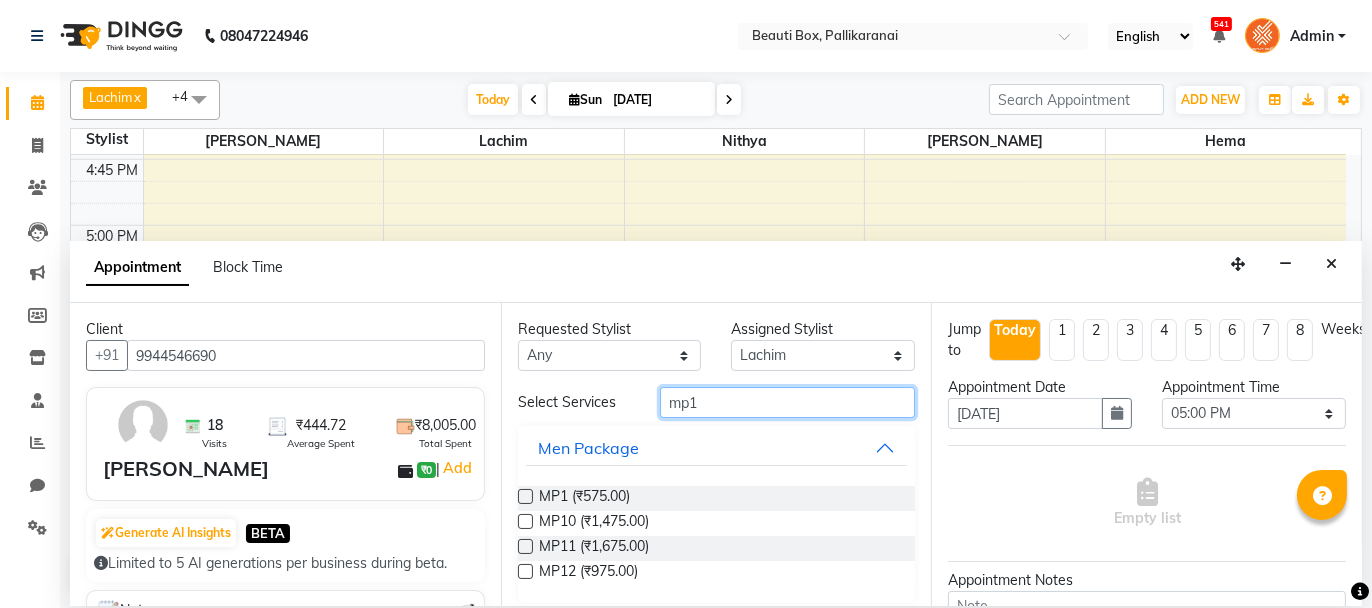 type on "mp1" 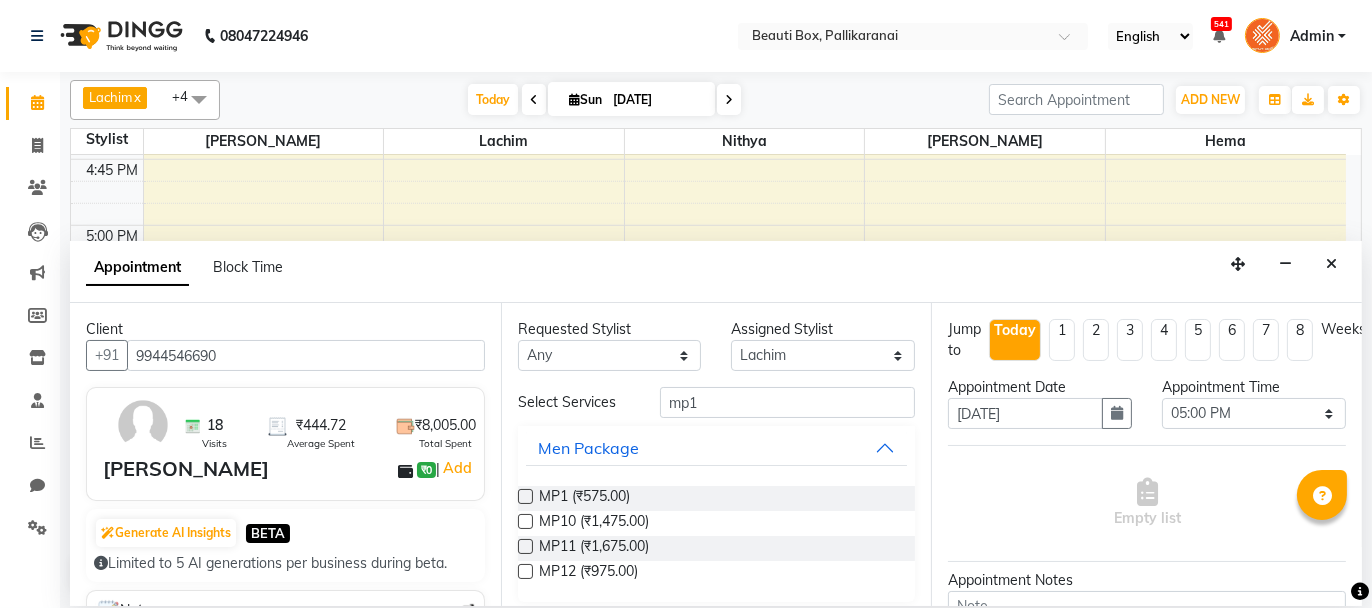 click at bounding box center (525, 496) 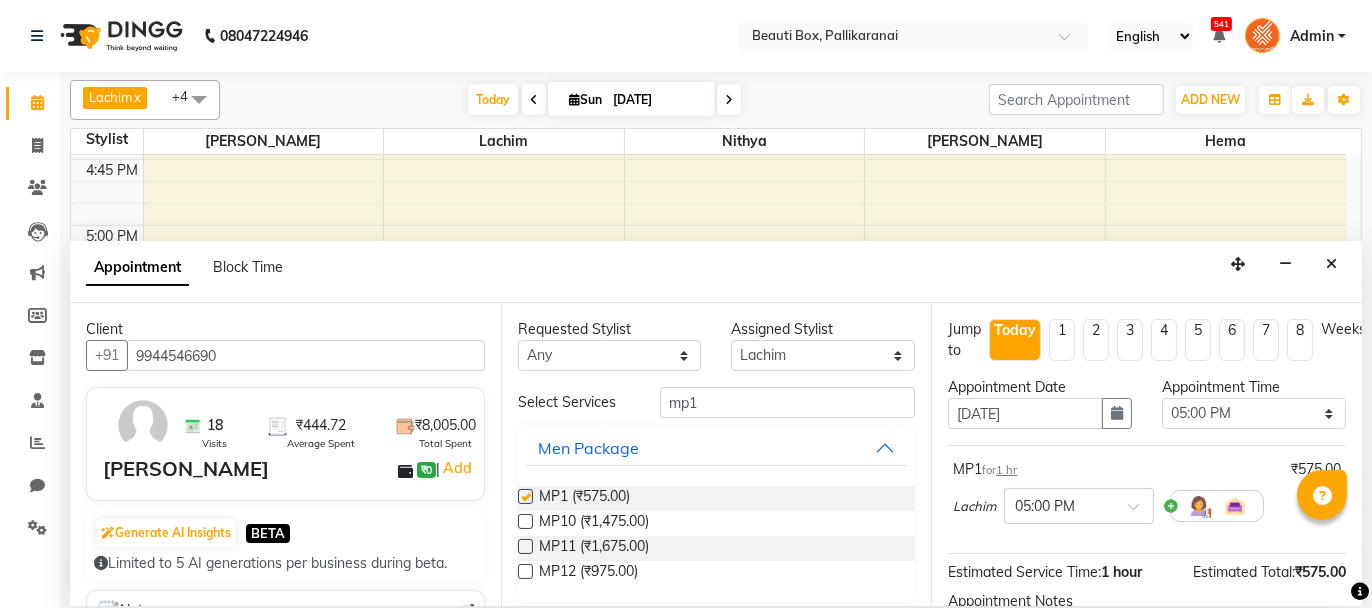 checkbox on "false" 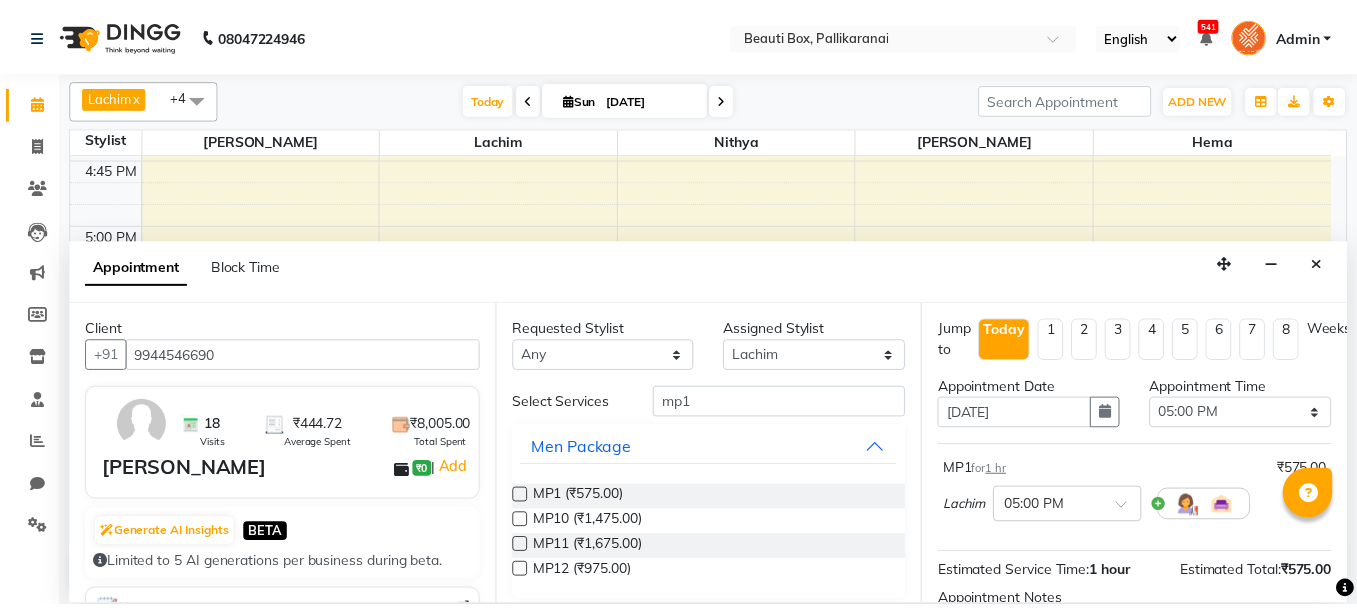 scroll, scrollTop: 221, scrollLeft: 0, axis: vertical 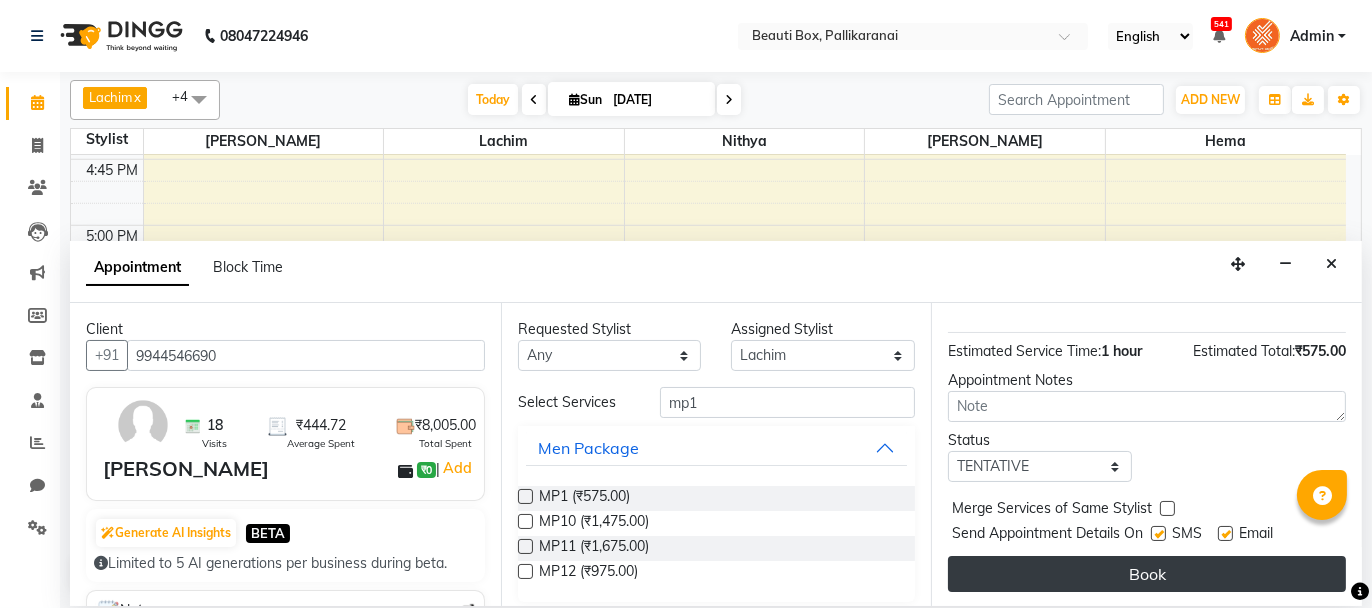 click on "Book" at bounding box center [1147, 574] 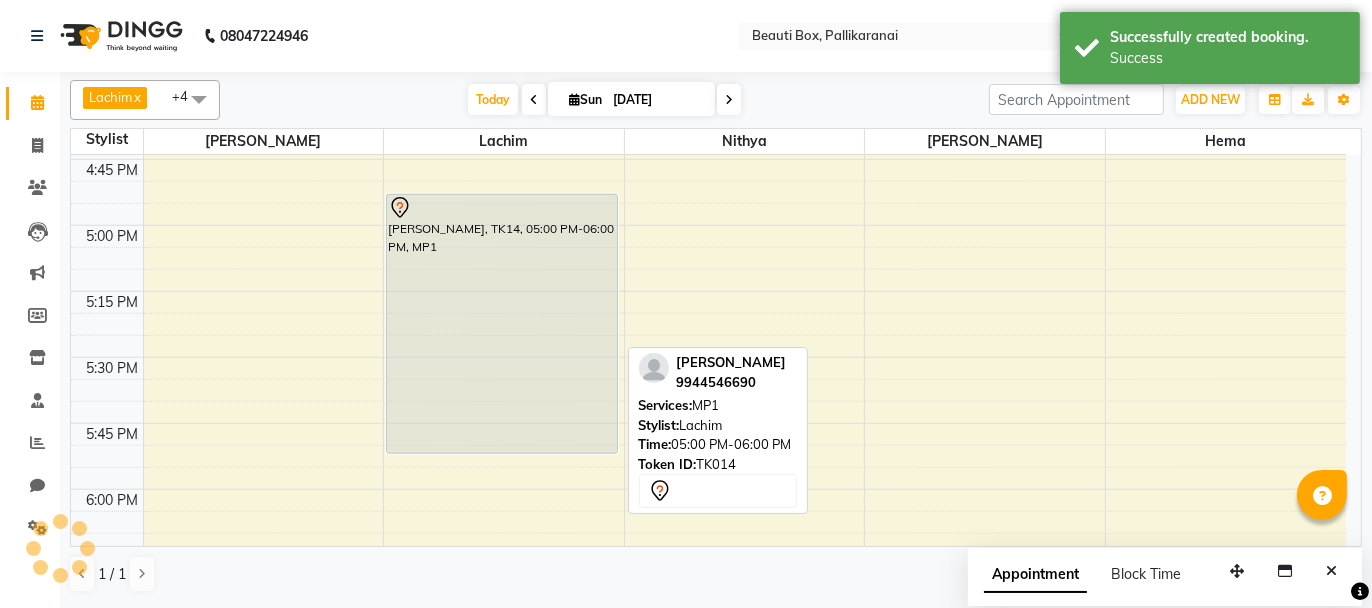 click on "[PERSON_NAME], TK14, 05:00 PM-06:00 PM, MP1" at bounding box center (502, 324) 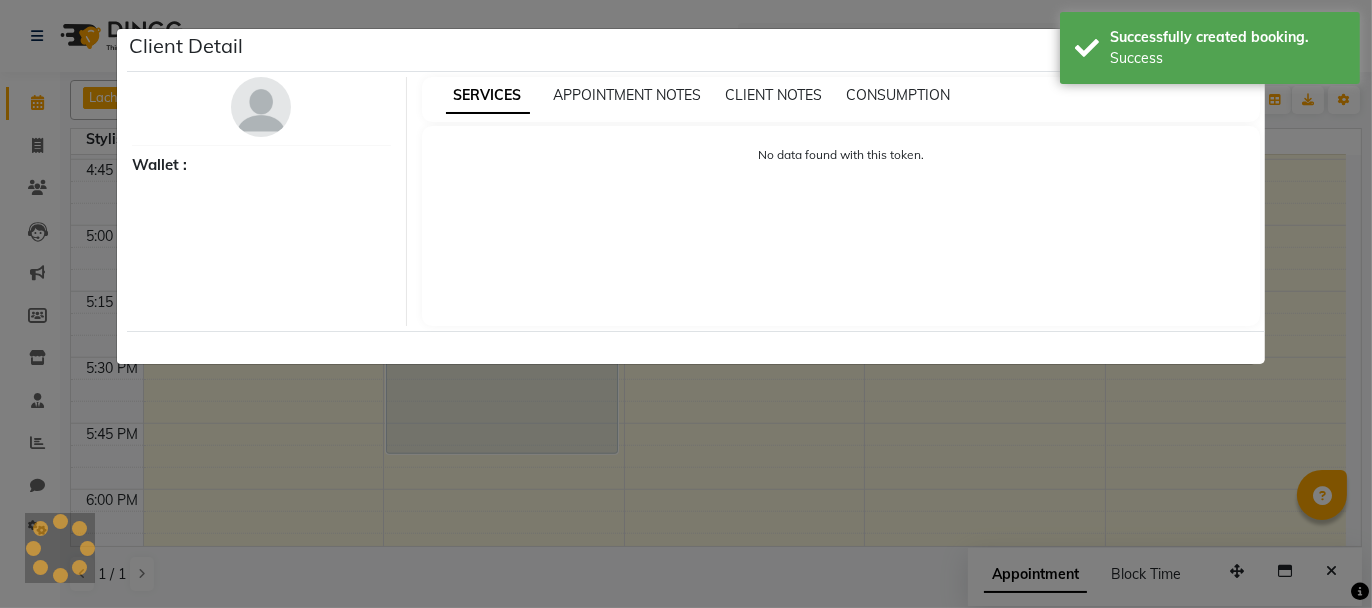 select on "7" 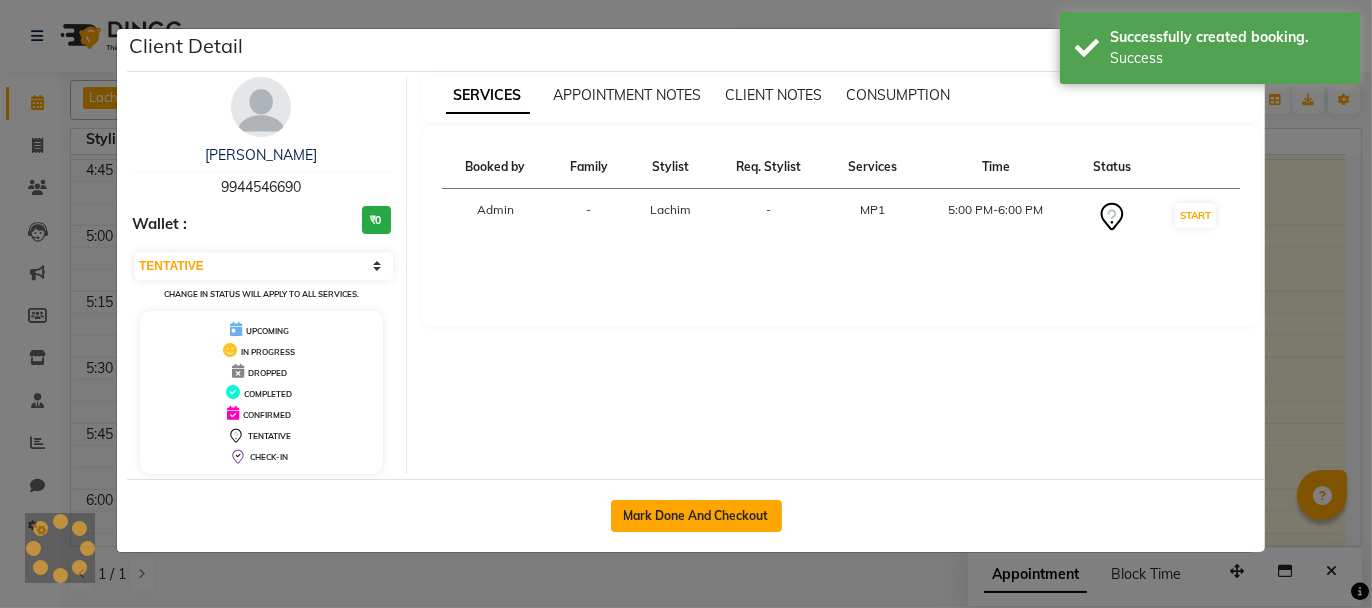 click on "Mark Done And Checkout" 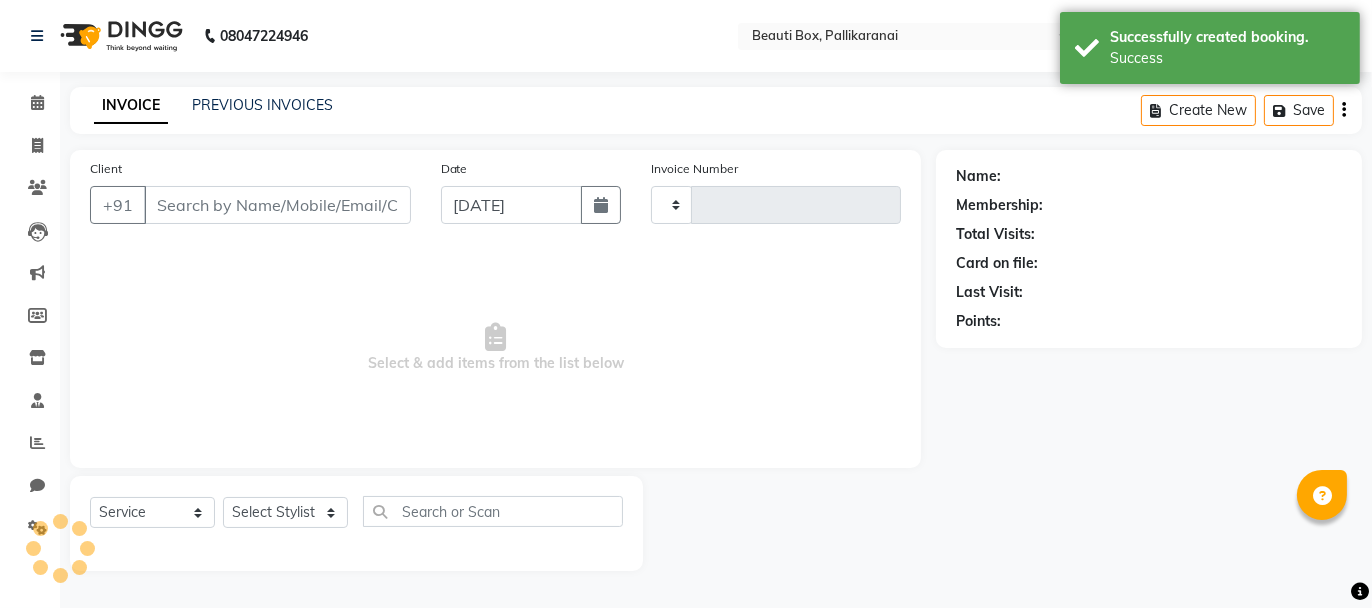 type on "1662" 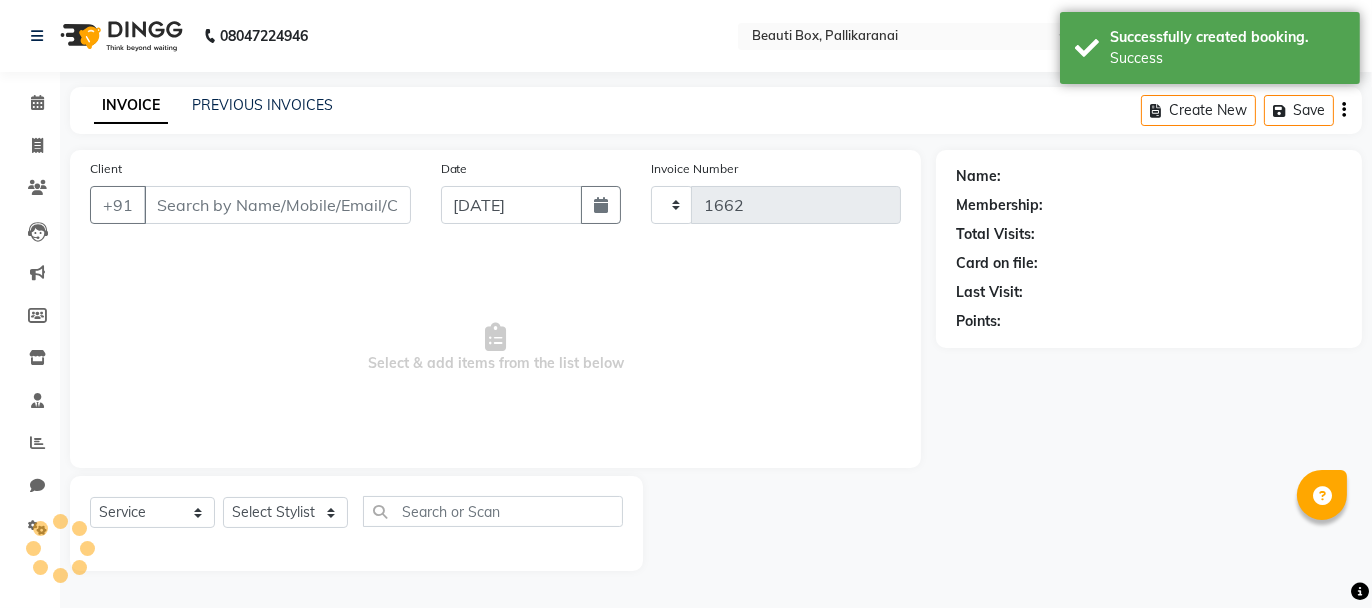 select on "11" 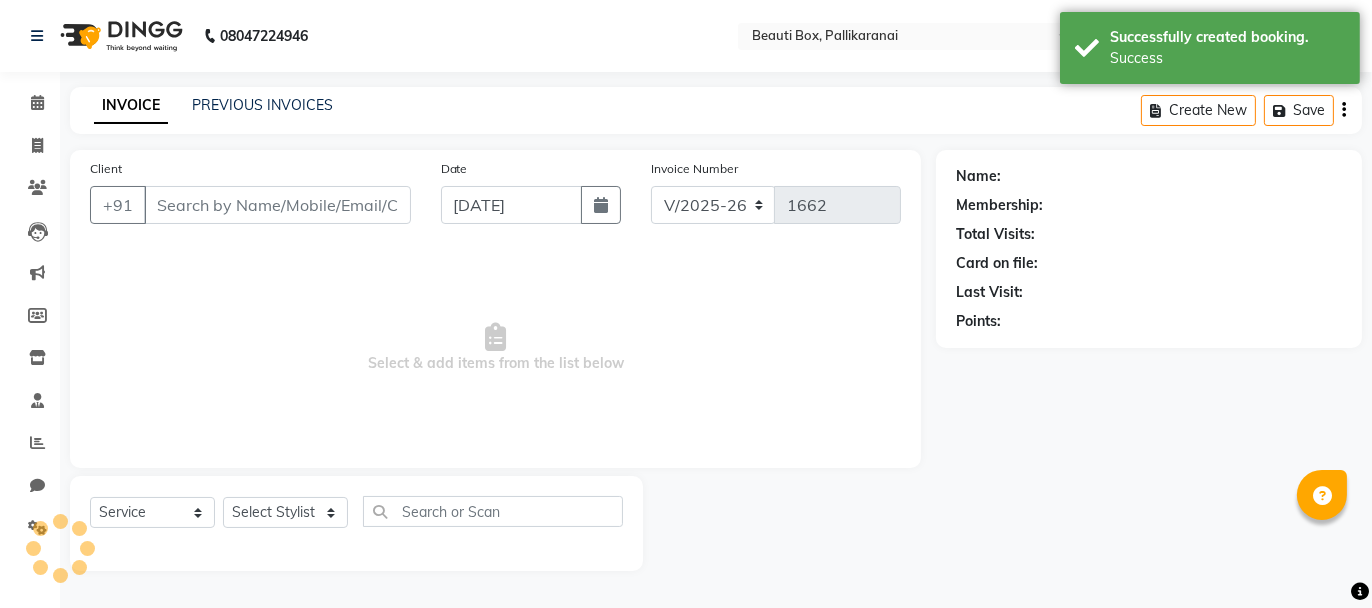 type on "9944546690" 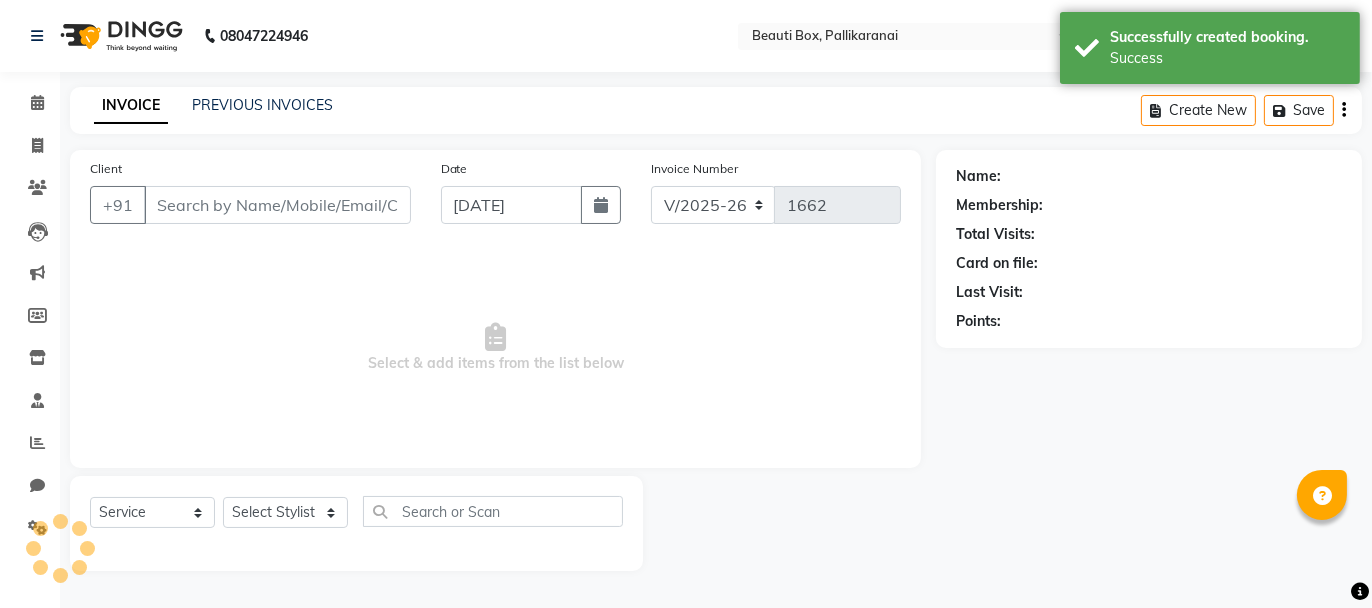 select on "9763" 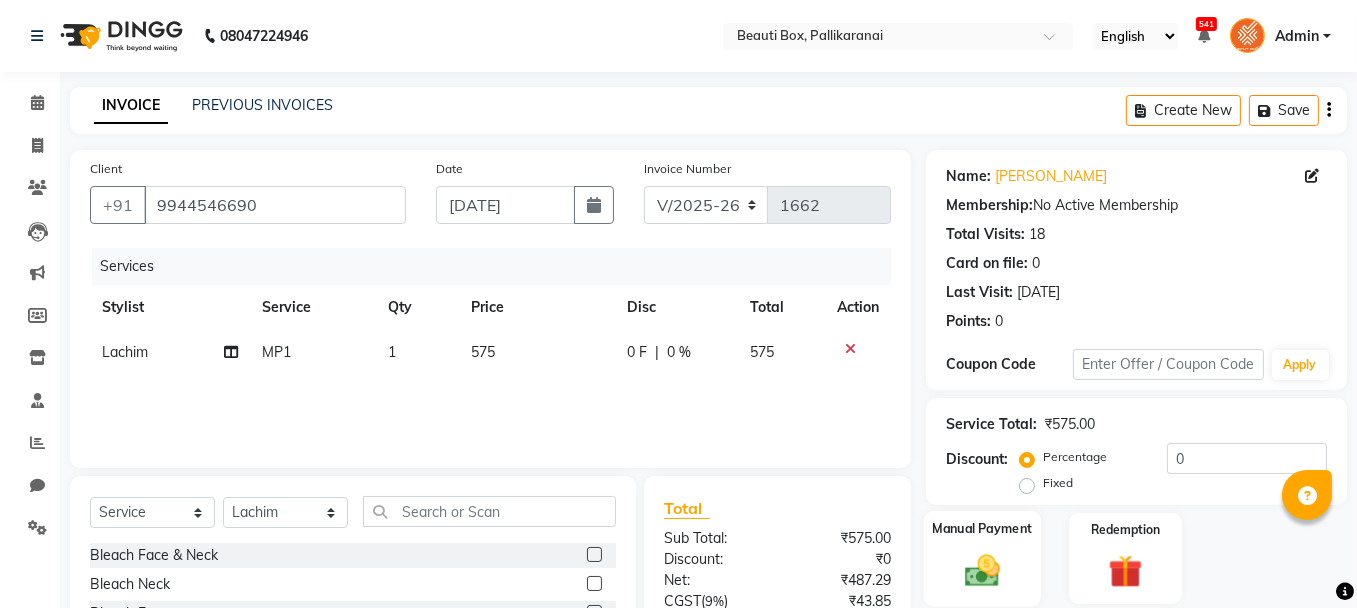 click 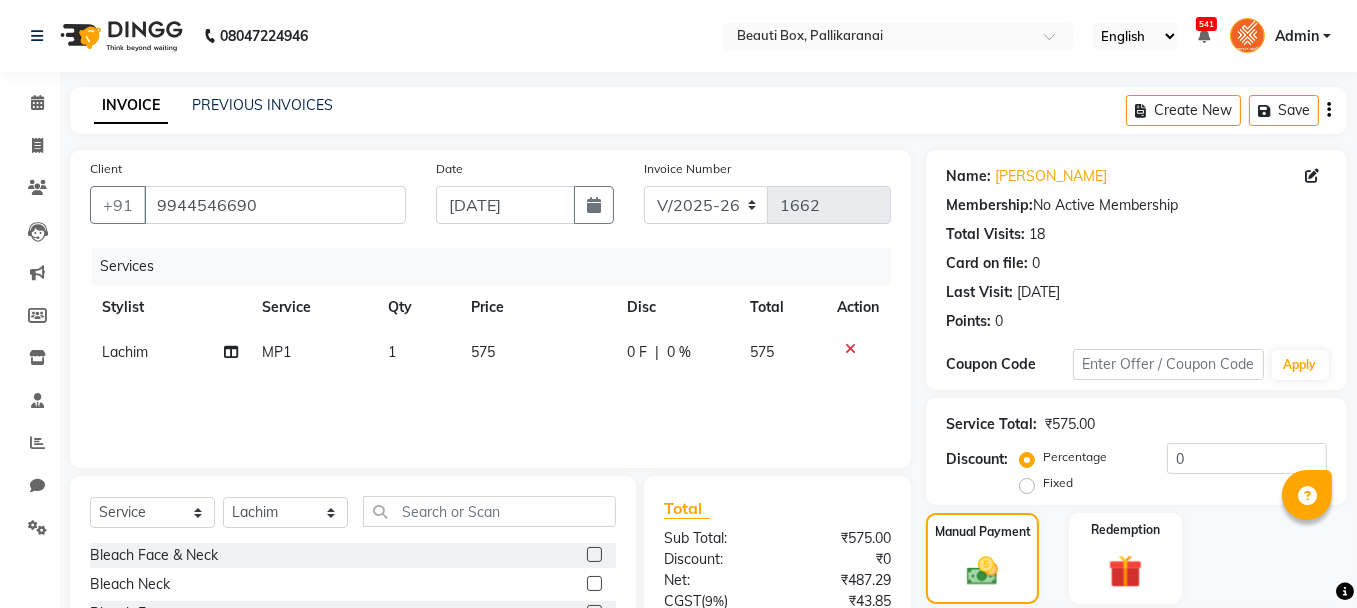 scroll, scrollTop: 194, scrollLeft: 0, axis: vertical 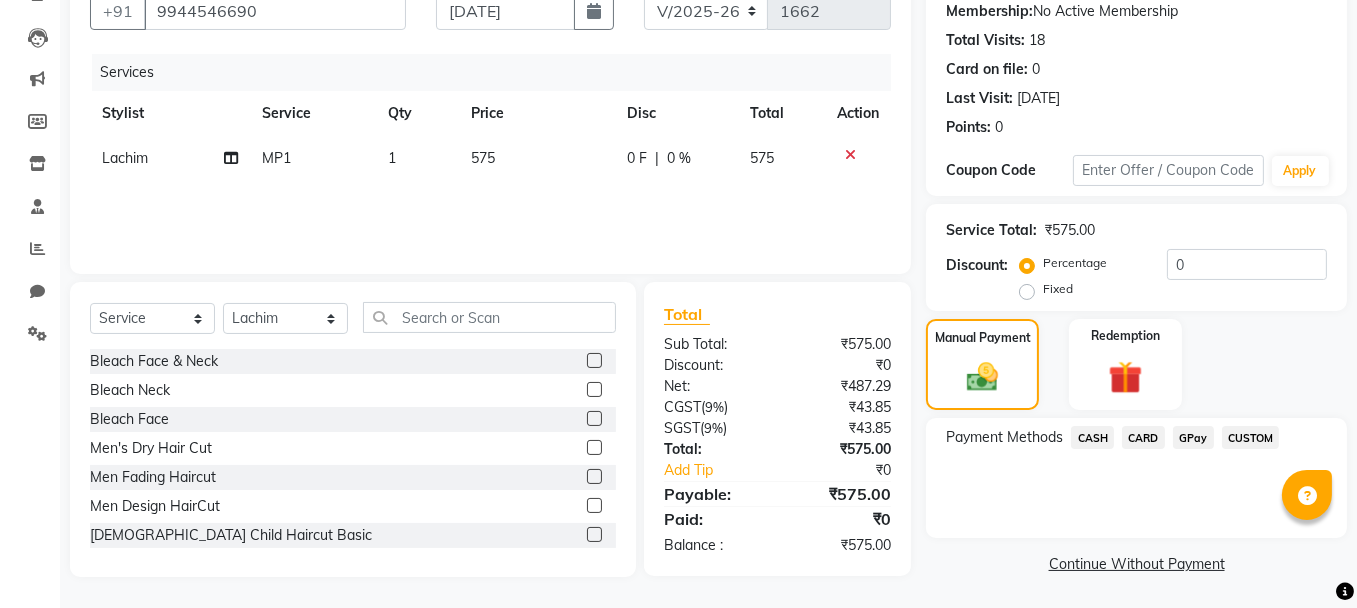 click on "GPay" 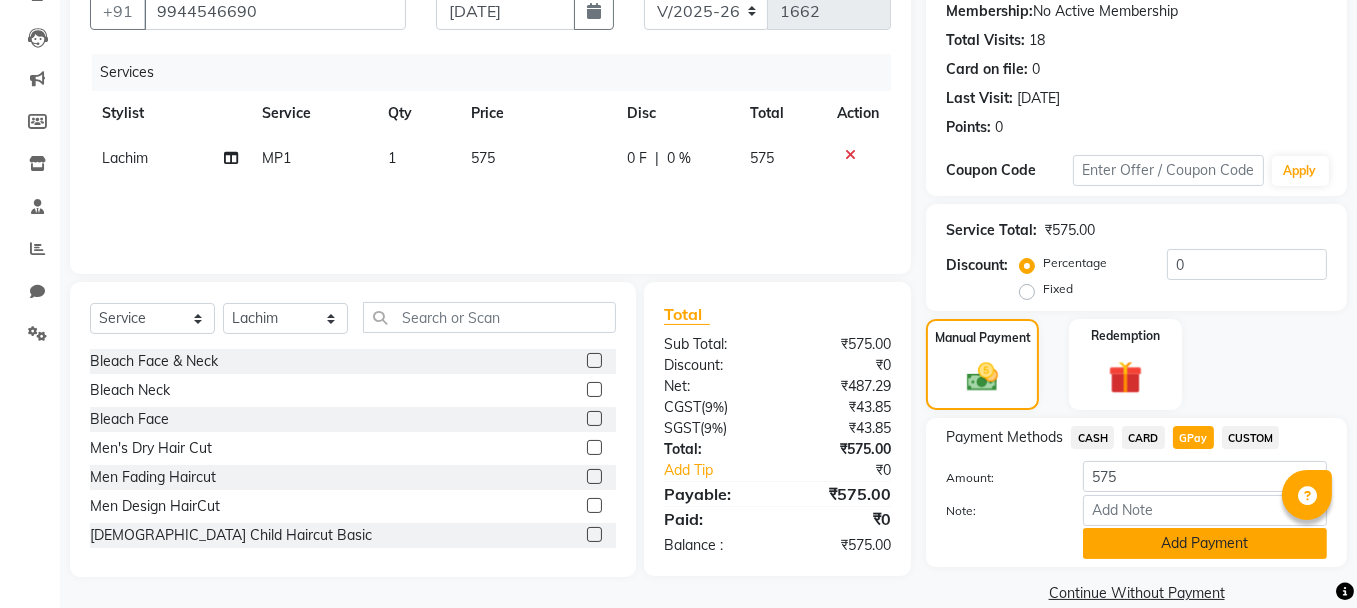 click on "Add Payment" 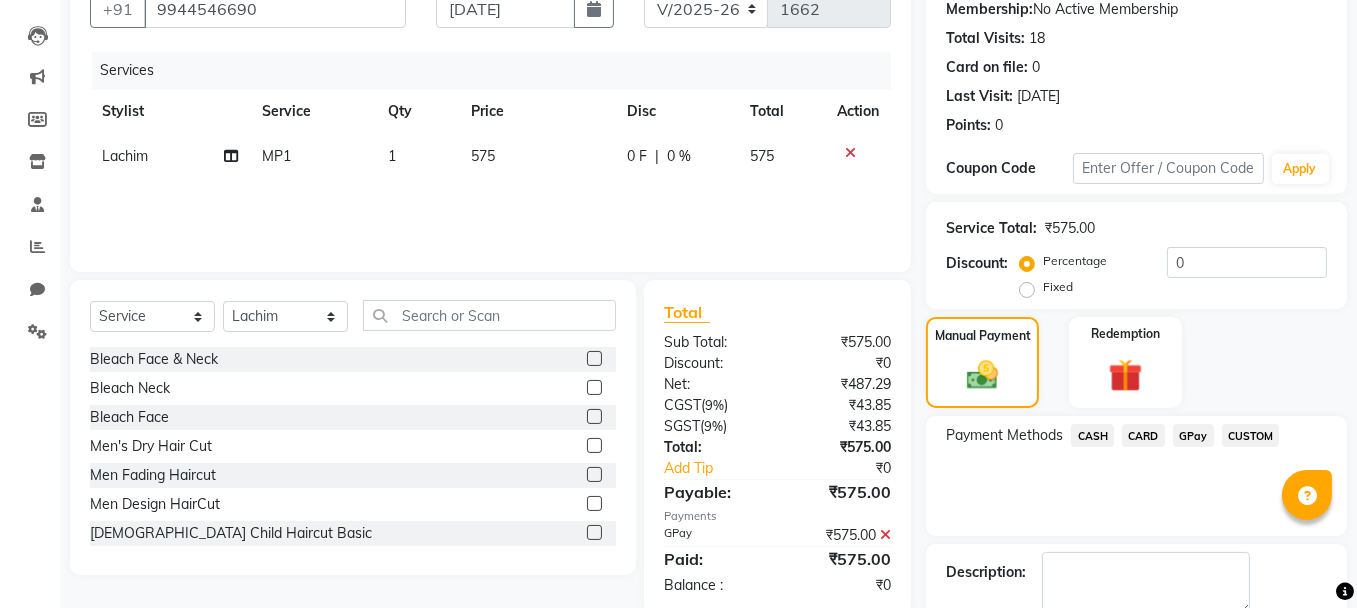 scroll, scrollTop: 305, scrollLeft: 0, axis: vertical 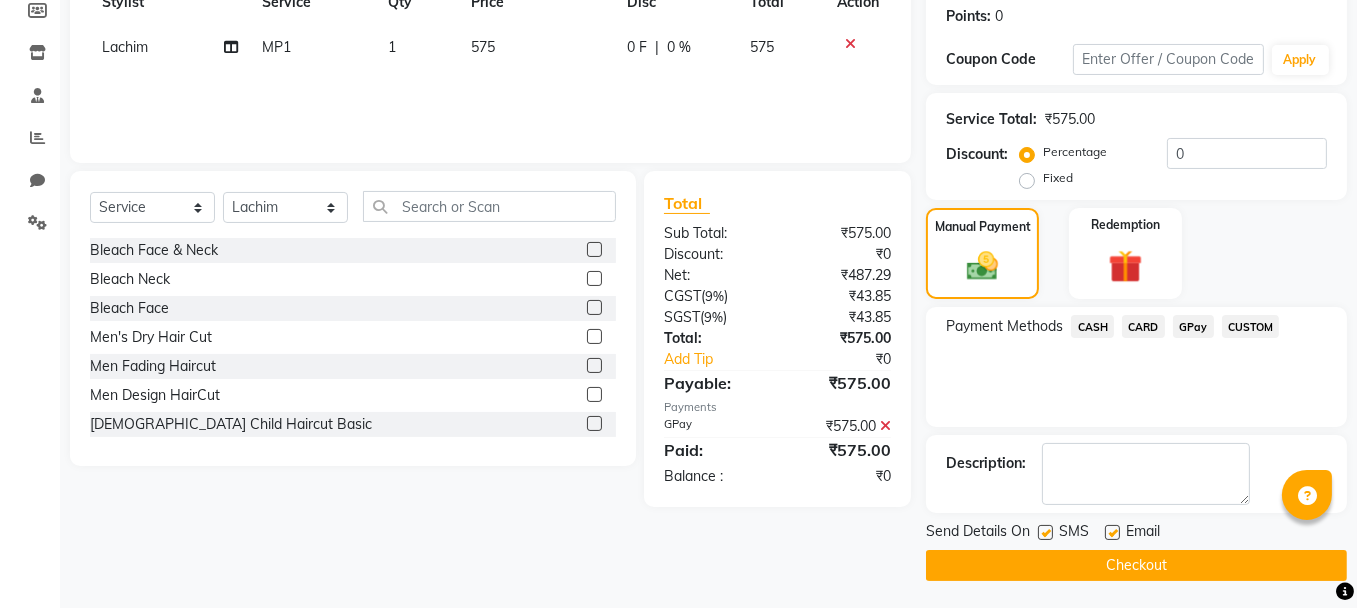 click on "Checkout" 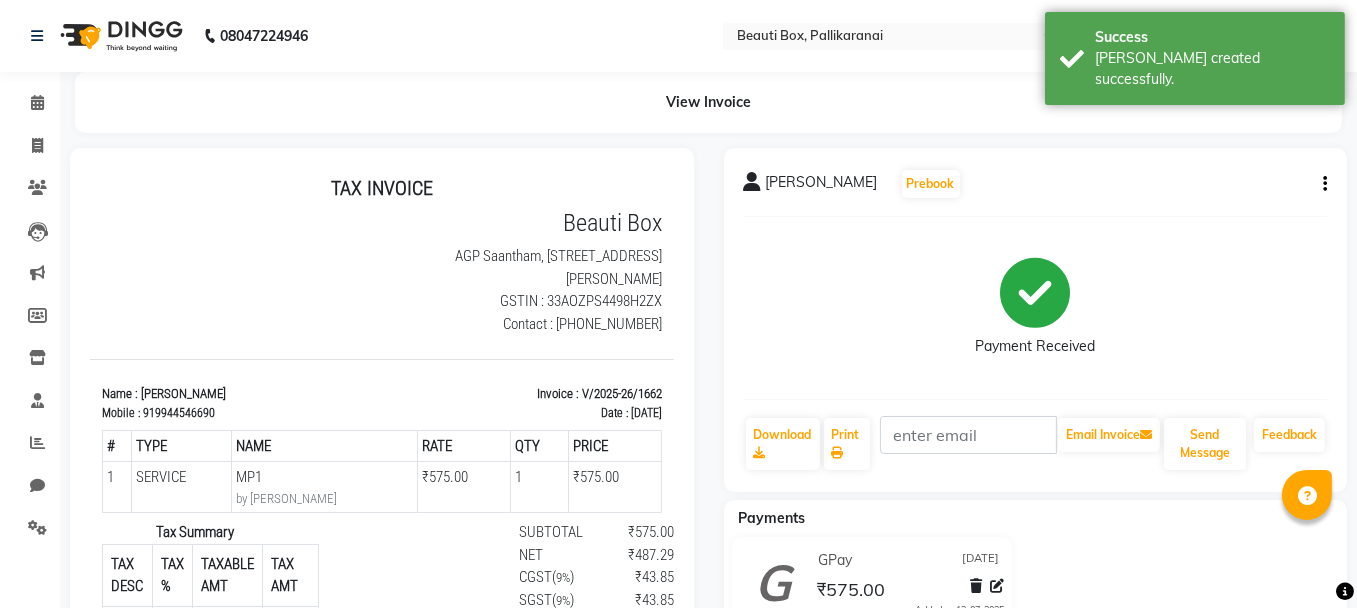 scroll, scrollTop: 0, scrollLeft: 0, axis: both 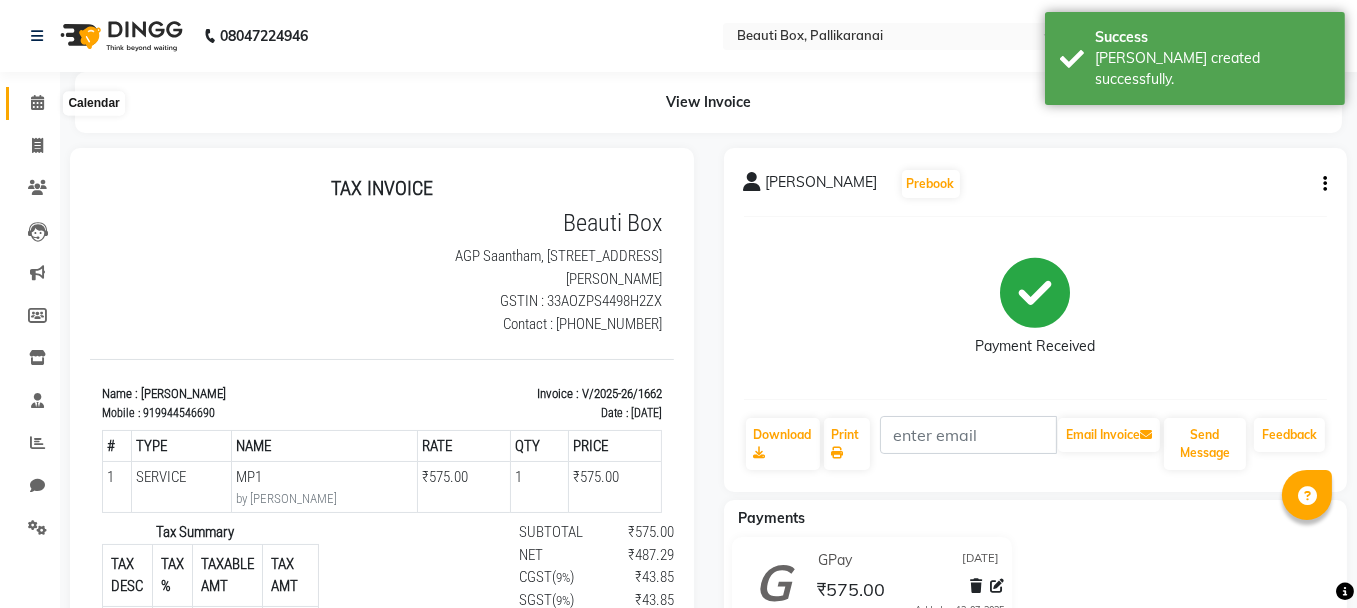 click 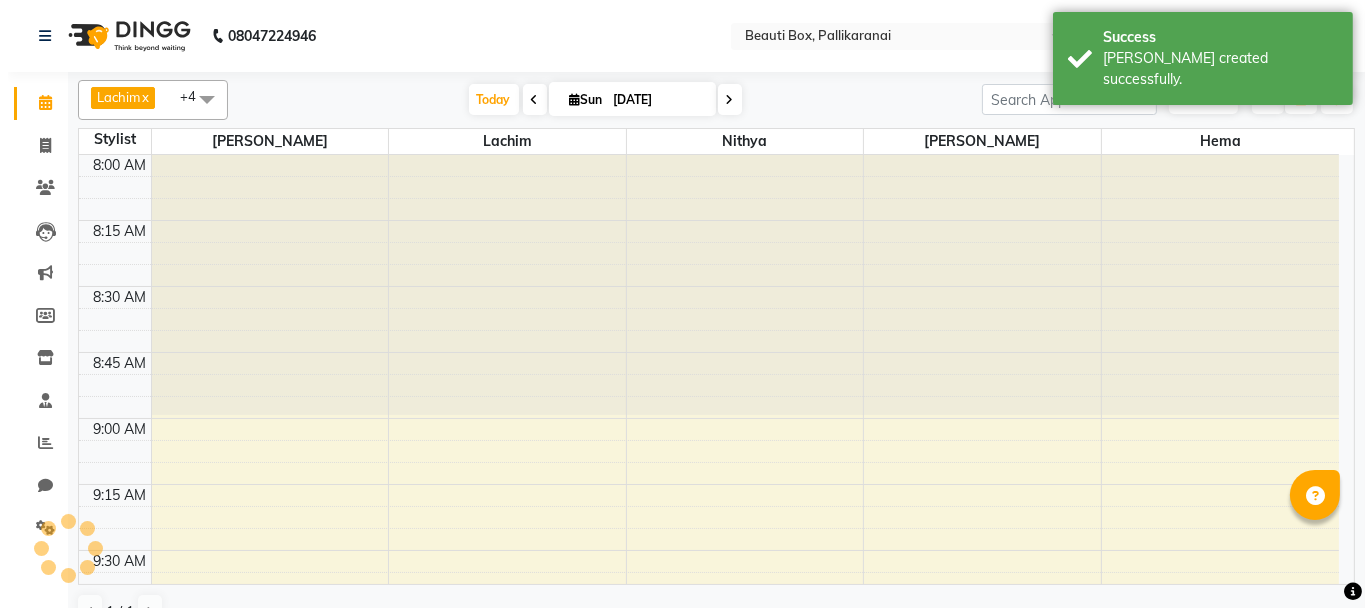 scroll, scrollTop: 2605, scrollLeft: 0, axis: vertical 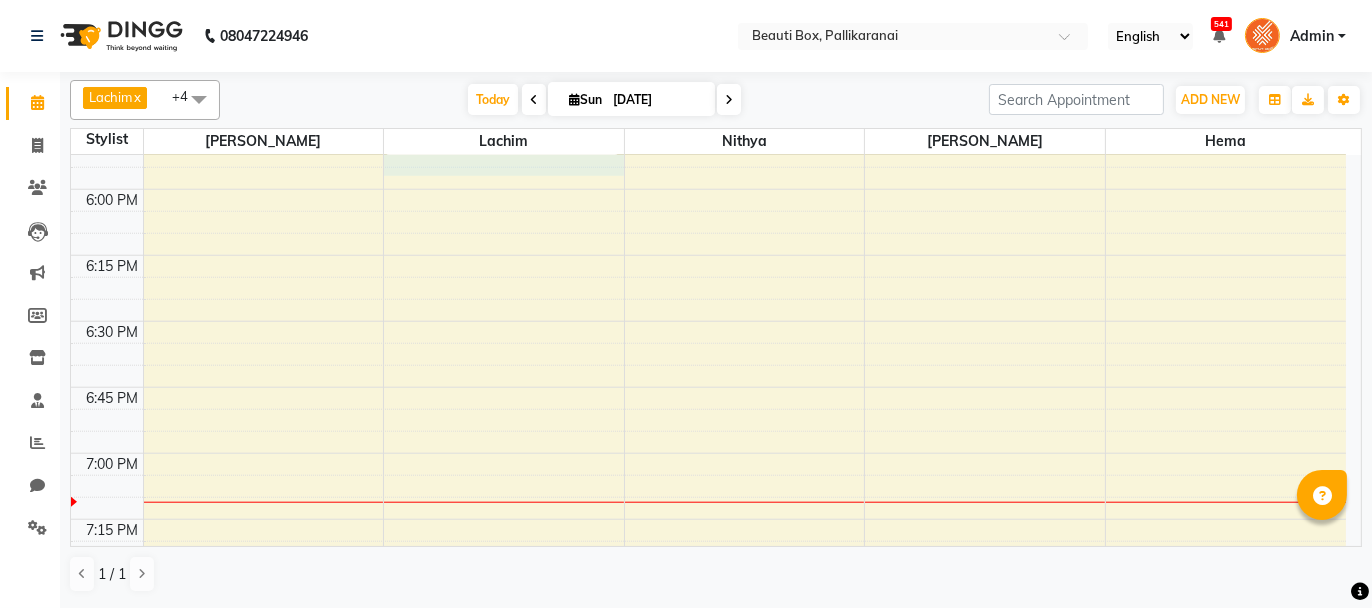 click on "8:00 AM 8:15 AM 8:30 AM 8:45 AM 9:00 AM 9:15 AM 9:30 AM 9:45 AM 10:00 AM 10:15 AM 10:30 AM 10:45 AM 11:00 AM 11:15 AM 11:30 AM 11:45 AM 12:00 PM 12:15 PM 12:30 PM 12:45 PM 1:00 PM 1:15 PM 1:30 PM 1:45 PM 2:00 PM 2:15 PM 2:30 PM 2:45 PM 3:00 PM 3:15 PM 3:30 PM 3:45 PM 4:00 PM 4:15 PM 4:30 PM 4:45 PM 5:00 PM 5:15 PM 5:30 PM 5:45 PM 6:00 PM 6:15 PM 6:30 PM 6:45 PM 7:00 PM 7:15 PM 7:30 PM 7:45 PM     Dummy Customer, TK13, 12:45 PM-01:30 PM, L Advance Spa Therapy     [GEOGRAPHIC_DATA], TK07, 11:45 AM-12:50 PM, Men's Dry Hair Cut ,Foam Shave      Hari, TK08, 11:45 AM-12:15 PM, Men's Dry Hair Cut      [PERSON_NAME], TK09, 12:15 PM-12:45 PM, Men's Dry Hair Cut      [PERSON_NAME], TK02, 09:30 AM-10:35 AM, Men's Dry Hair Cut ,Foam Shave      [PERSON_NAME] R, TK03, 10:35 AM-10:45 AM, [DEMOGRAPHIC_DATA] Child Haircut Basic      Sunil, TK04, 10:45 AM-11:15 AM, Men's Dry Hair Cut      Kumaran, TK05, 11:15 AM-11:45 AM, Men's Dry Hair Cut      [PERSON_NAME], TK10, 01:00 PM-01:30 PM, Men's Dry Hair Cut          [PERSON_NAME], TK14, 05:00 PM-06:00 PM, MP1" at bounding box center [708, -867] 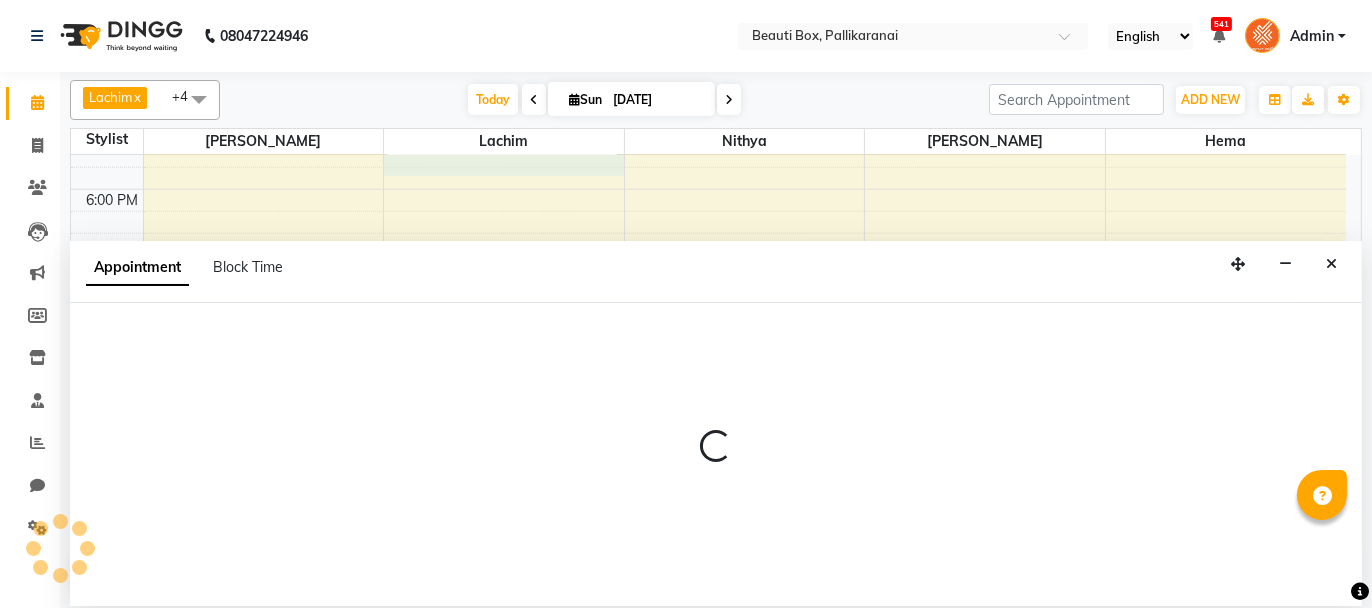 select on "9763" 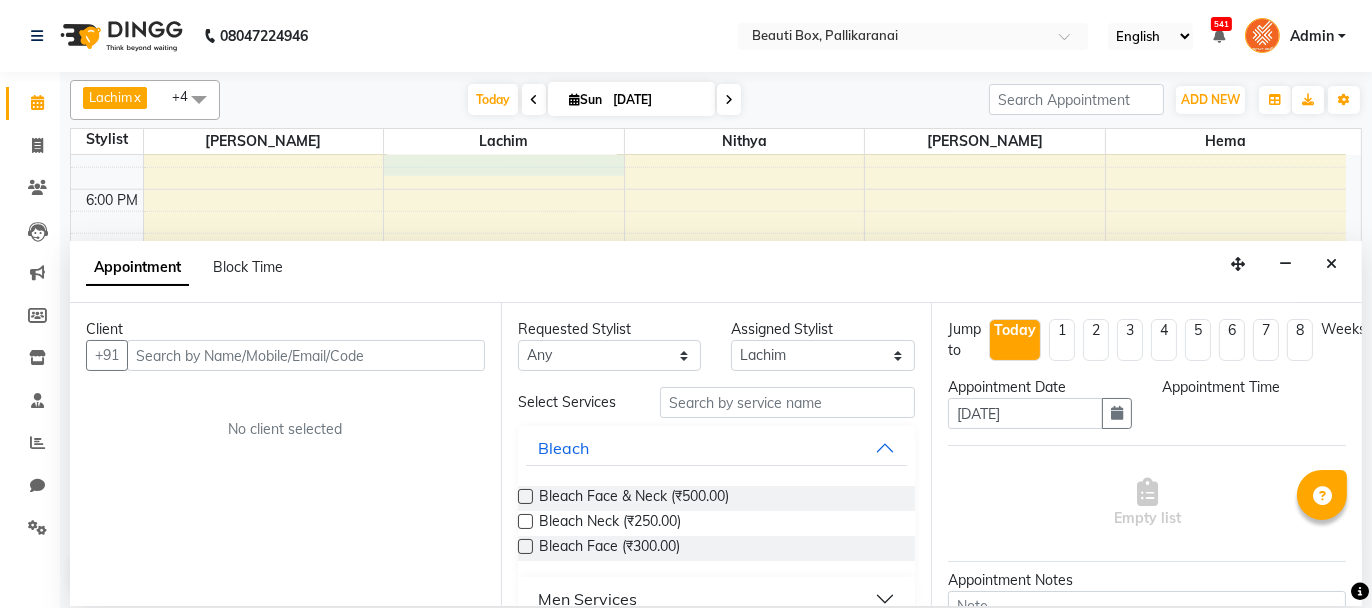 click at bounding box center (306, 355) 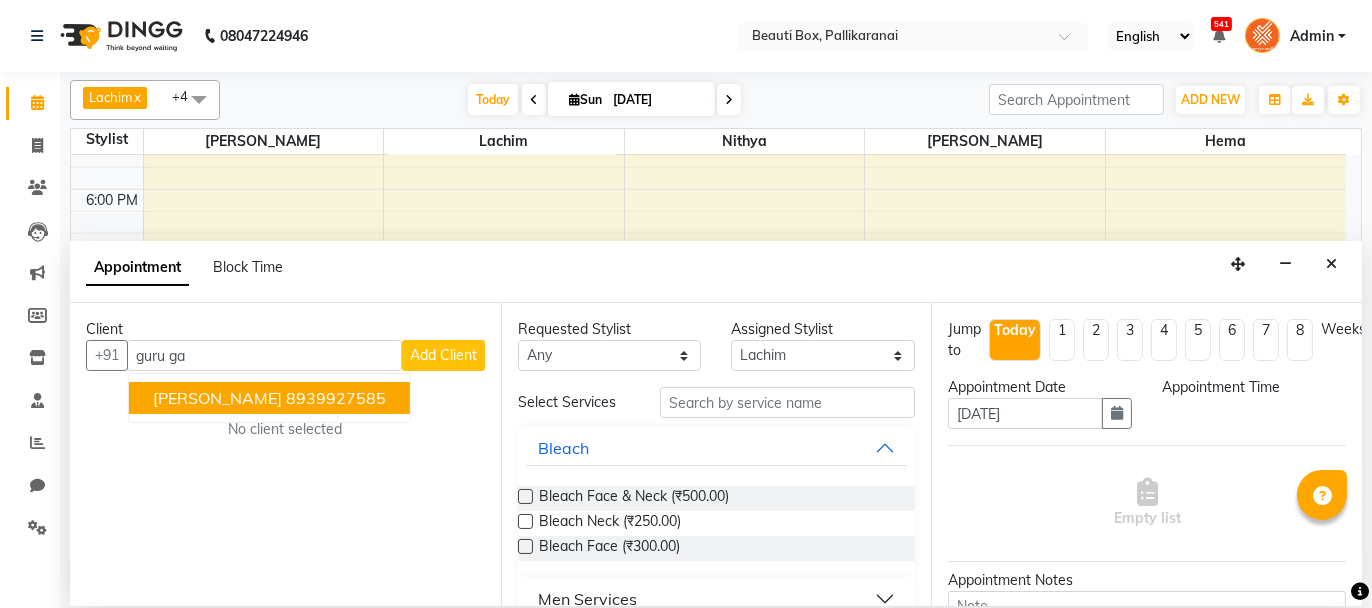 click on "8939927585" at bounding box center [336, 398] 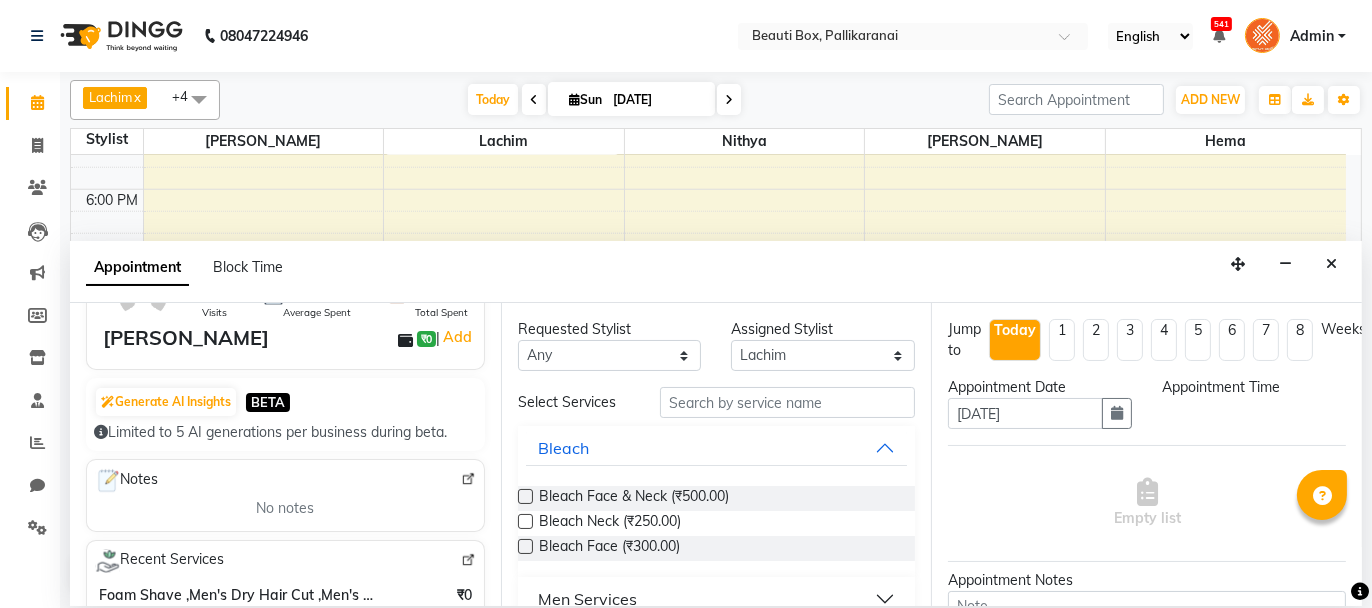 scroll, scrollTop: 0, scrollLeft: 0, axis: both 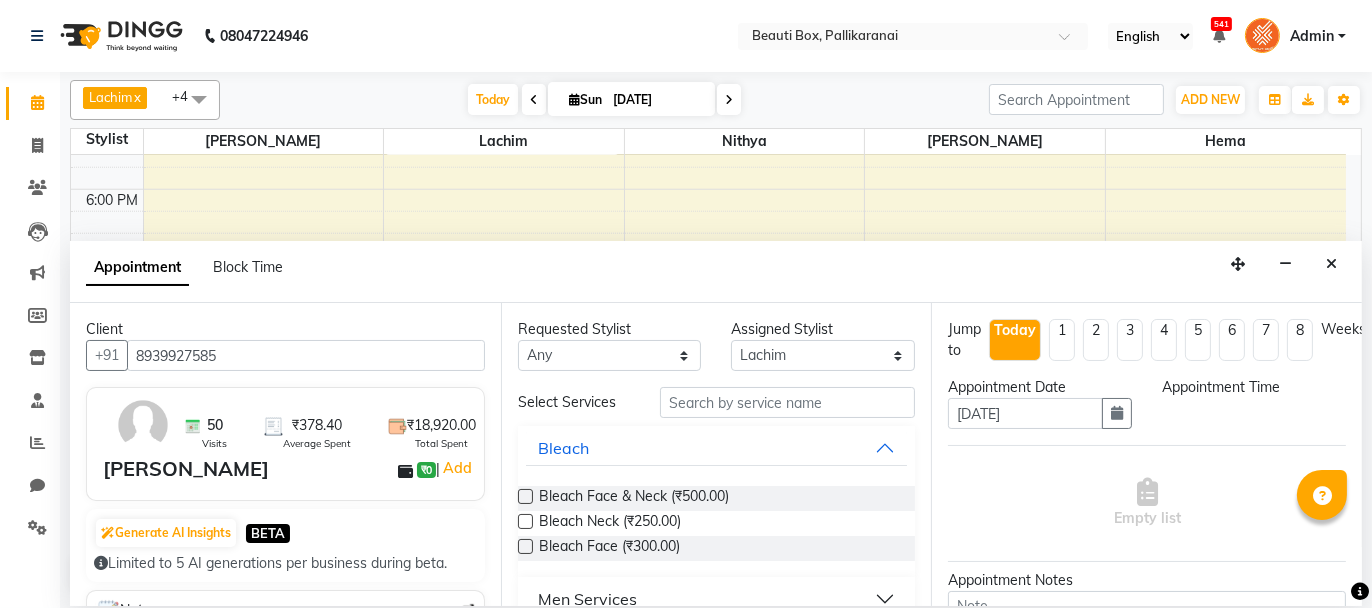 type on "8939927585" 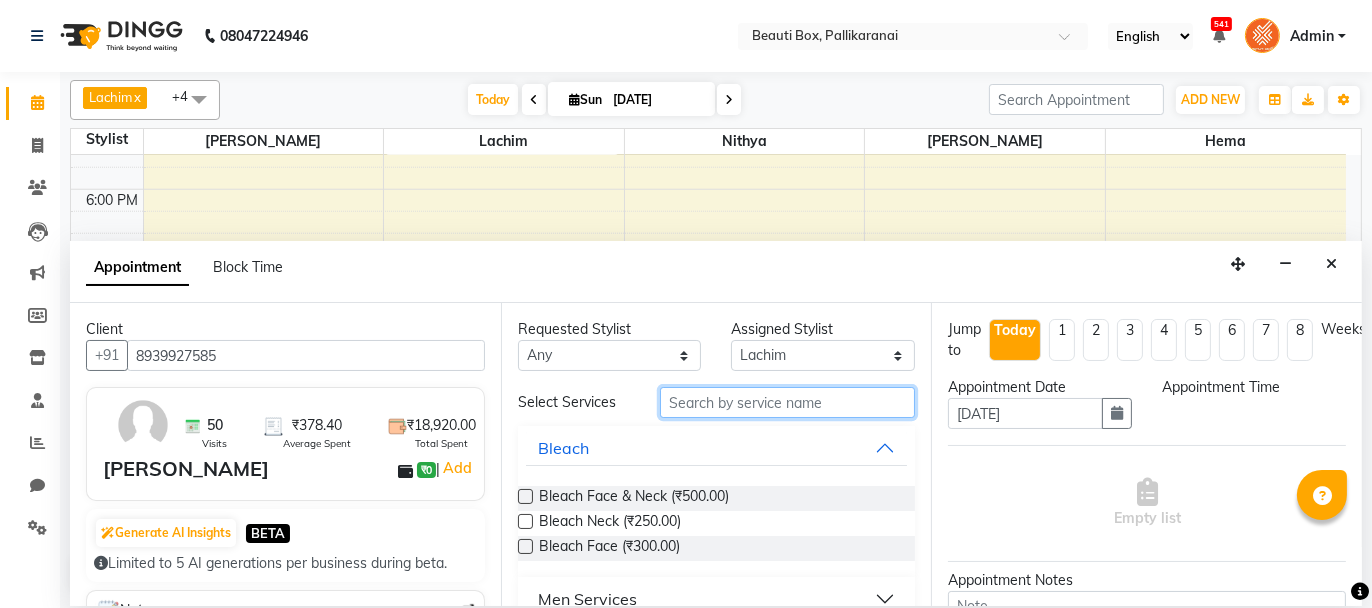 click at bounding box center [787, 402] 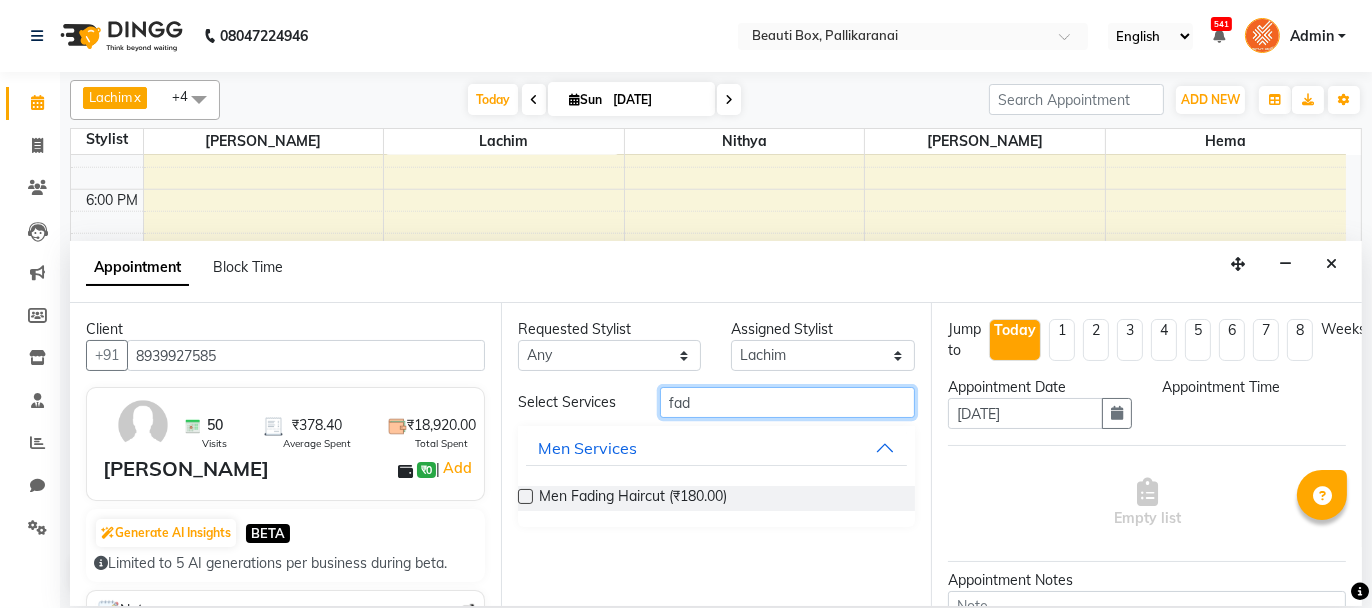 type on "fad" 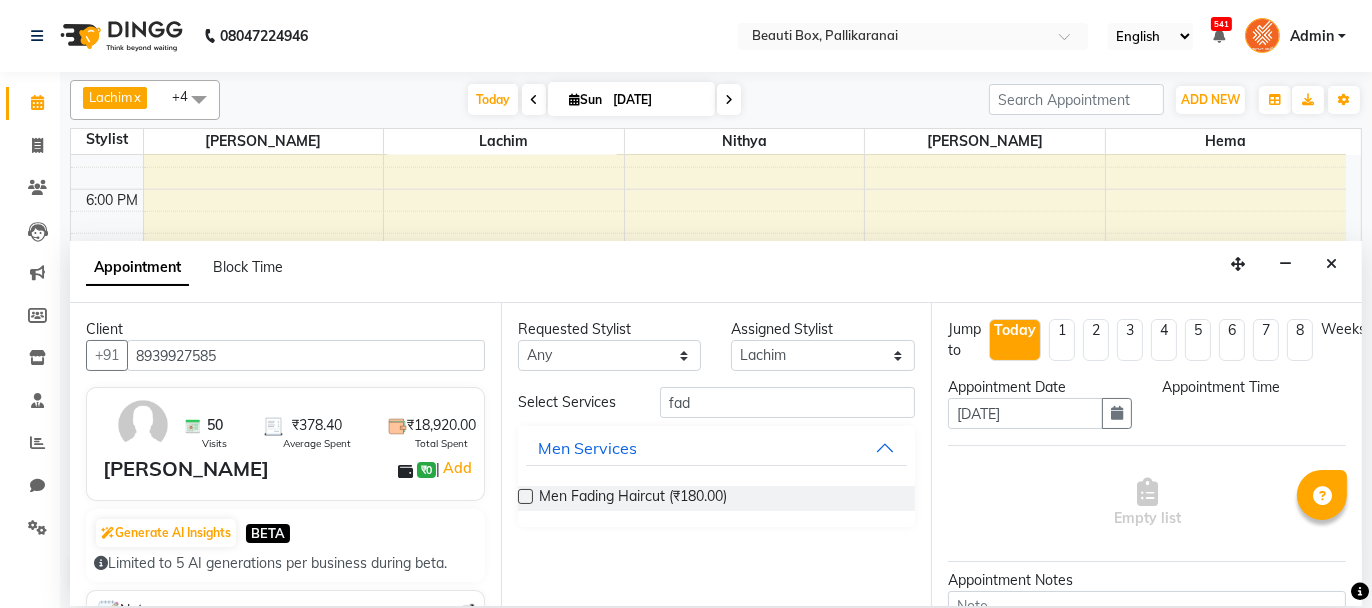 click at bounding box center (525, 496) 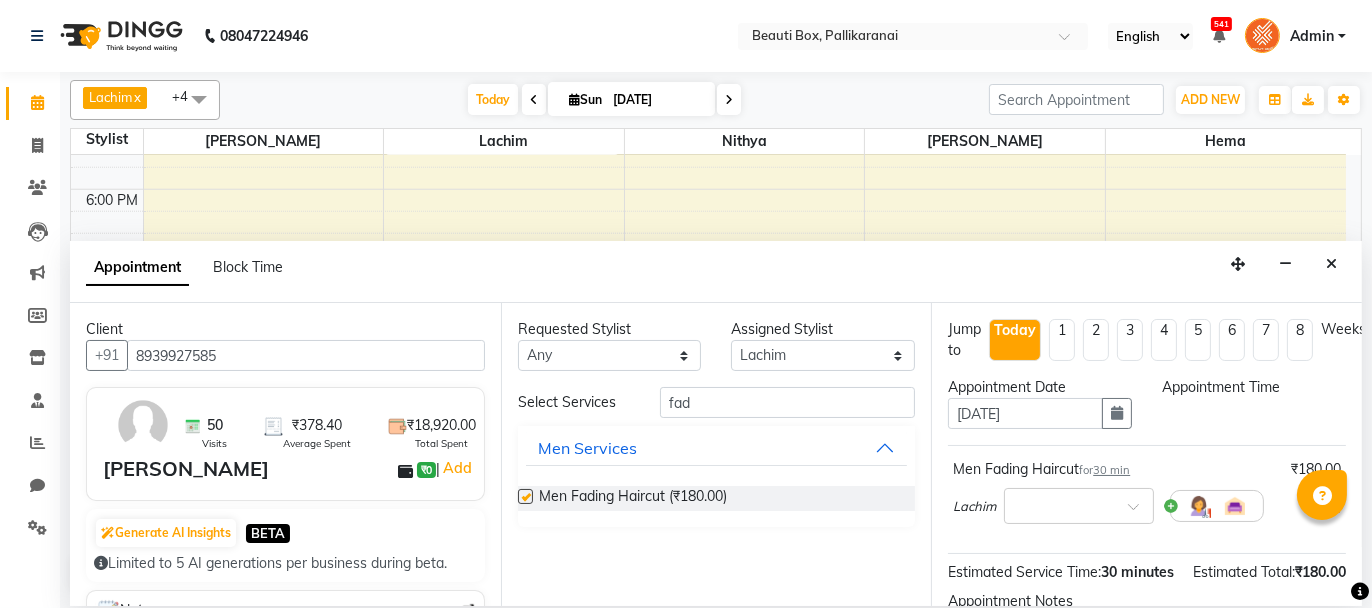 checkbox on "false" 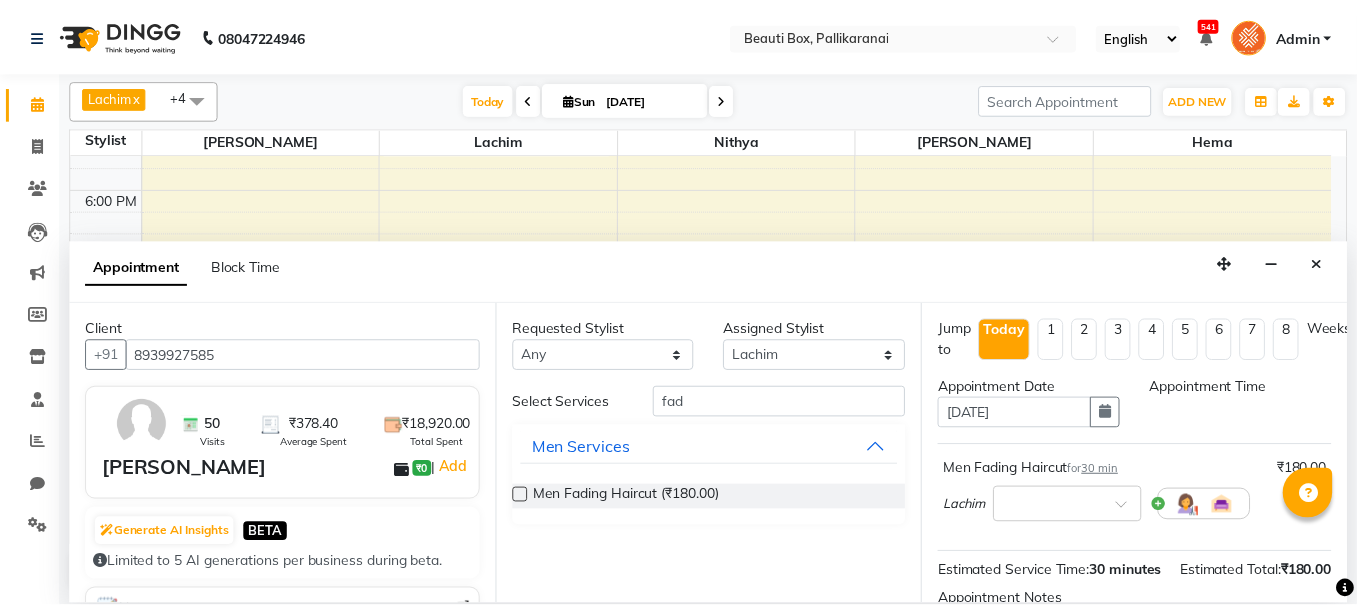 scroll, scrollTop: 242, scrollLeft: 0, axis: vertical 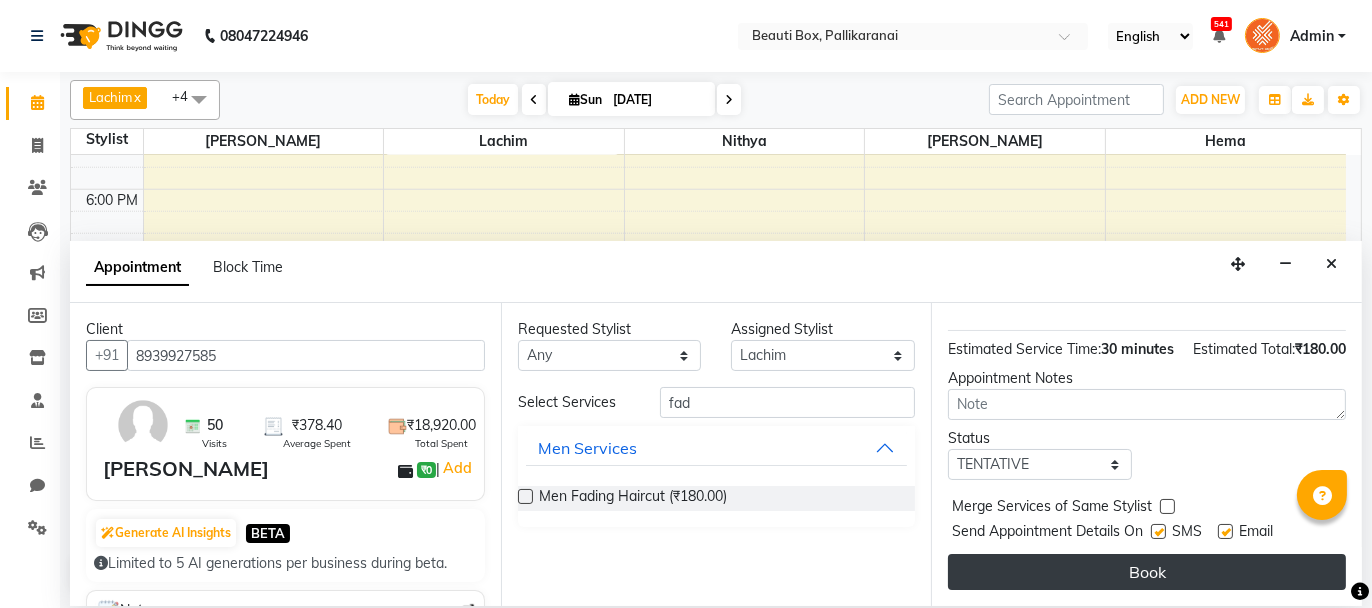 click on "Book" at bounding box center (1147, 572) 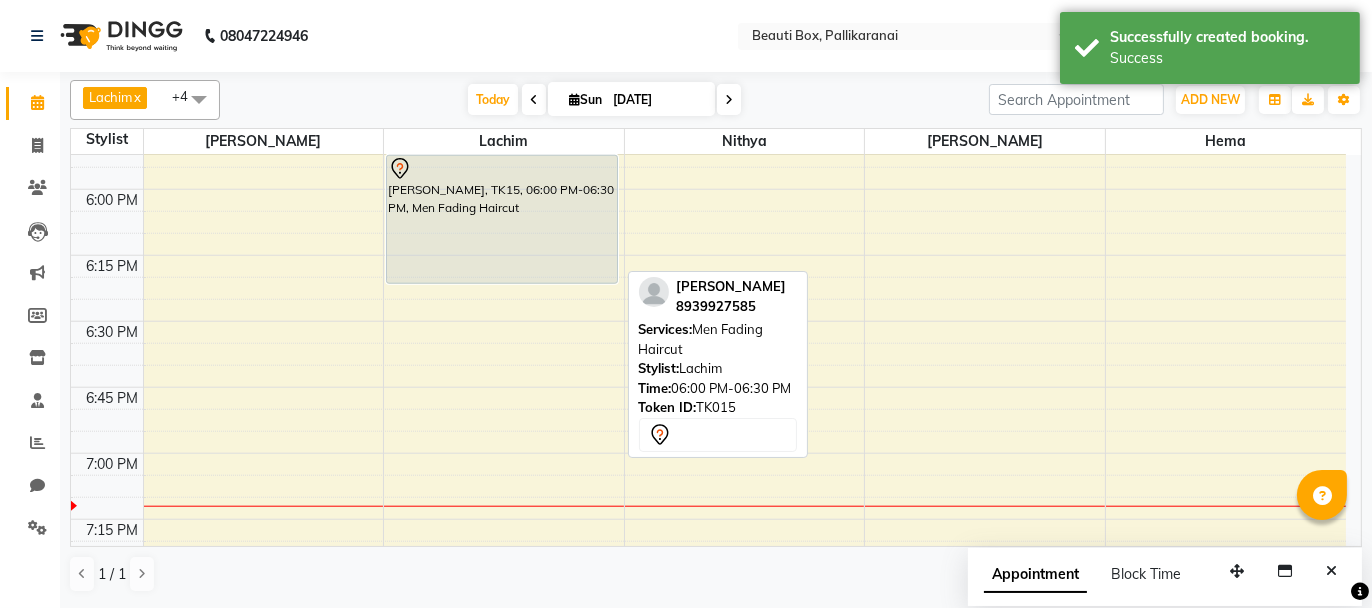 click on "[PERSON_NAME], TK15, 06:00 PM-06:30 PM, Men Fading Haircut" at bounding box center (502, 219) 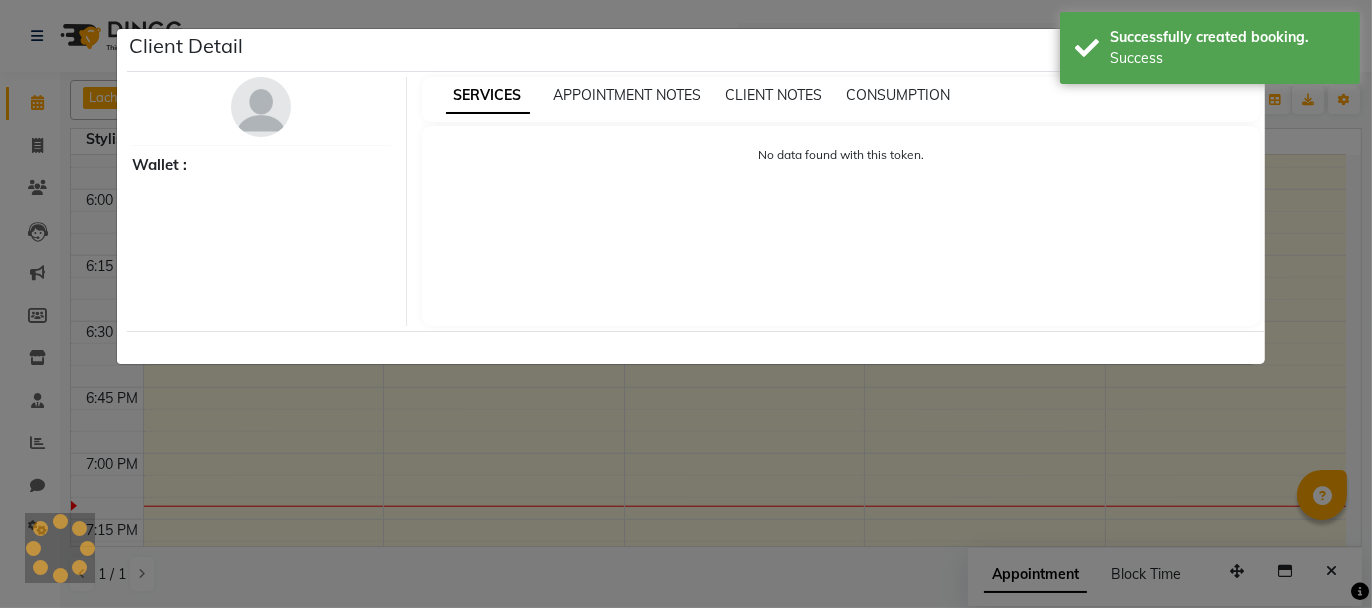 select on "7" 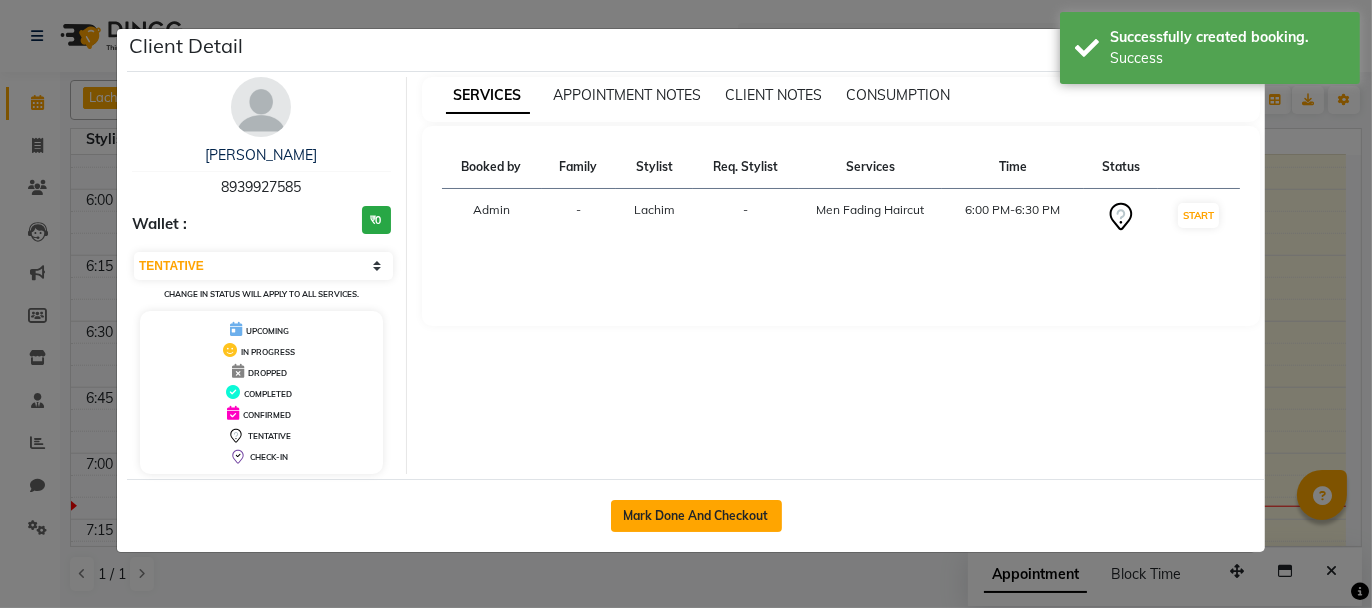 click on "Mark Done And Checkout" 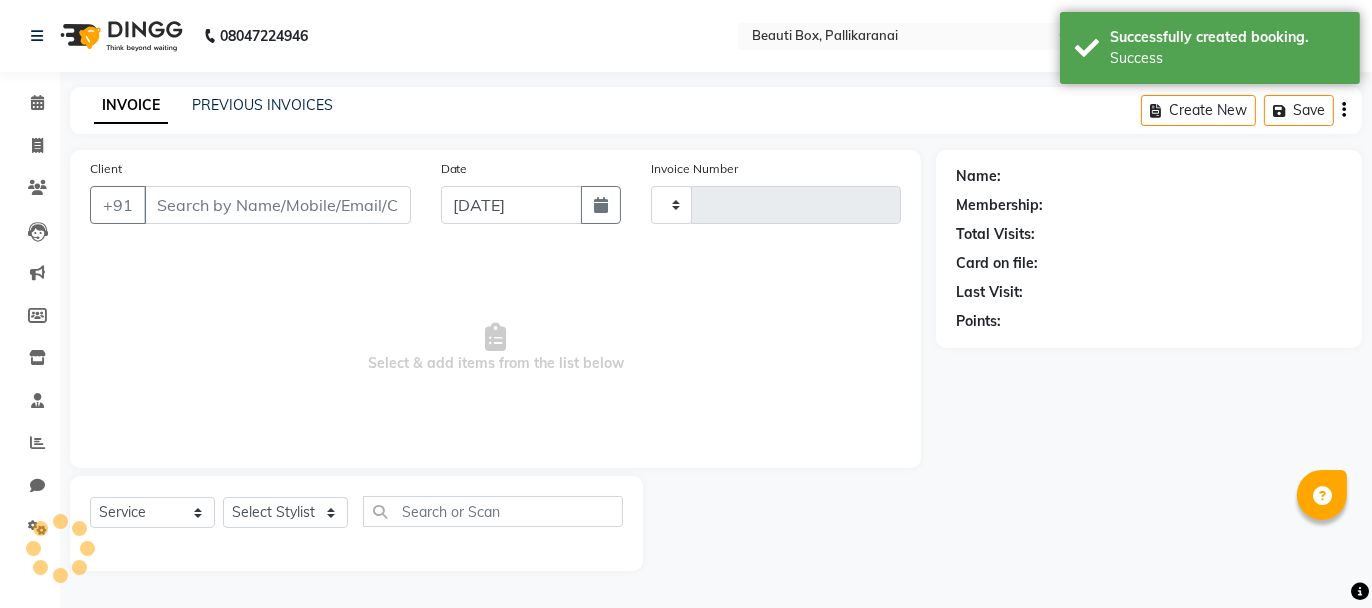 type on "1663" 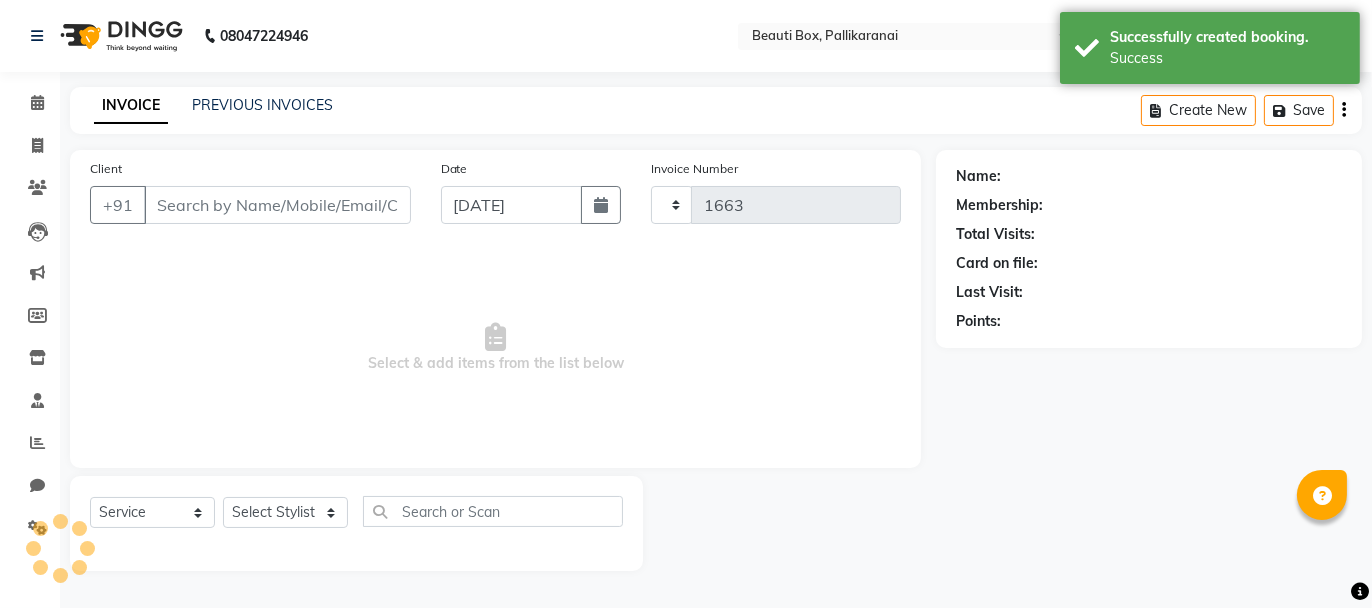 select on "11" 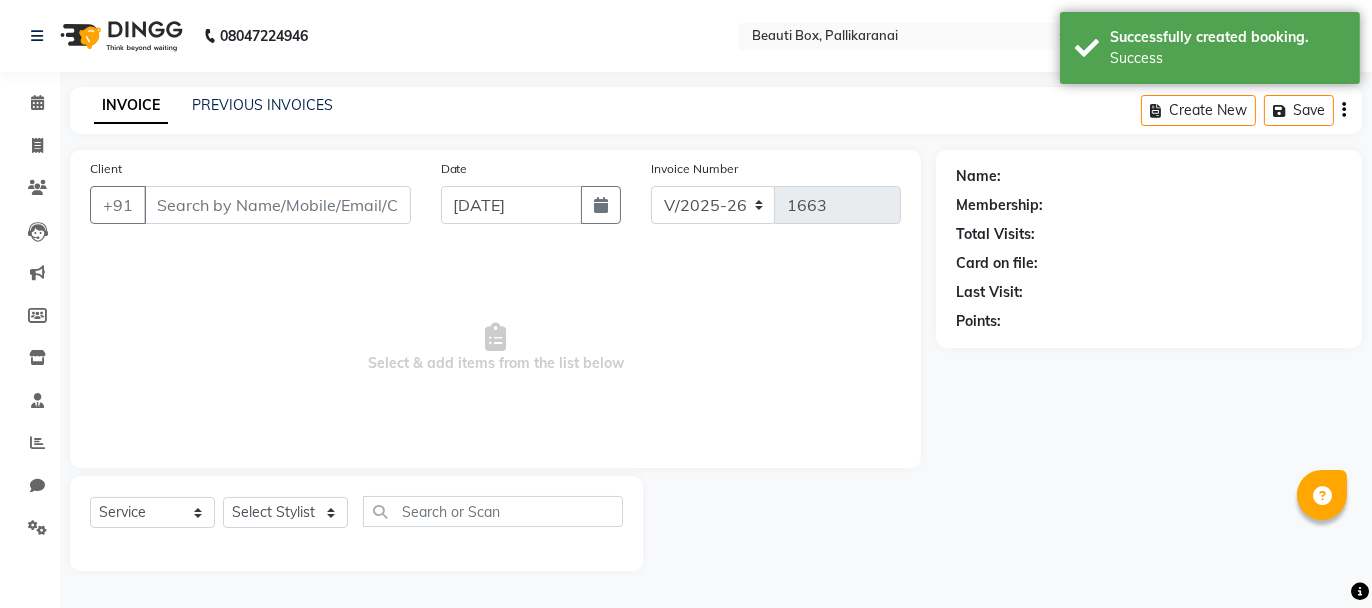 type on "8939927585" 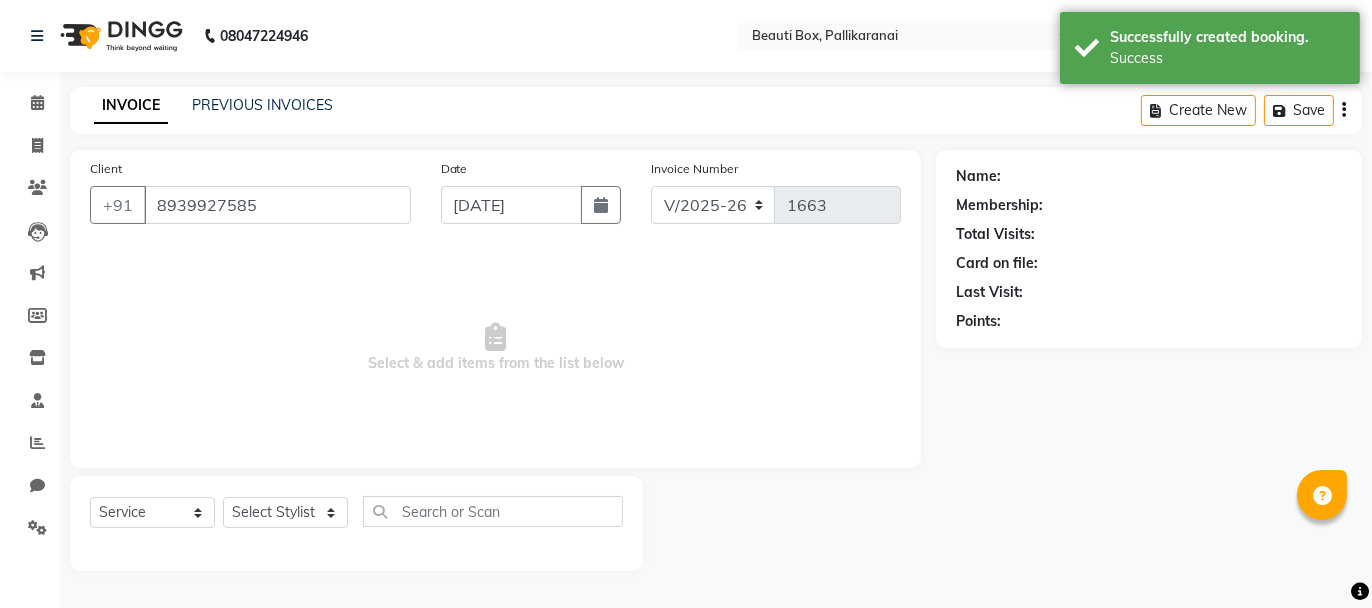 select on "9763" 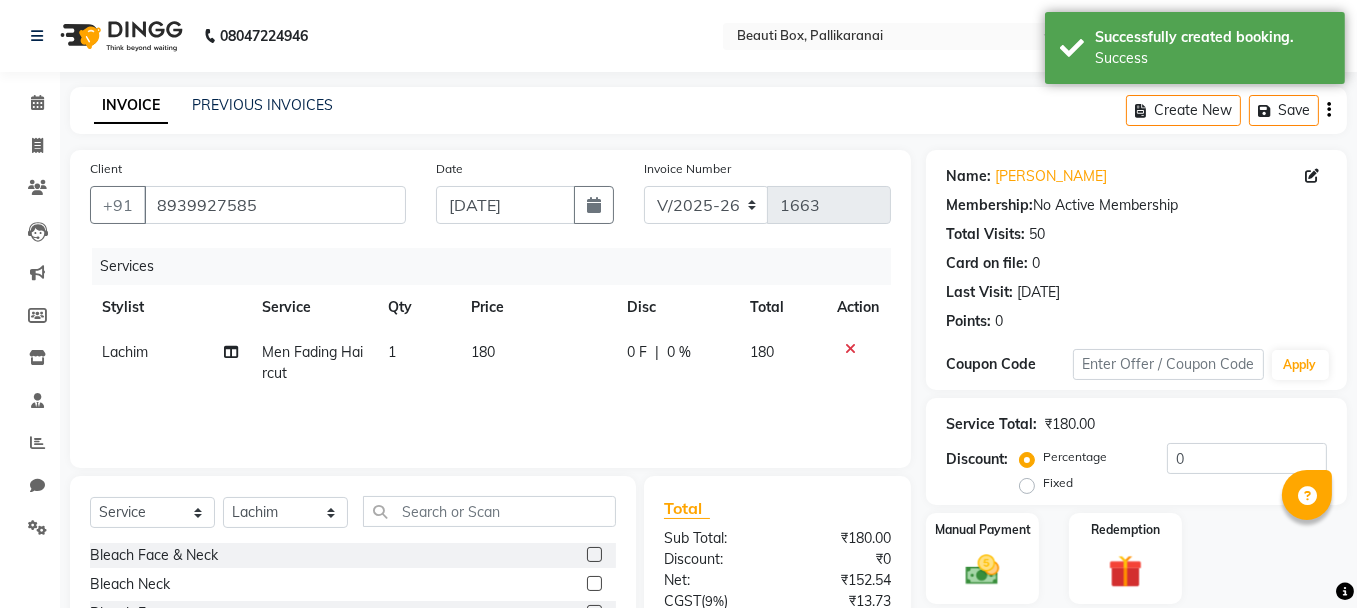 click on "1" 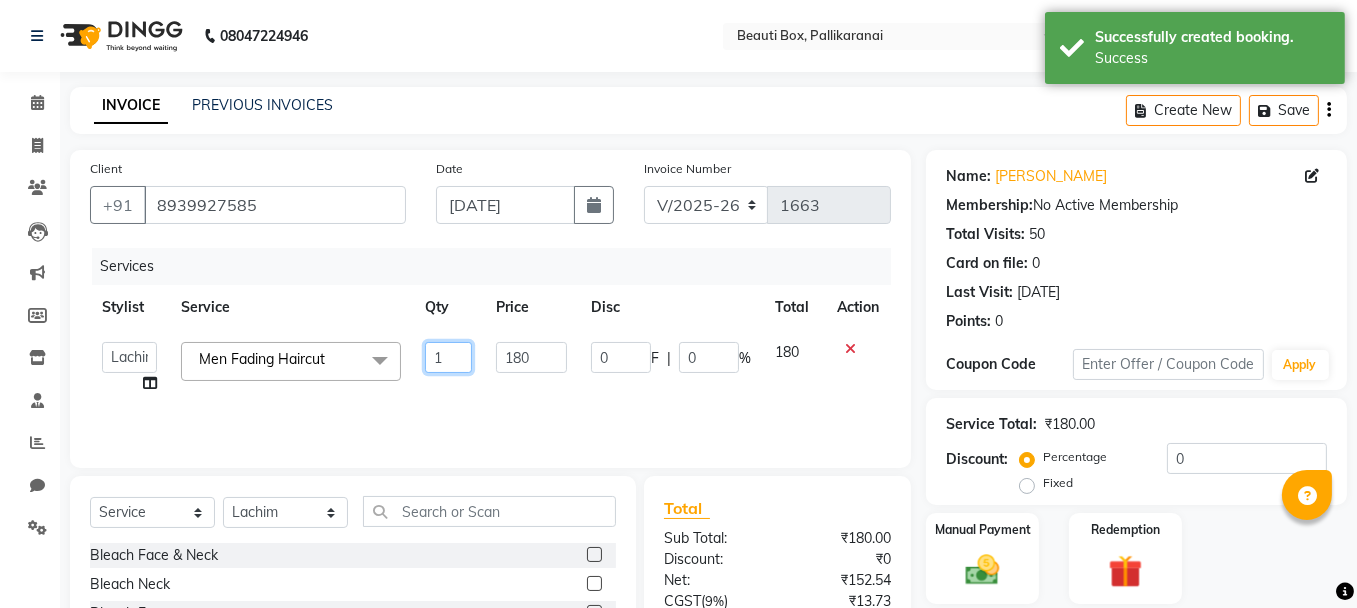 click on "1" 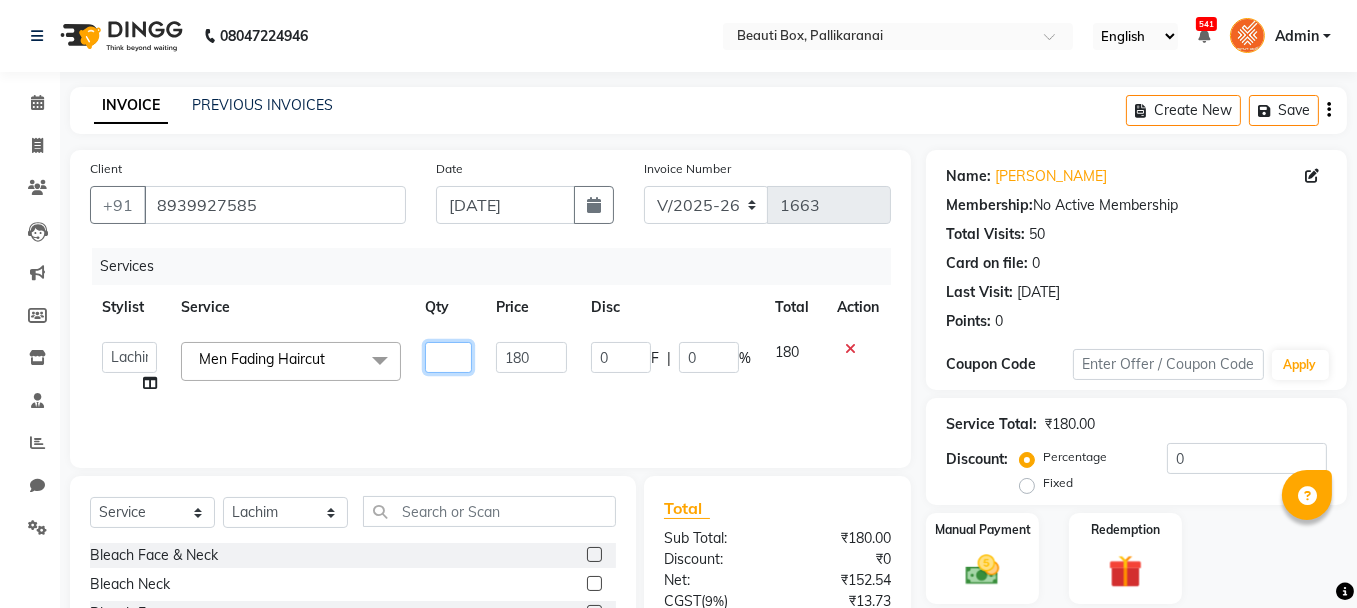 type on "2" 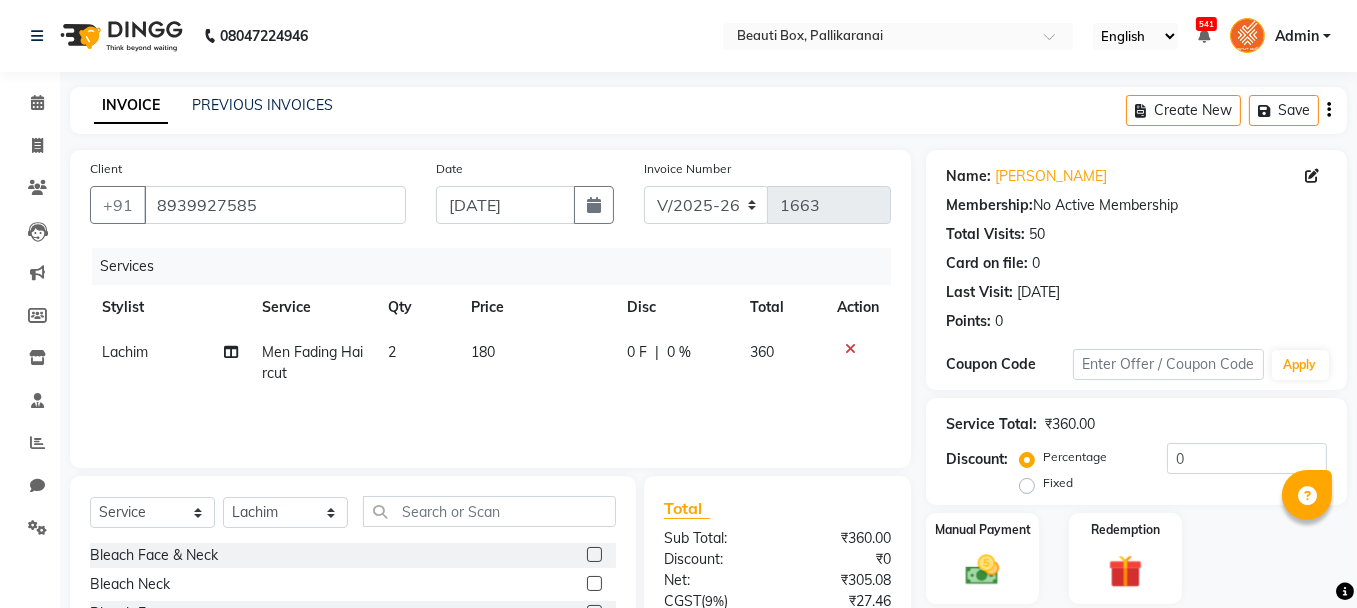 click on "Lachim Men Fading Haircut  2 180 0 F | 0 % 360" 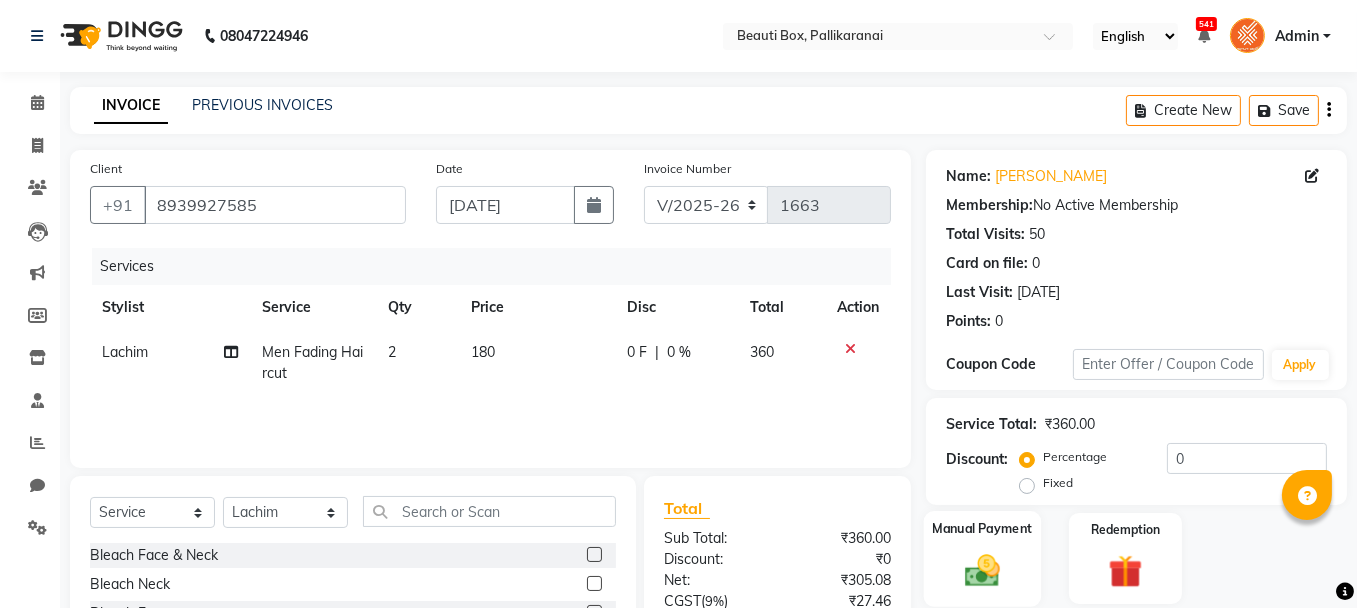 click 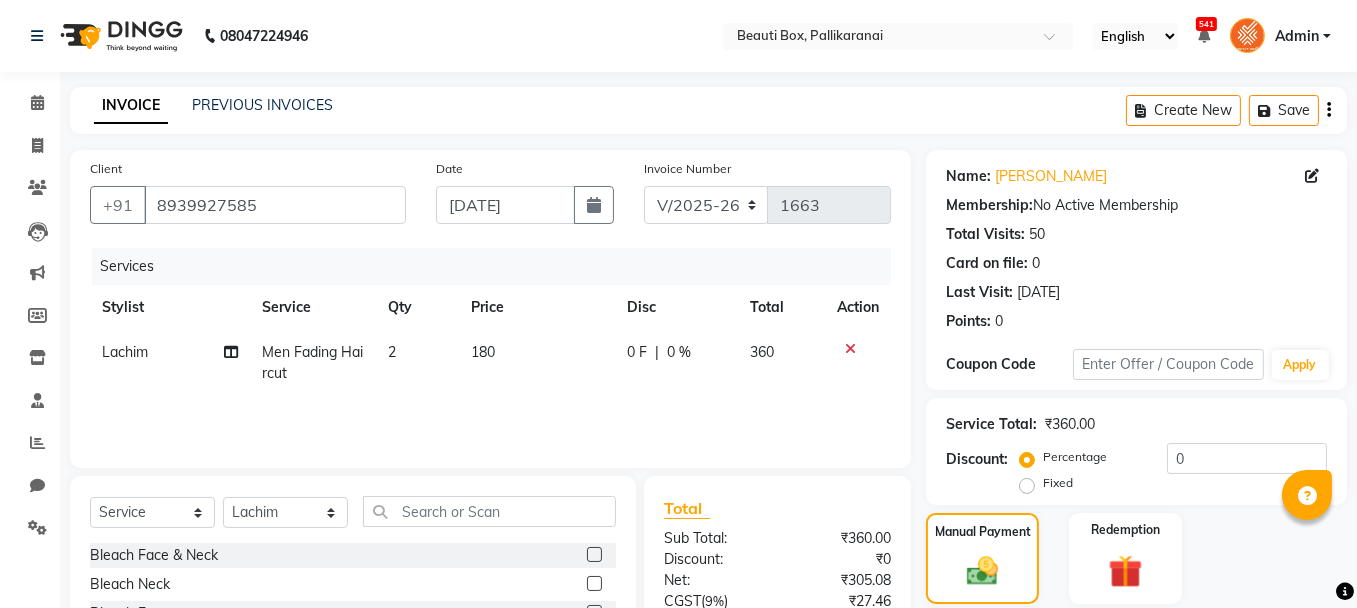 scroll, scrollTop: 194, scrollLeft: 0, axis: vertical 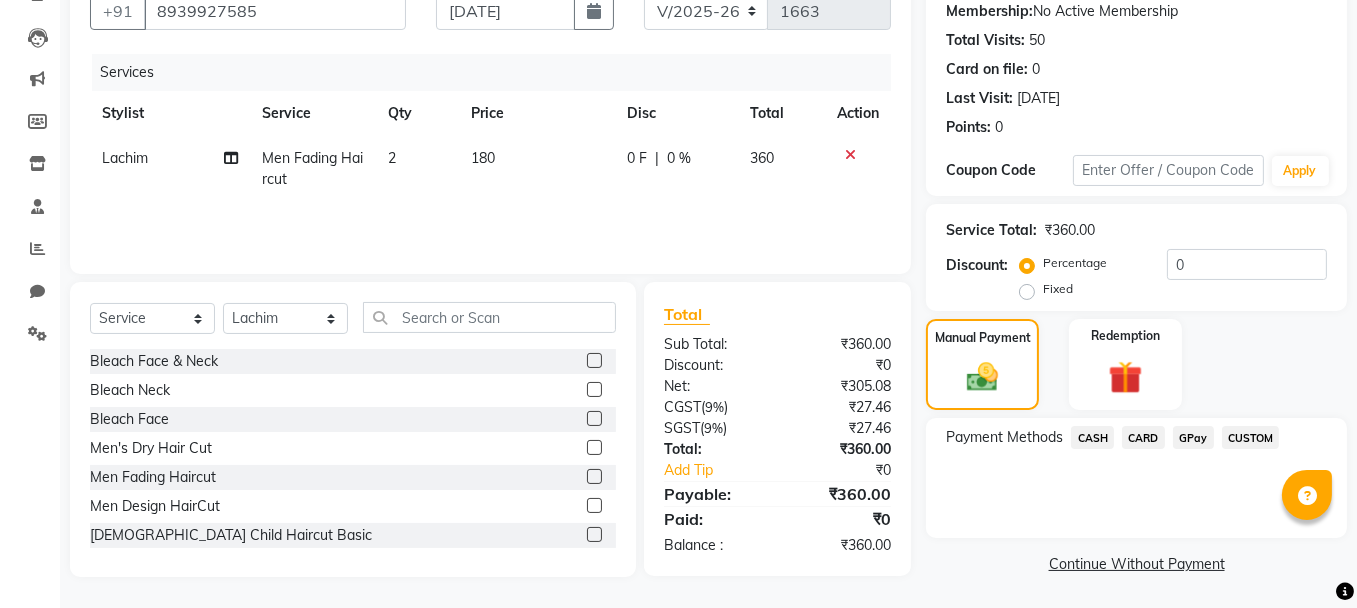 click on "GPay" 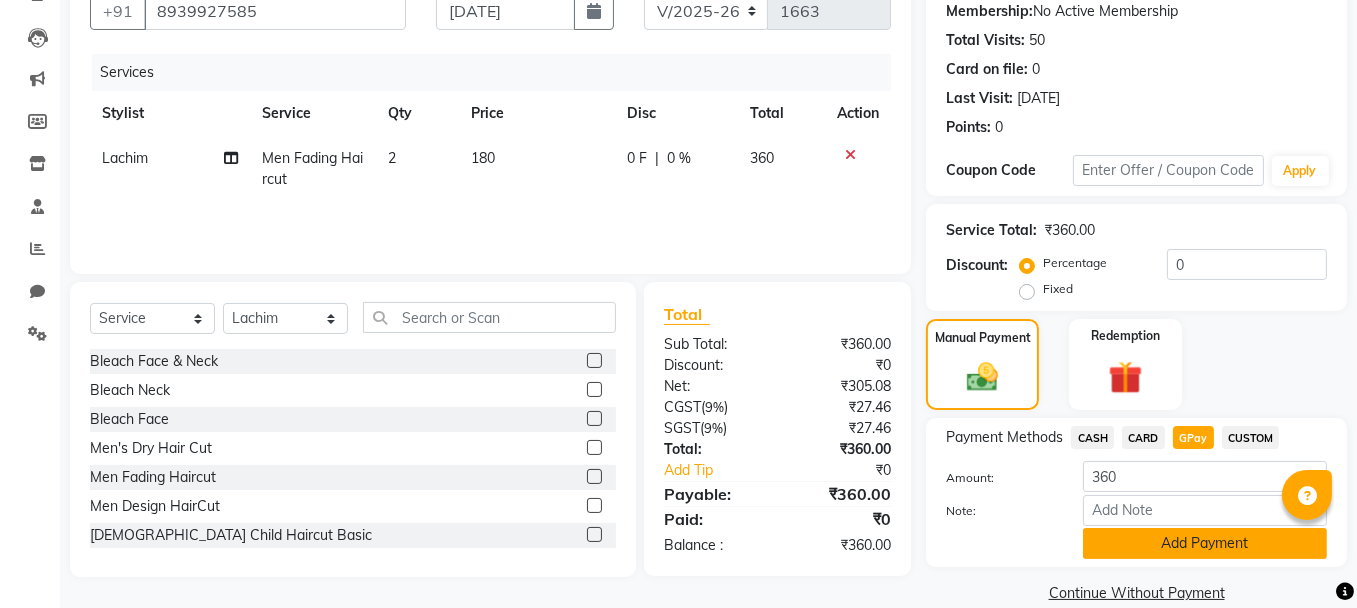 click on "Add Payment" 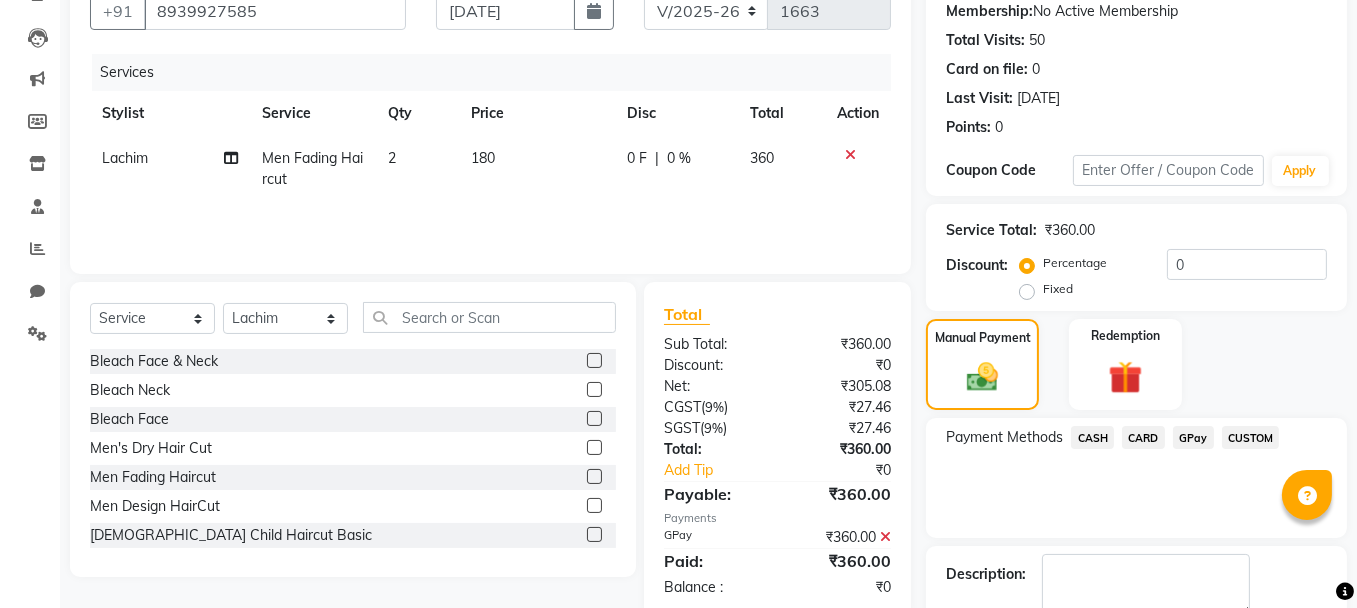 scroll, scrollTop: 305, scrollLeft: 0, axis: vertical 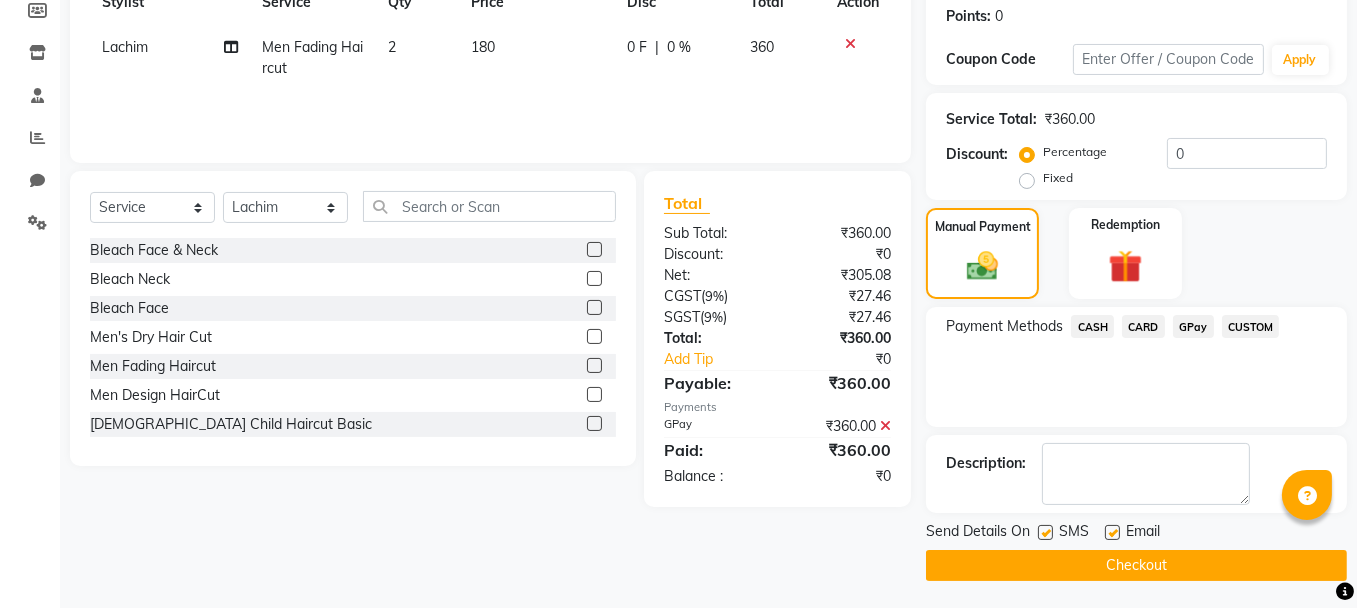 click on "Checkout" 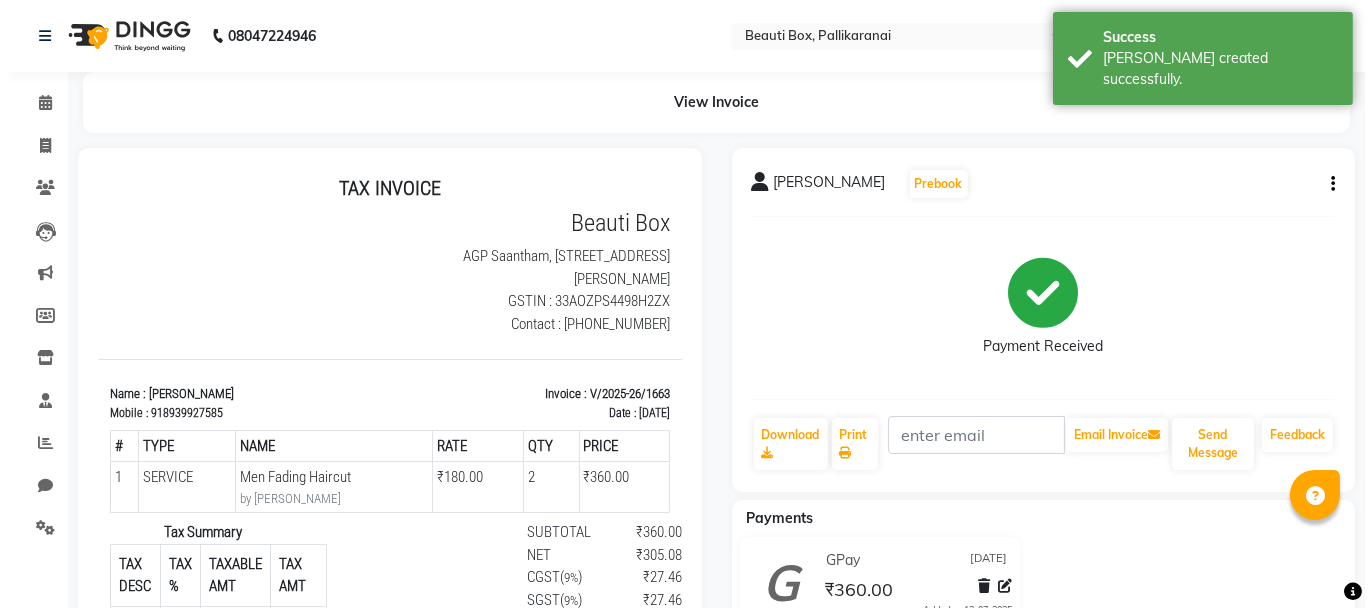 scroll, scrollTop: 0, scrollLeft: 0, axis: both 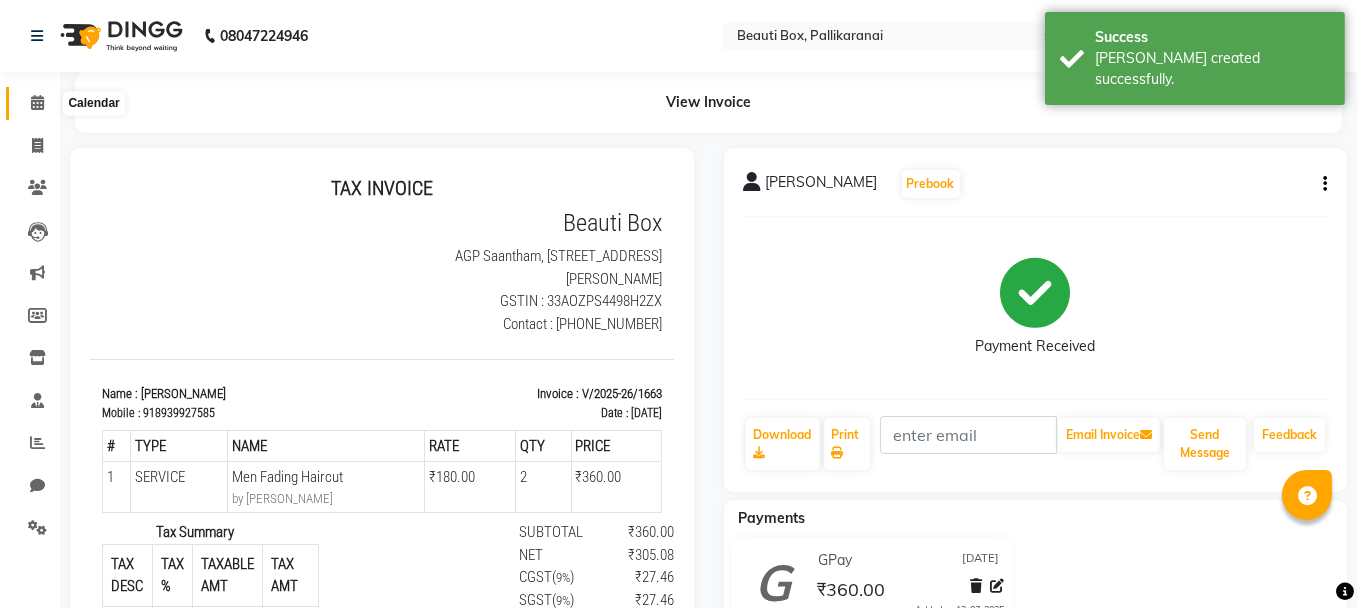 click 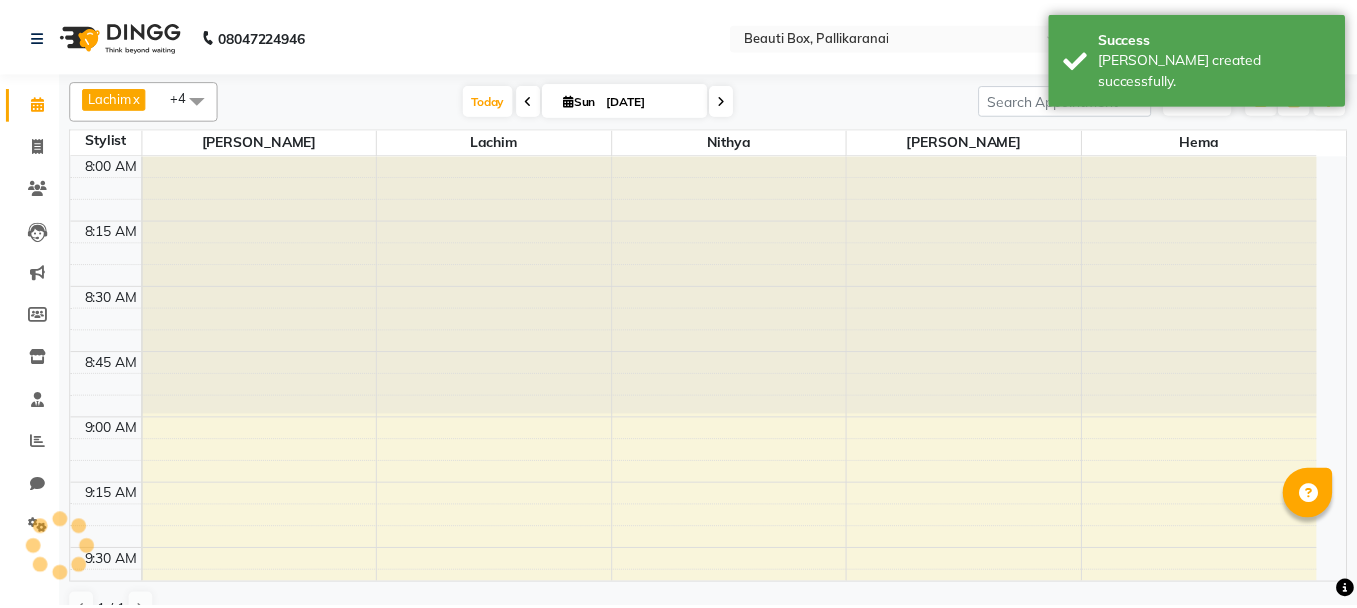 scroll, scrollTop: 0, scrollLeft: 0, axis: both 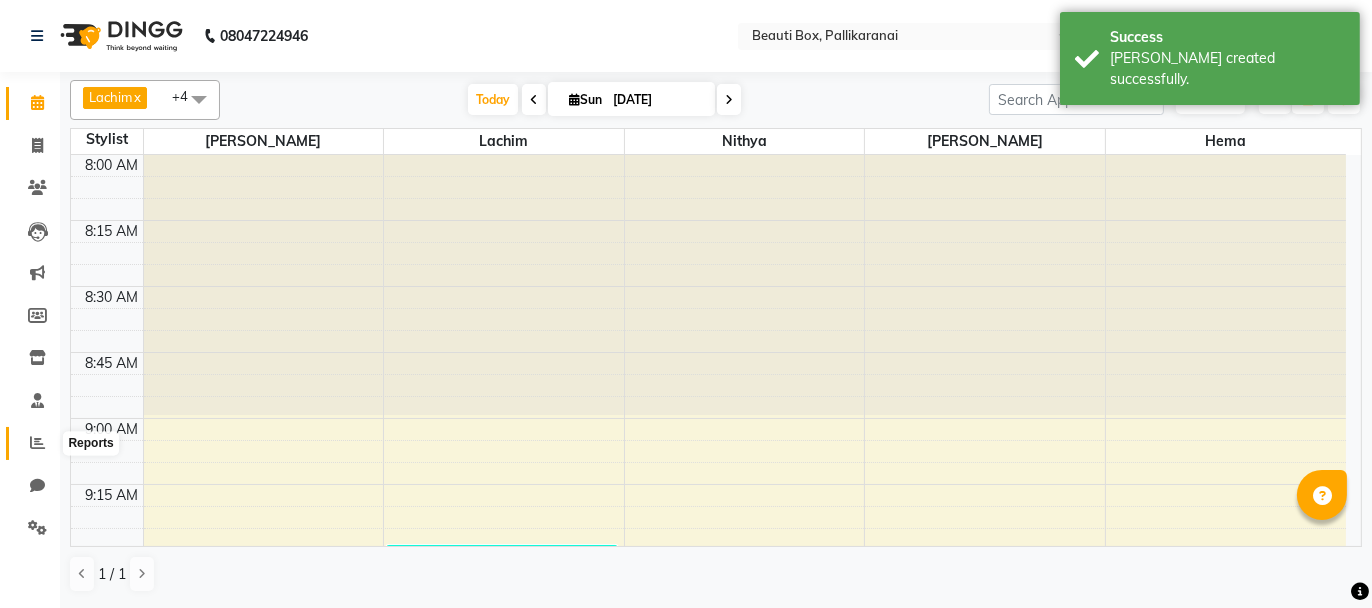 click 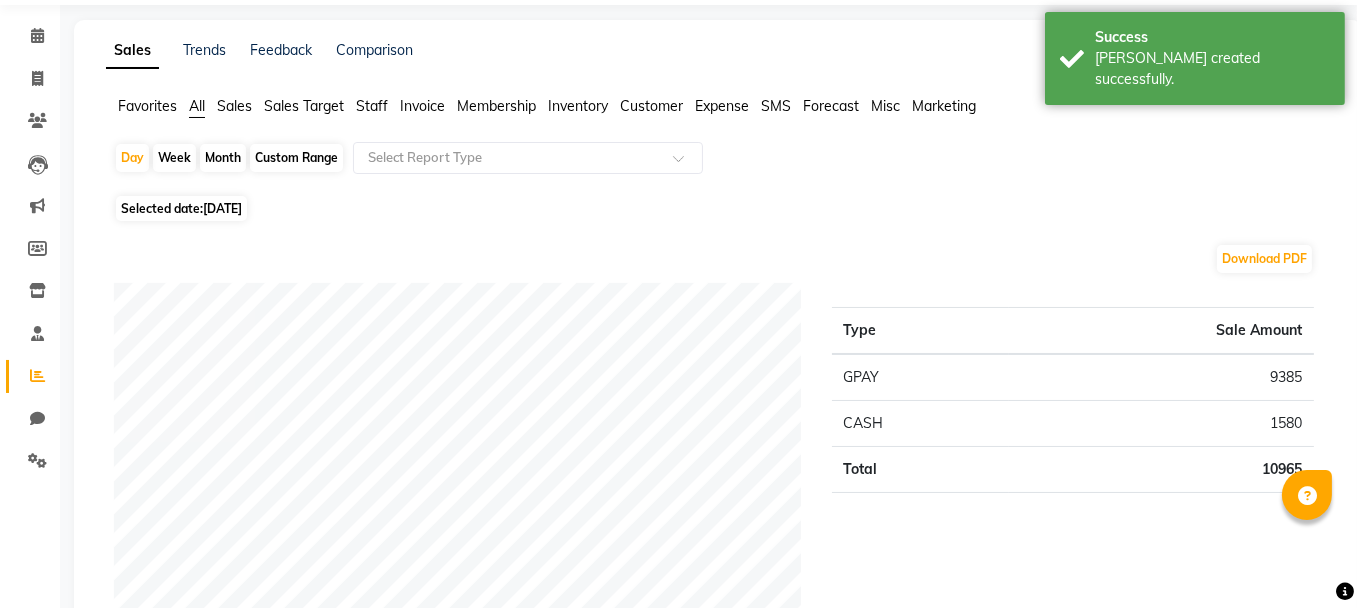 scroll, scrollTop: 100, scrollLeft: 0, axis: vertical 